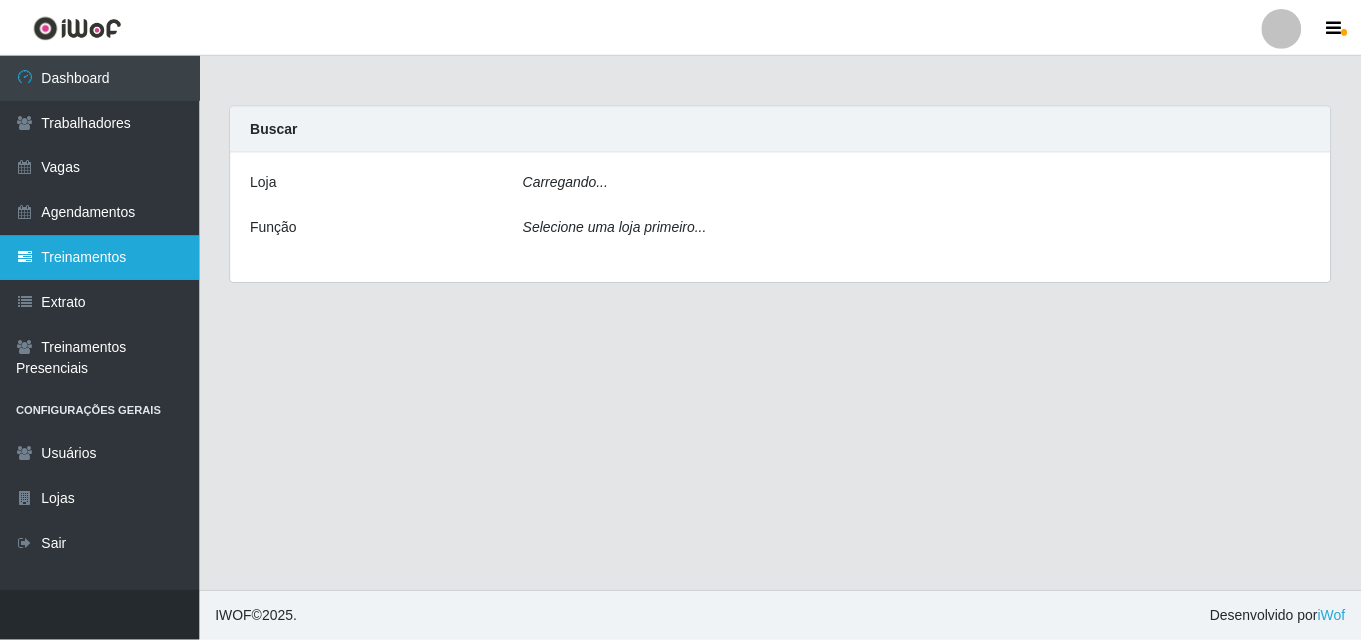 scroll, scrollTop: 0, scrollLeft: 0, axis: both 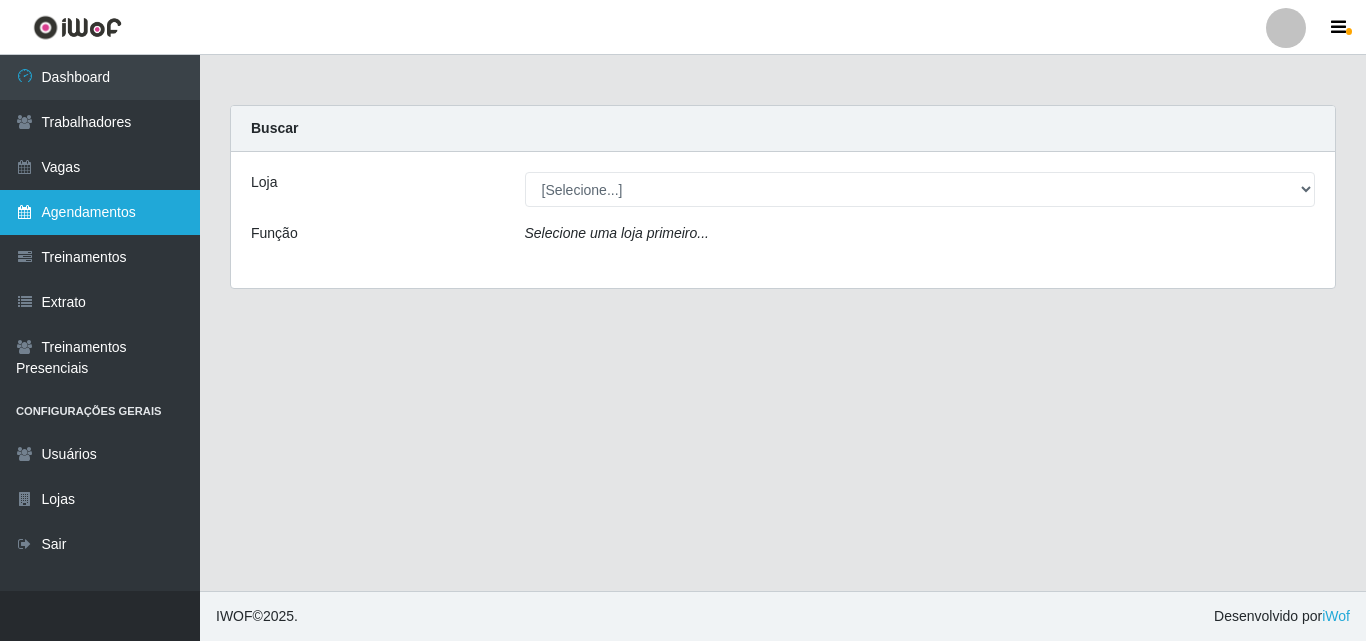 click on "Agendamentos" at bounding box center (100, 212) 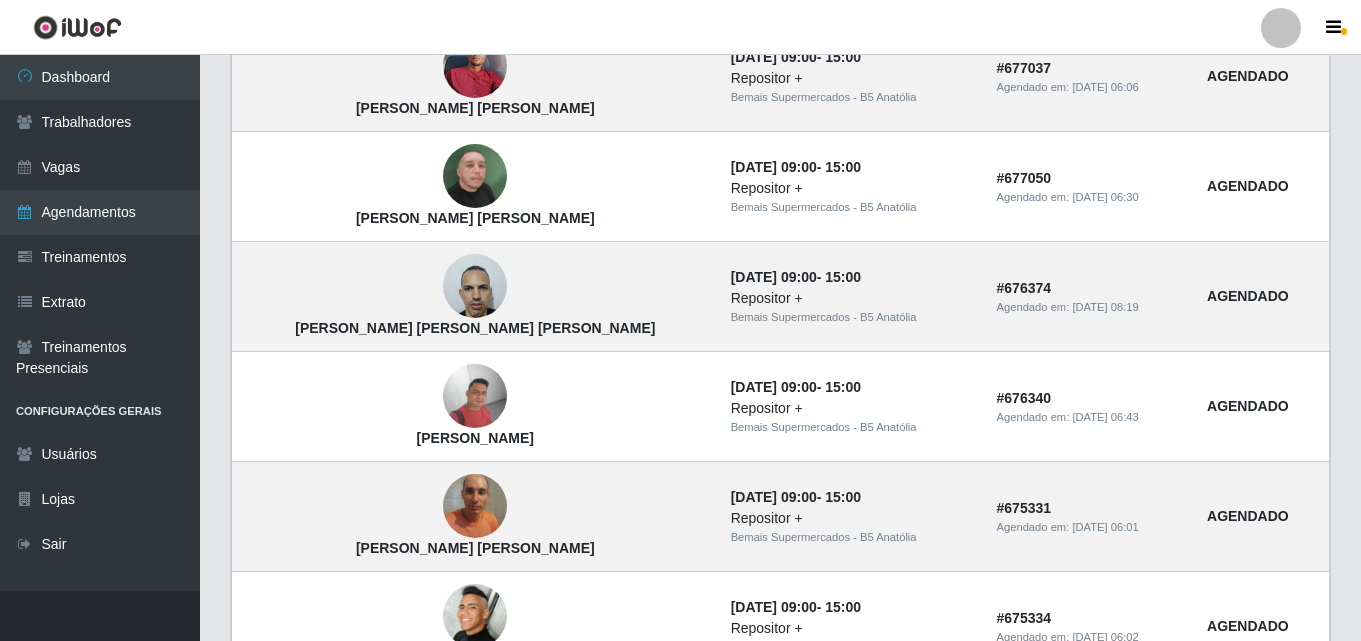 scroll, scrollTop: 0, scrollLeft: 0, axis: both 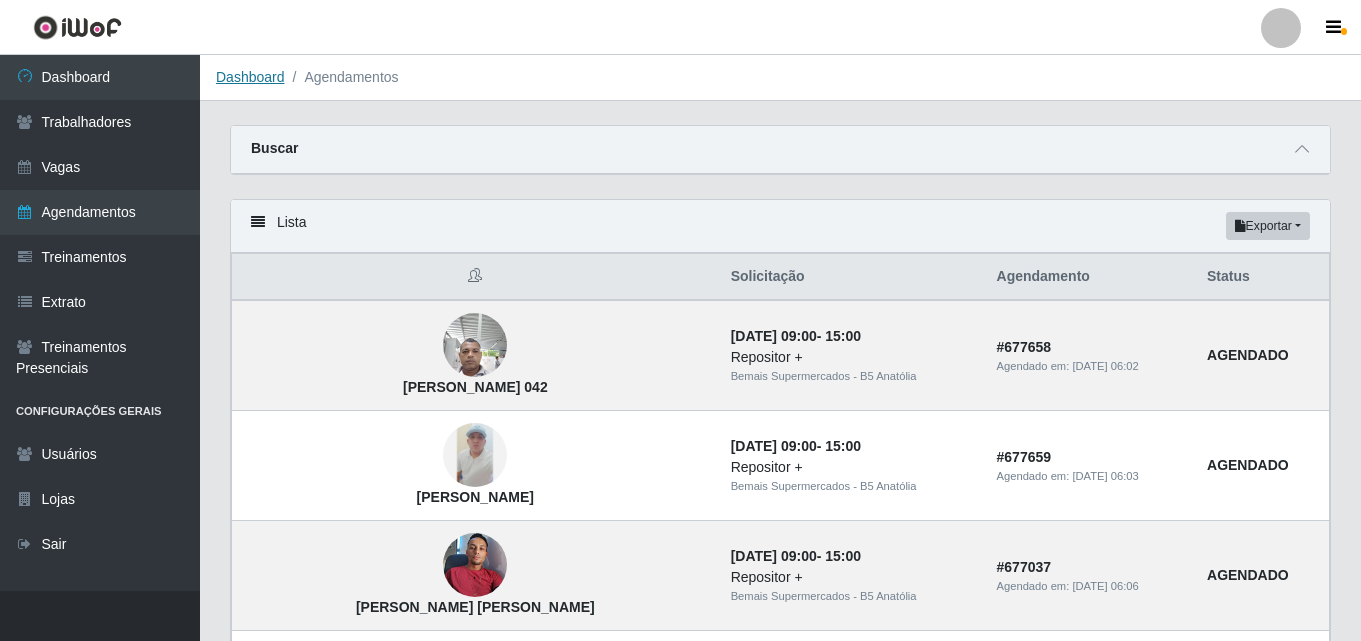 click on "Dashboard" at bounding box center (250, 77) 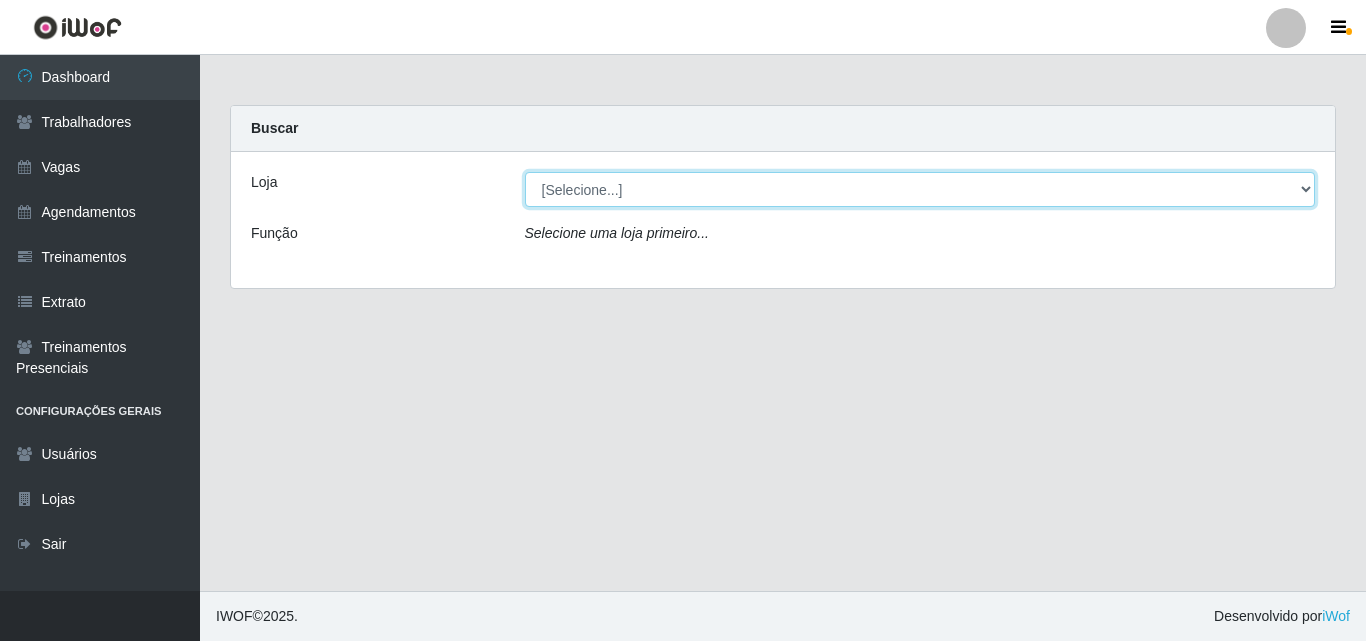 drag, startPoint x: 1305, startPoint y: 188, endPoint x: 1276, endPoint y: 205, distance: 33.61547 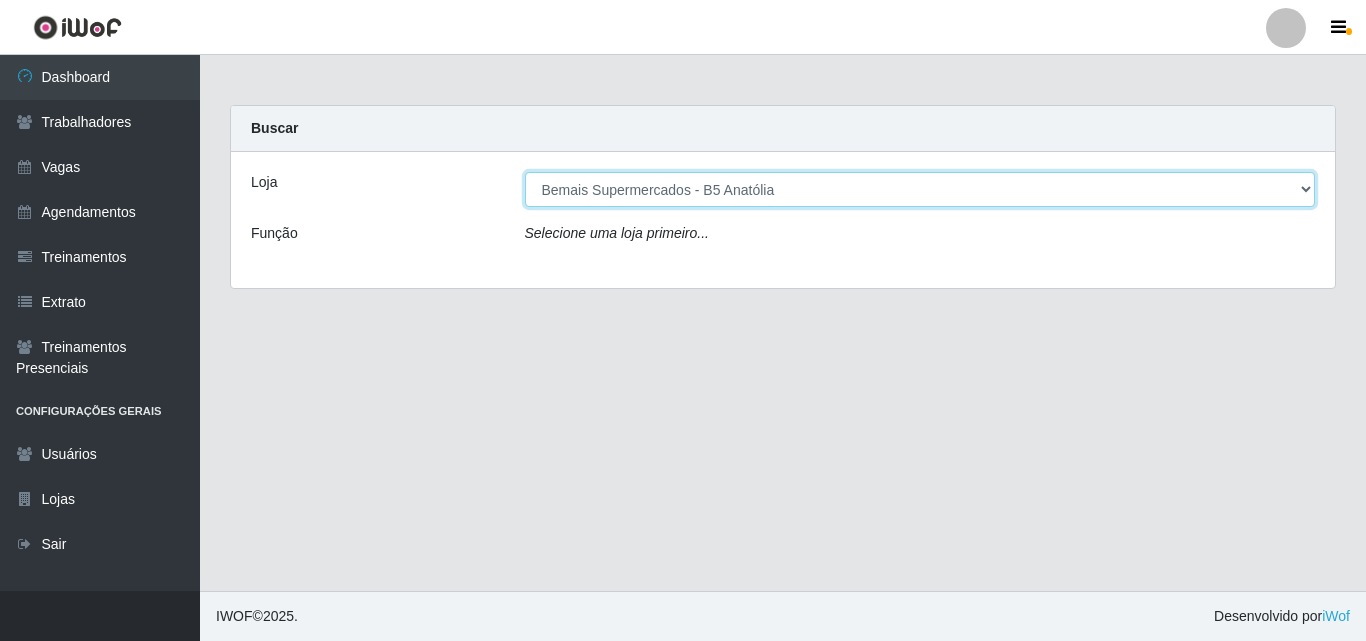 click on "[Selecione...] Bemais Supermercados - B5 Anatólia" at bounding box center (920, 189) 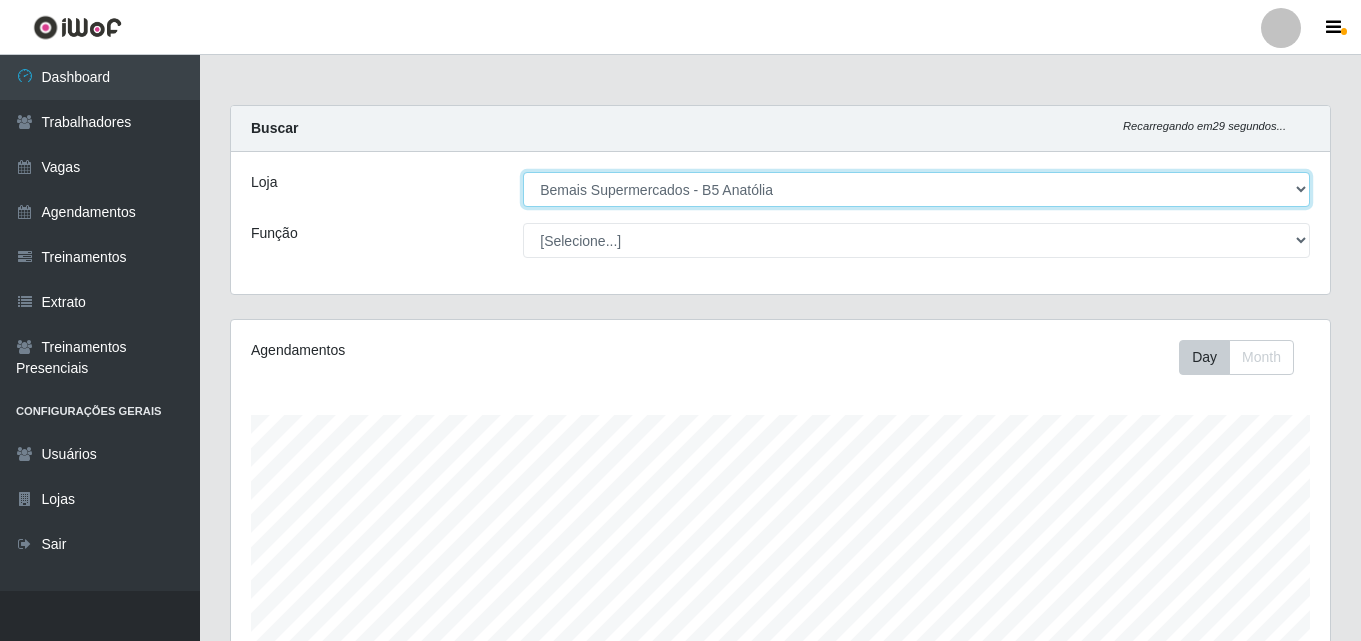 scroll, scrollTop: 999585, scrollLeft: 998901, axis: both 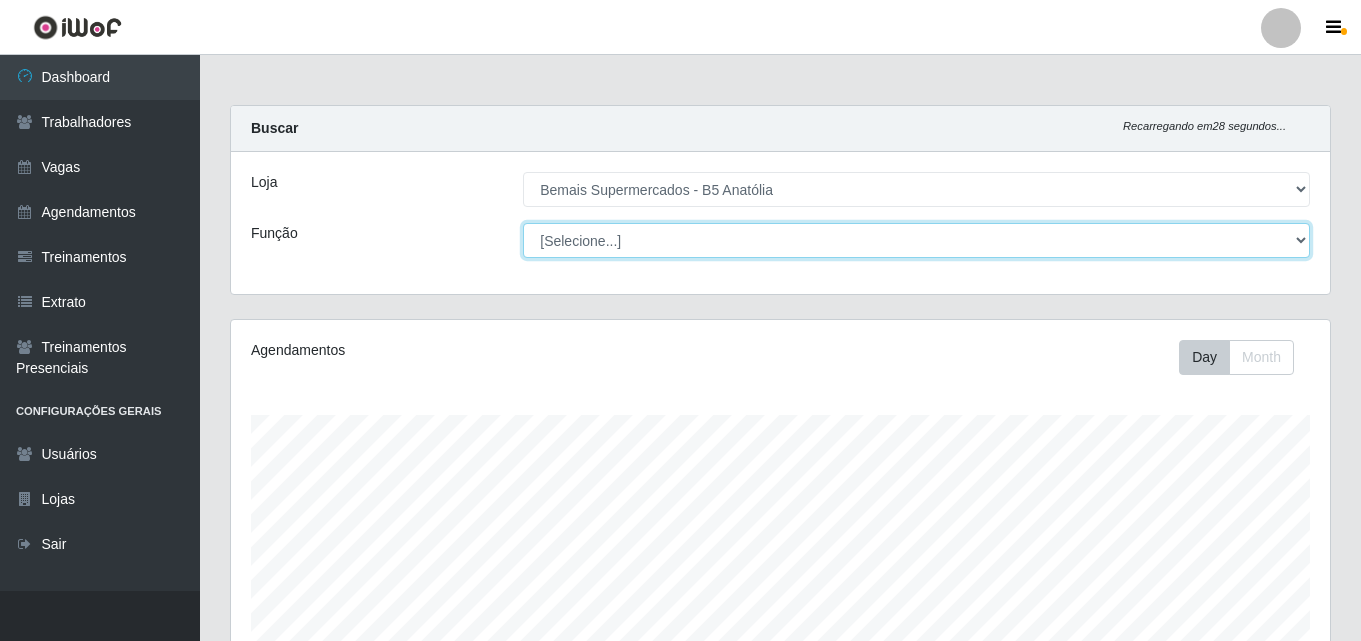 click on "[Selecione...] ASG ASG + ASG ++ Auxiliar de Estacionamento Auxiliar de Estacionamento + Auxiliar de Estacionamento ++ Balconista de Açougue  Balconista de Açougue + Balconista de Açougue ++ Embalador Embalador + Embalador ++ Operador de Caixa Operador de Caixa + Operador de Caixa ++ Repositor  Repositor + Repositor ++" at bounding box center [916, 240] 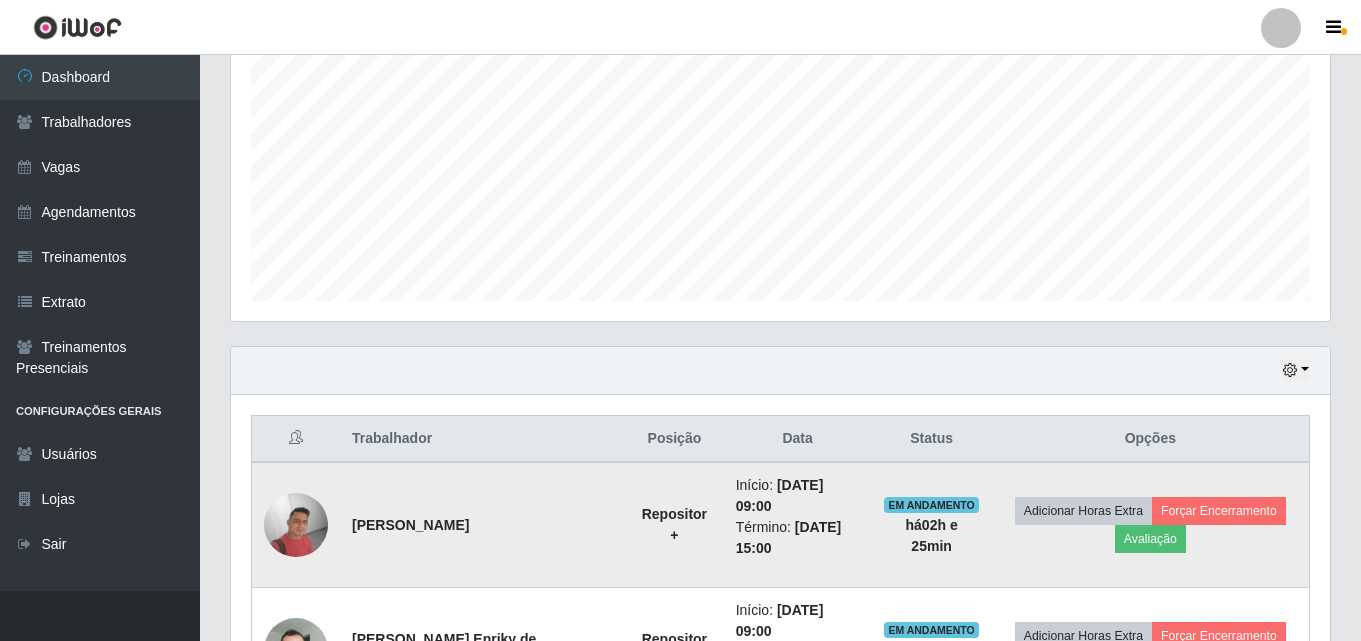 scroll, scrollTop: 139, scrollLeft: 0, axis: vertical 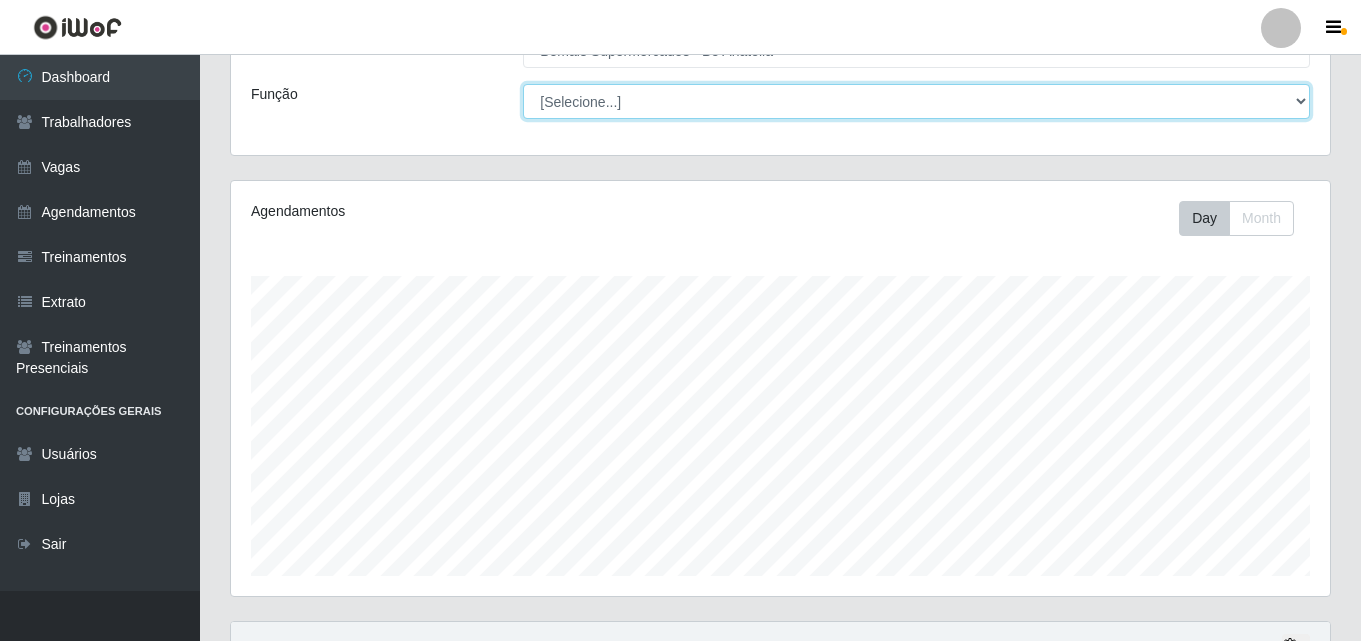drag, startPoint x: 1306, startPoint y: 98, endPoint x: 1265, endPoint y: 117, distance: 45.188496 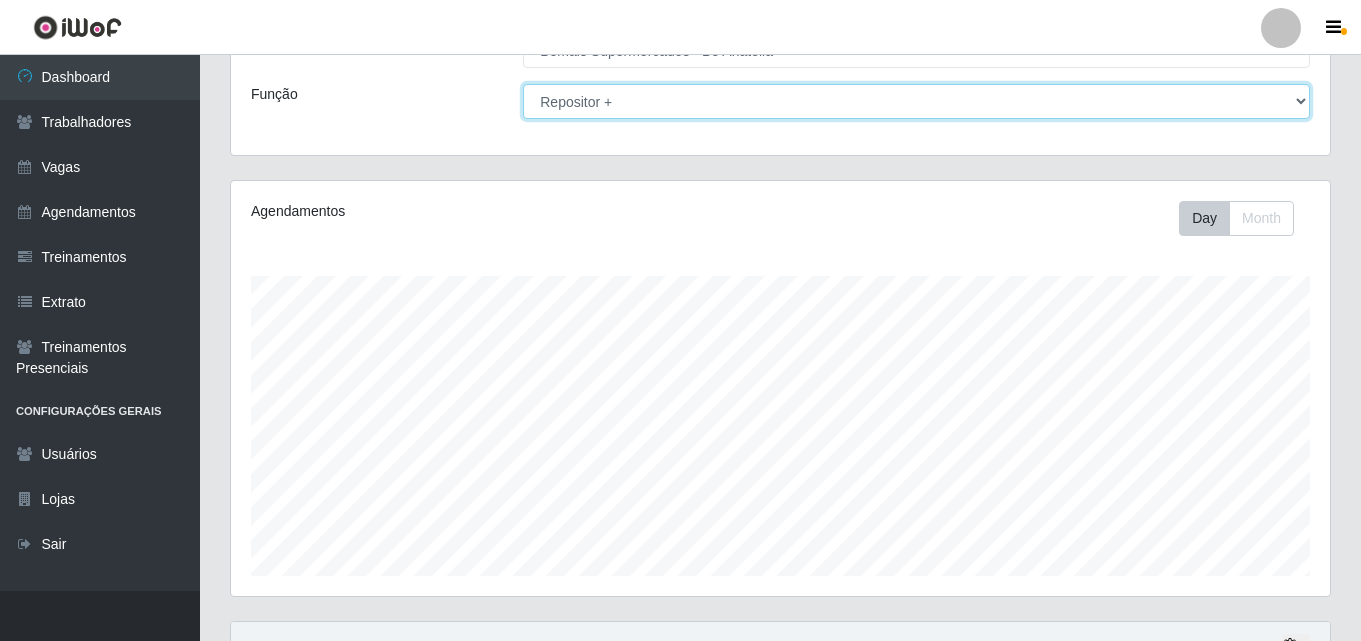 click on "[Selecione...] ASG ASG + ASG ++ Auxiliar de Estacionamento Auxiliar de Estacionamento + Auxiliar de Estacionamento ++ Balconista de Açougue  Balconista de Açougue + Balconista de Açougue ++ Embalador Embalador + Embalador ++ Operador de Caixa Operador de Caixa + Operador de Caixa ++ Repositor  Repositor + Repositor ++" at bounding box center (916, 101) 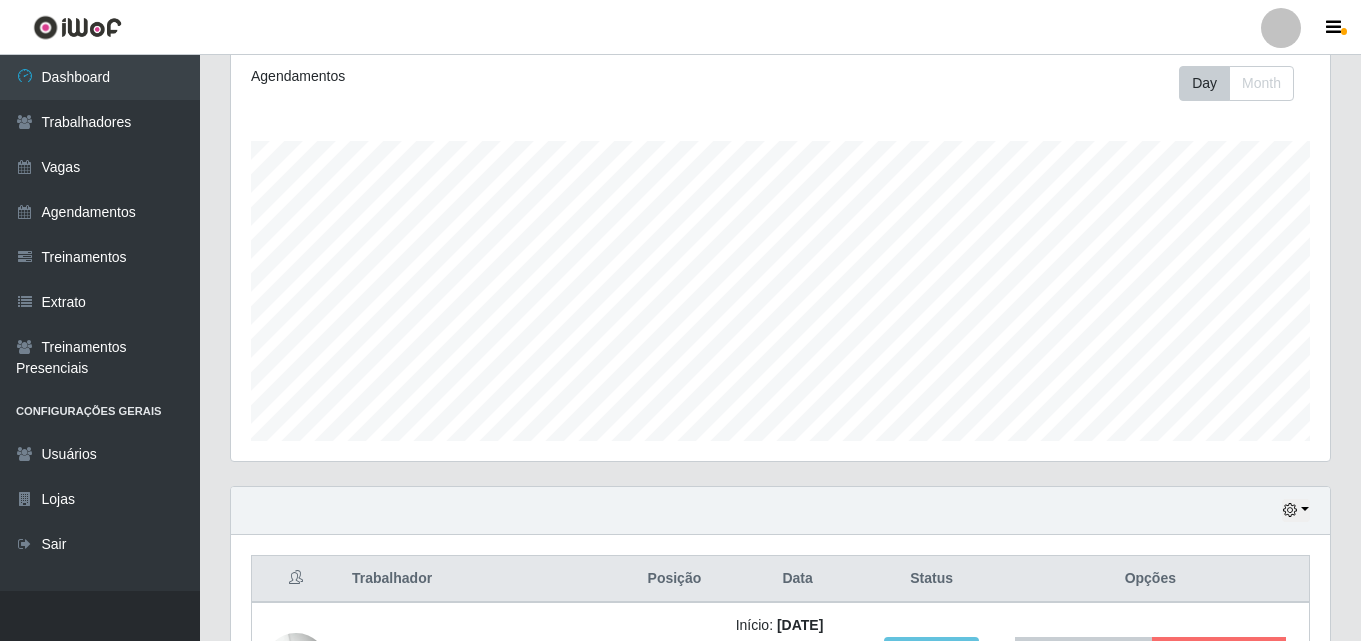 scroll, scrollTop: 539, scrollLeft: 0, axis: vertical 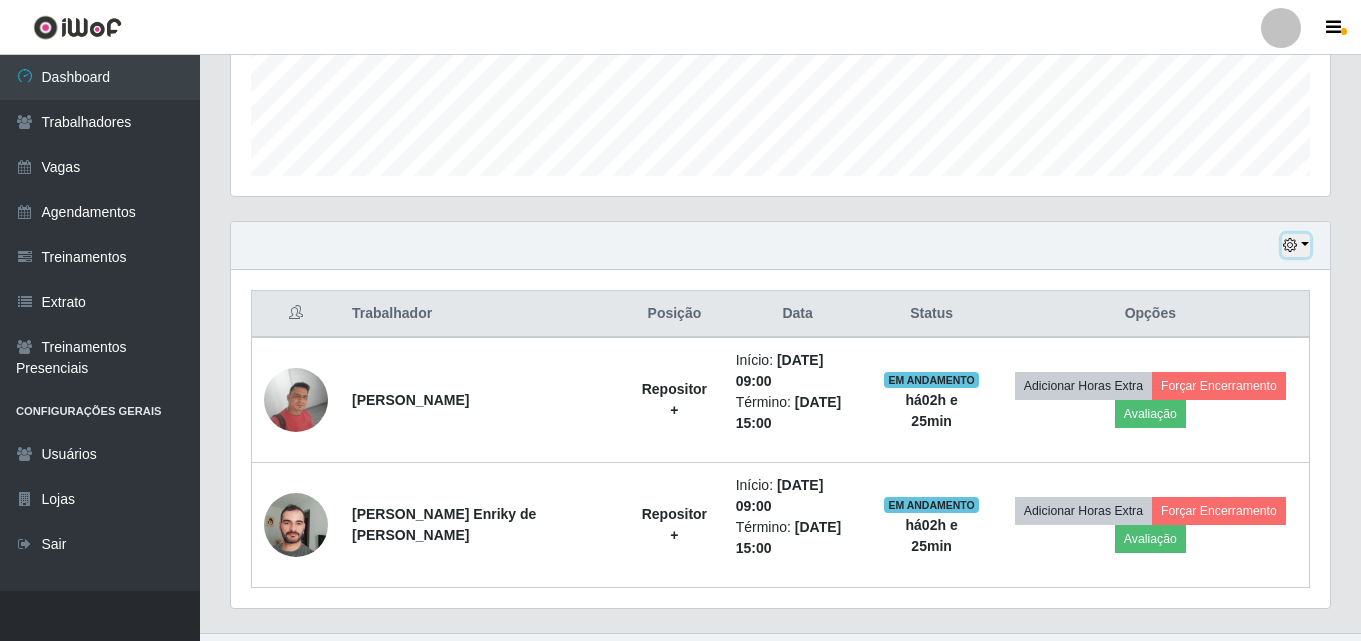 click at bounding box center [1296, 245] 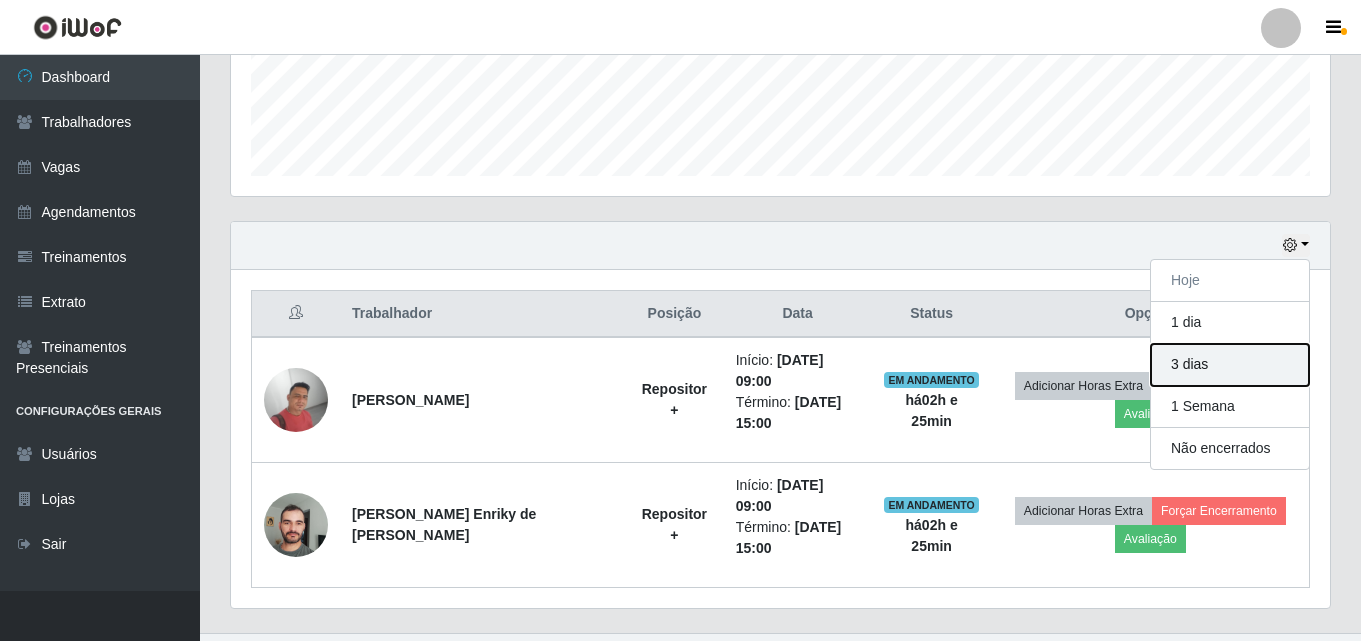 click on "3 dias" at bounding box center (1230, 365) 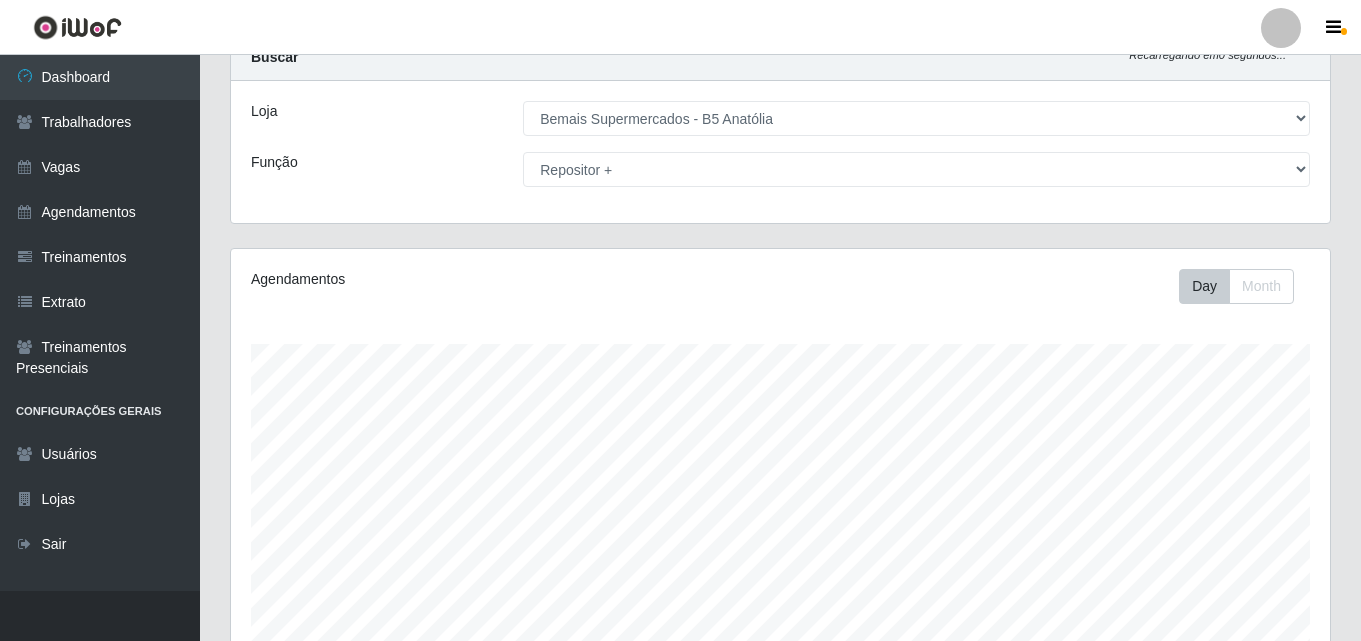 scroll, scrollTop: 0, scrollLeft: 0, axis: both 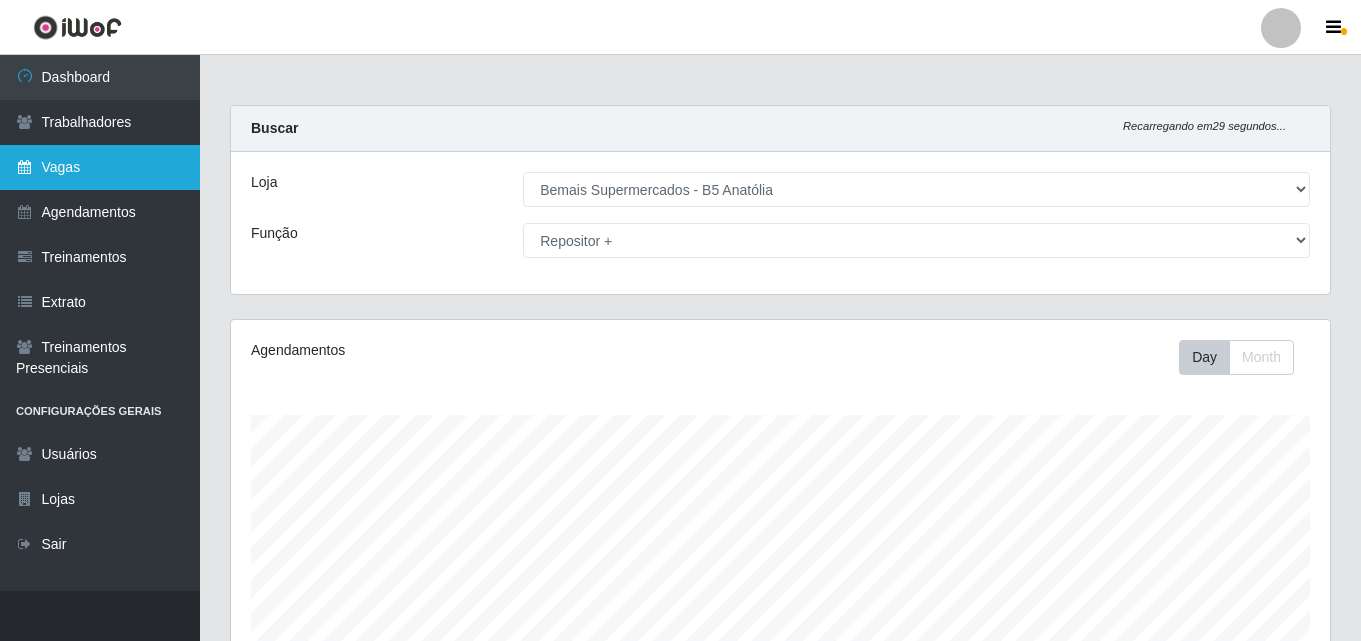 click on "Vagas" at bounding box center [100, 167] 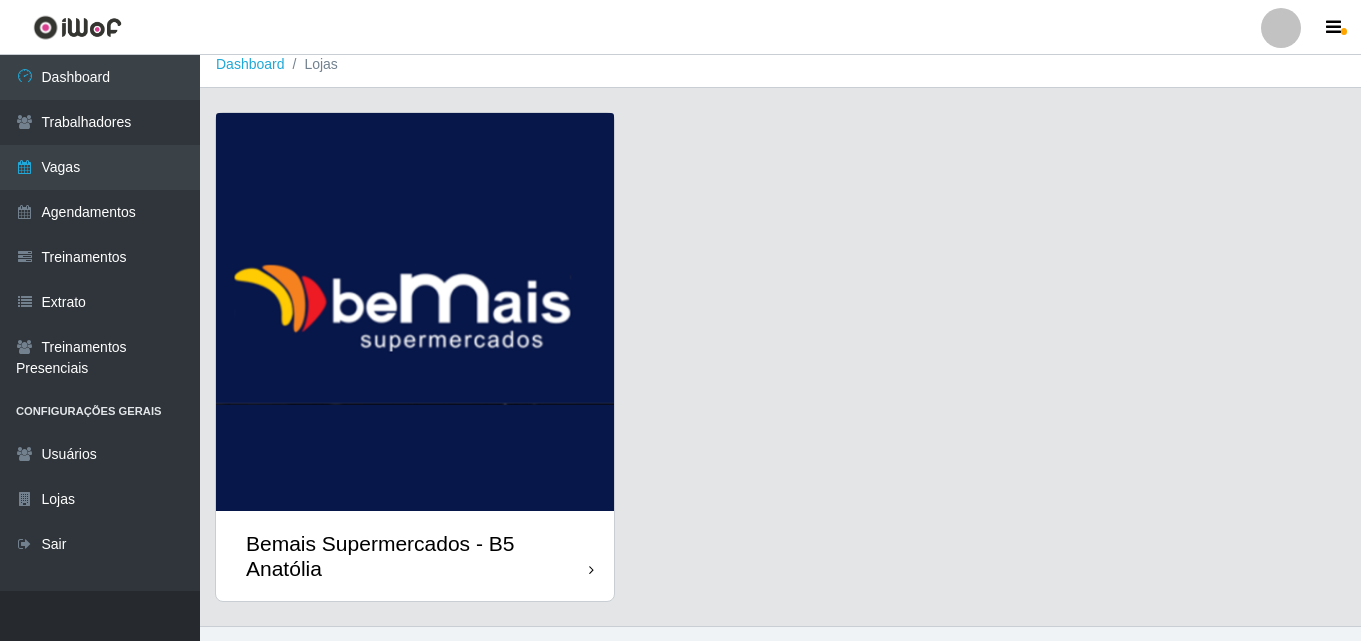 scroll, scrollTop: 48, scrollLeft: 0, axis: vertical 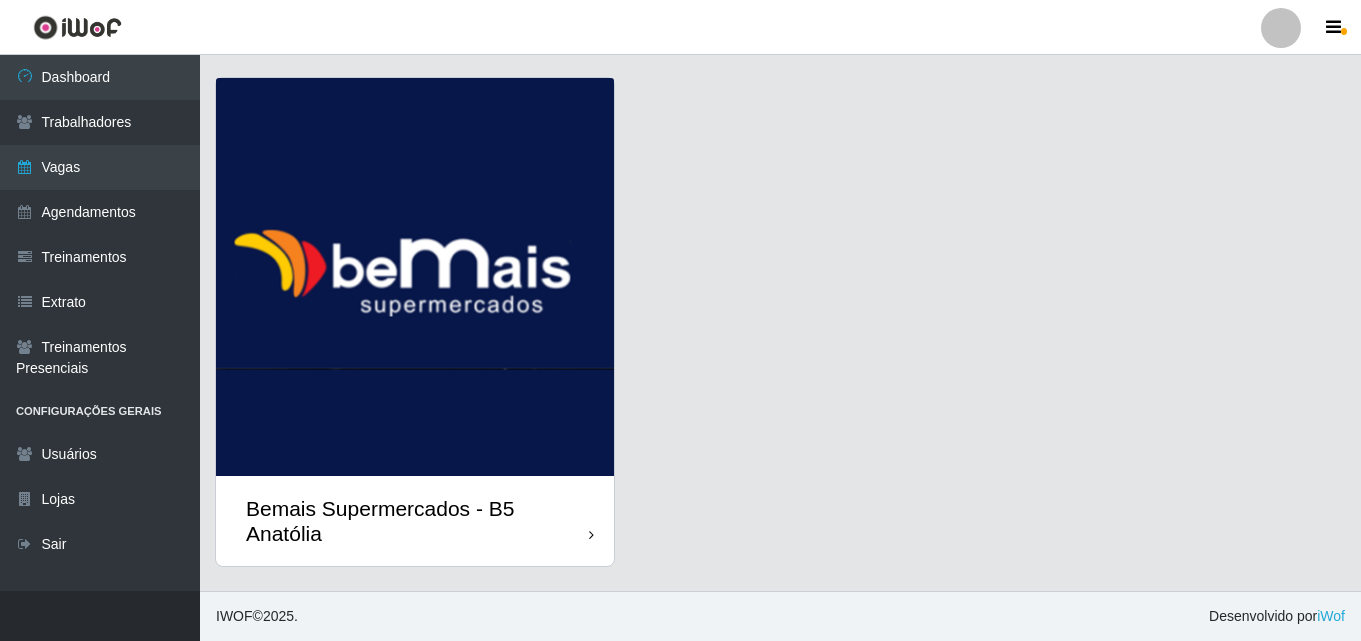 click at bounding box center (591, 535) 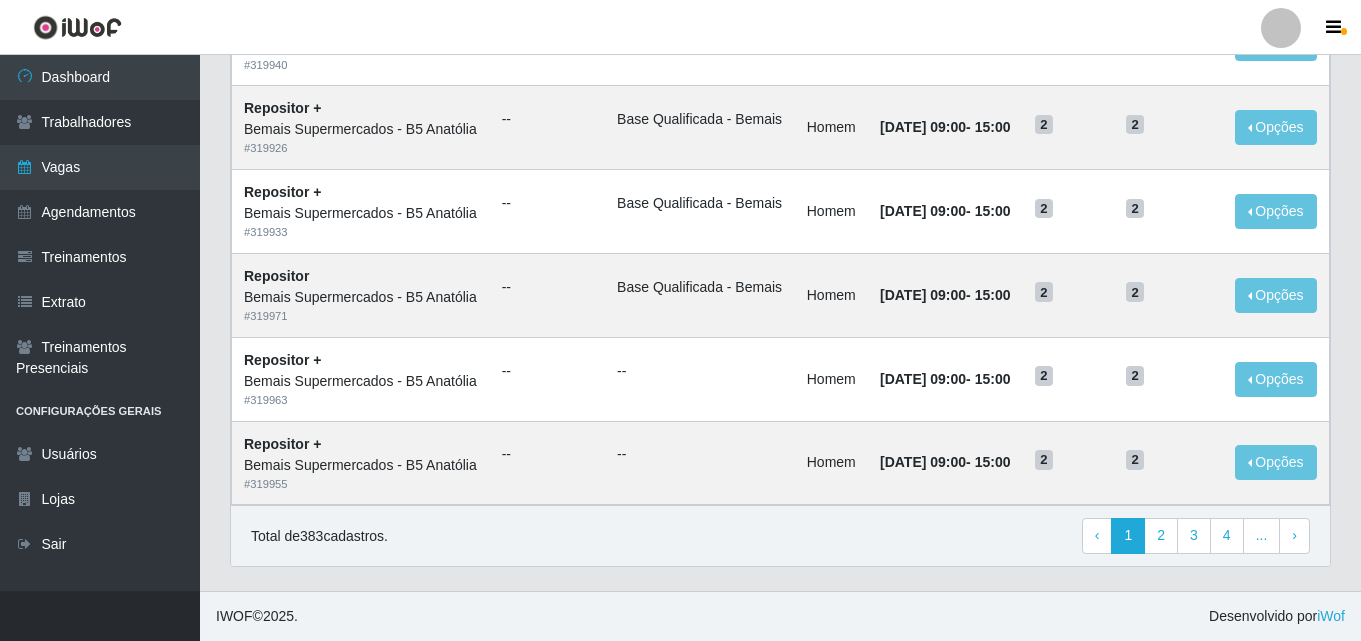 scroll, scrollTop: 1369, scrollLeft: 0, axis: vertical 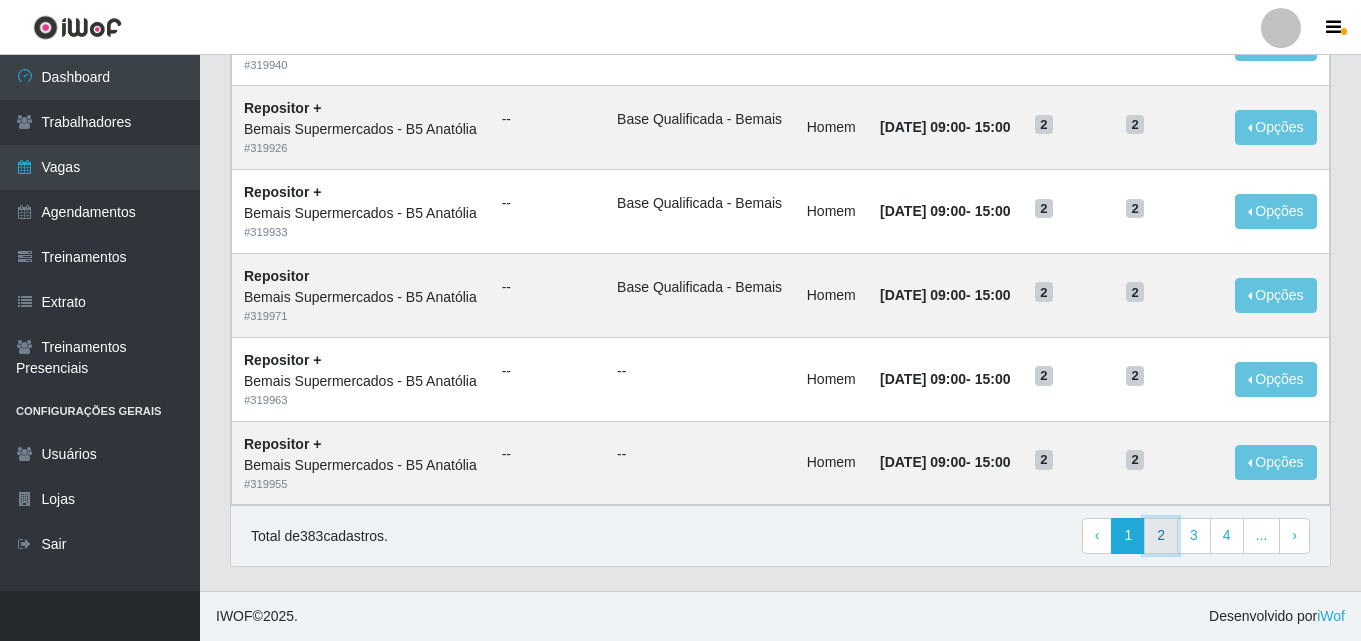 click on "2" at bounding box center (1161, 536) 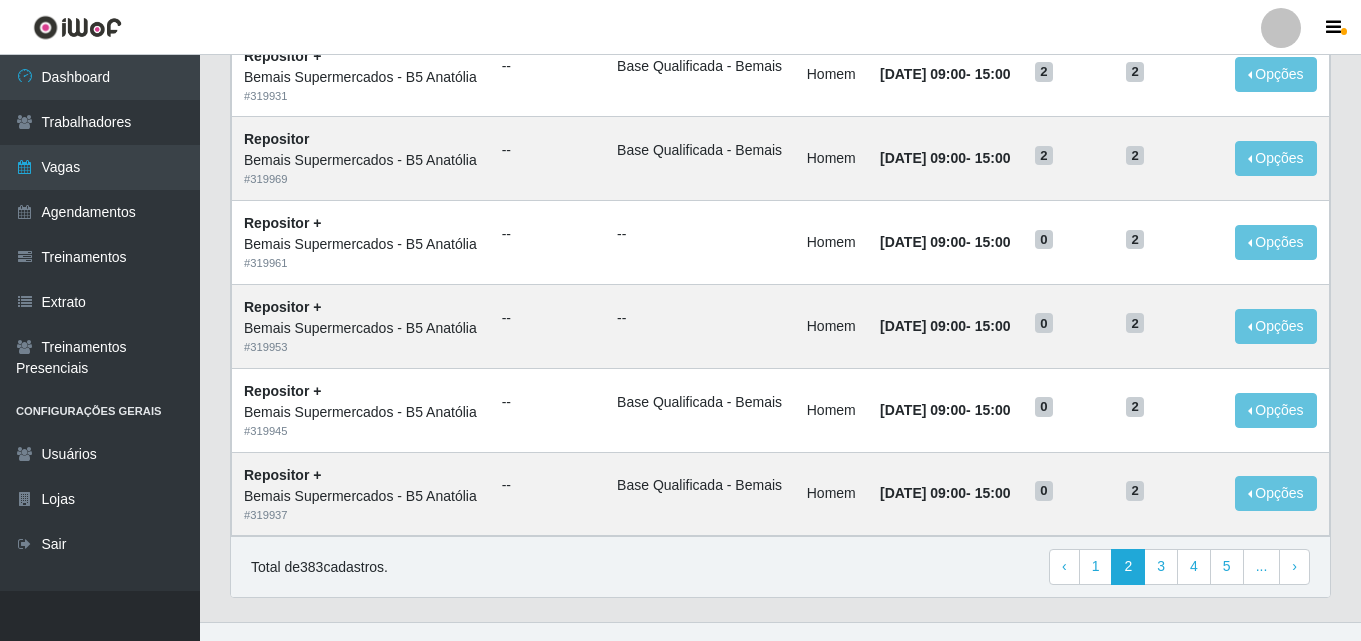 scroll, scrollTop: 1100, scrollLeft: 0, axis: vertical 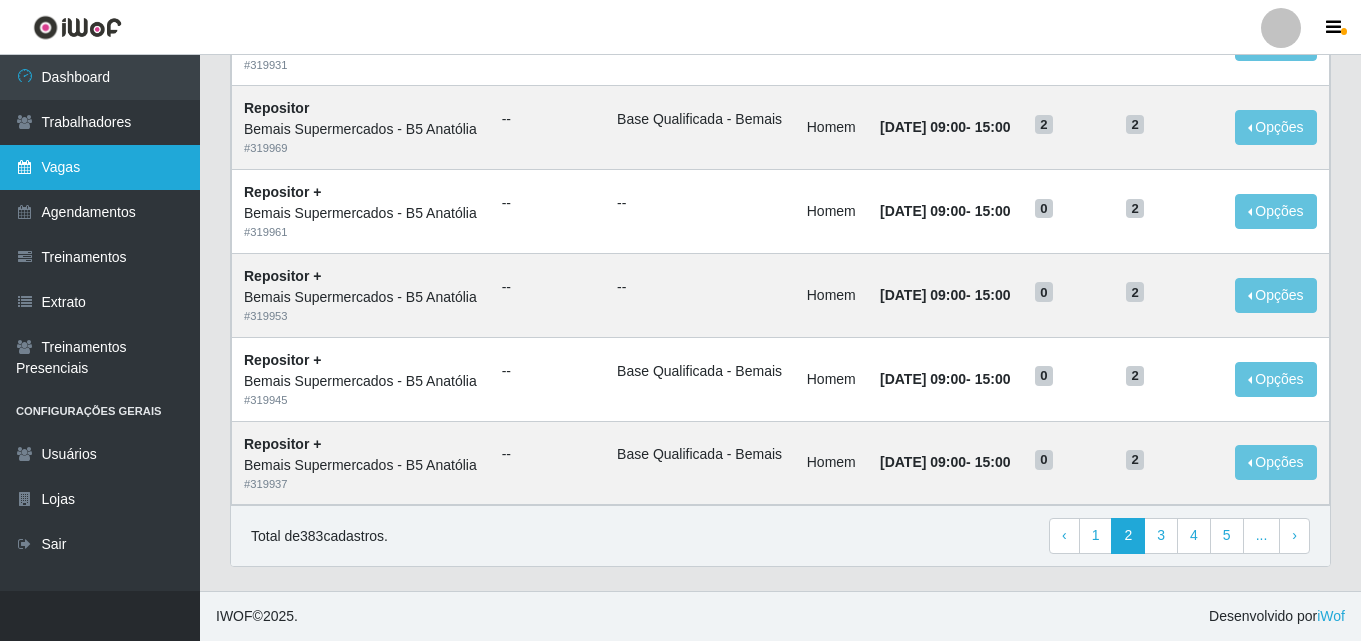 click on "Vagas" at bounding box center (100, 167) 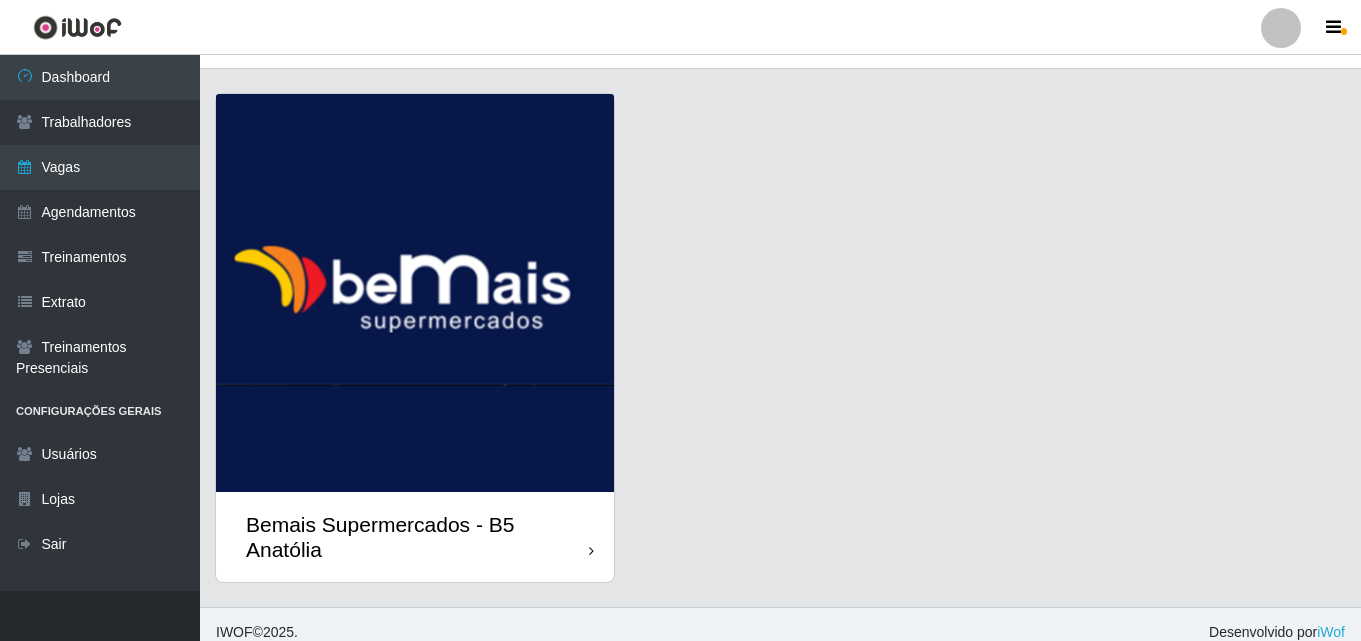 scroll, scrollTop: 48, scrollLeft: 0, axis: vertical 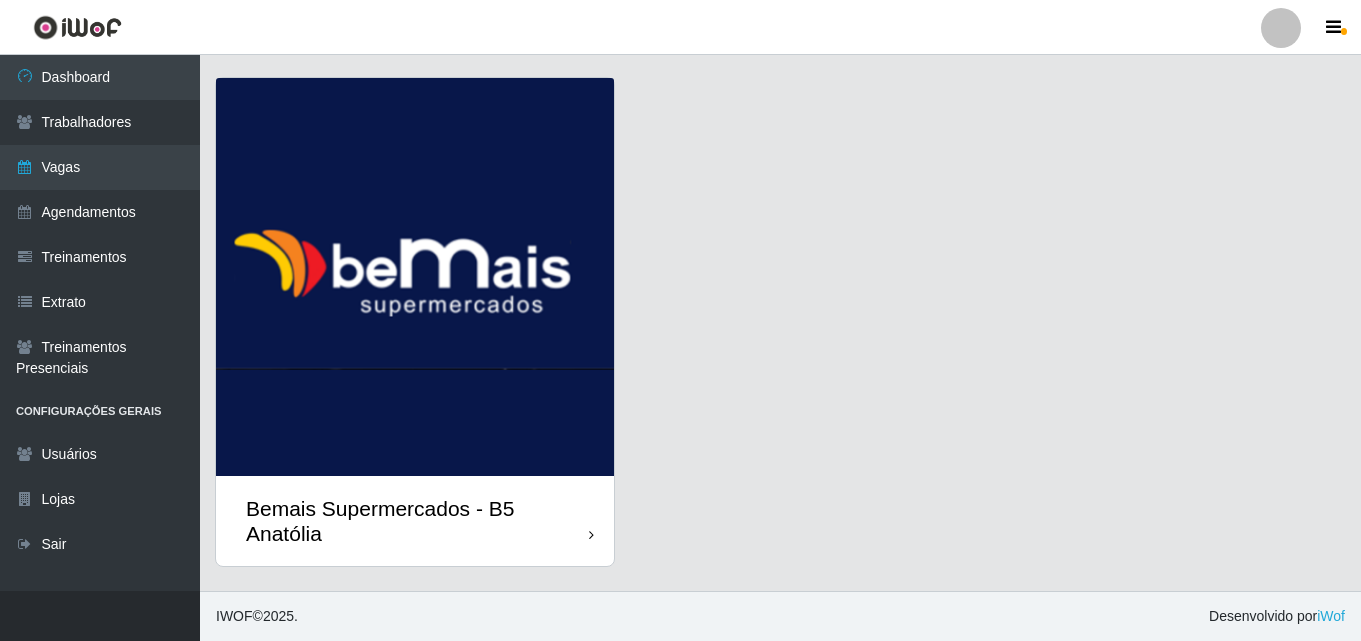 click on "Bemais Supermercados - B5 Anatólia" at bounding box center [415, 521] 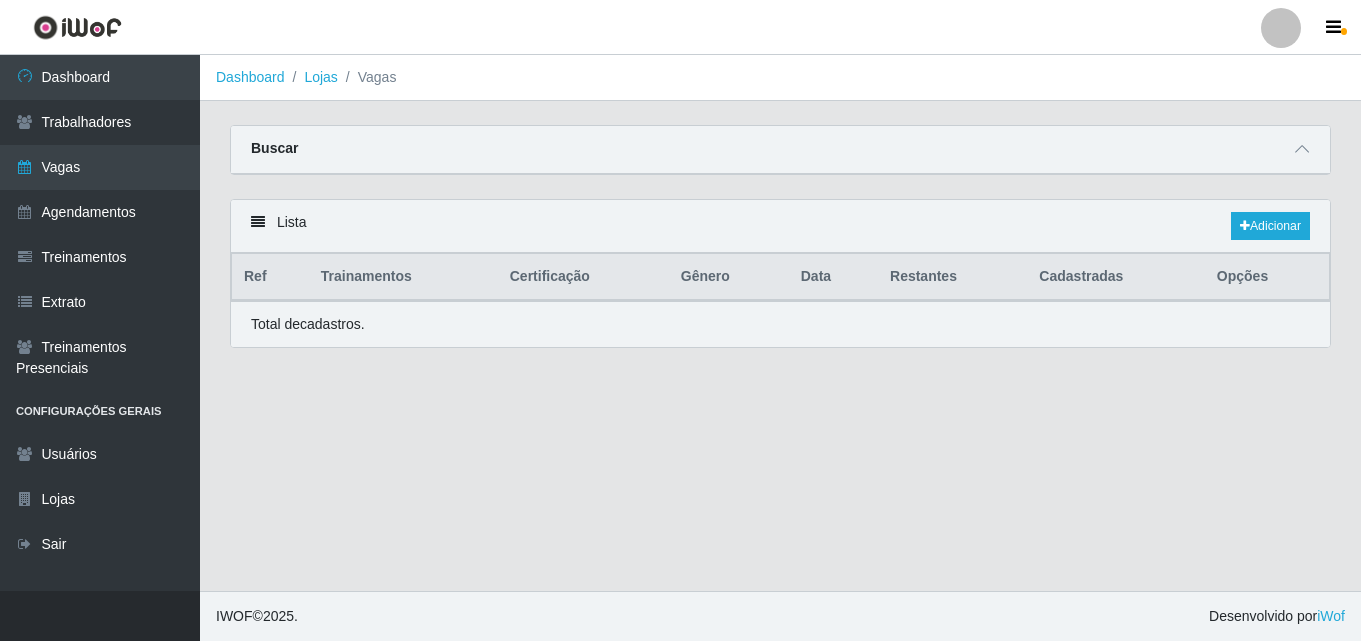 scroll, scrollTop: 0, scrollLeft: 0, axis: both 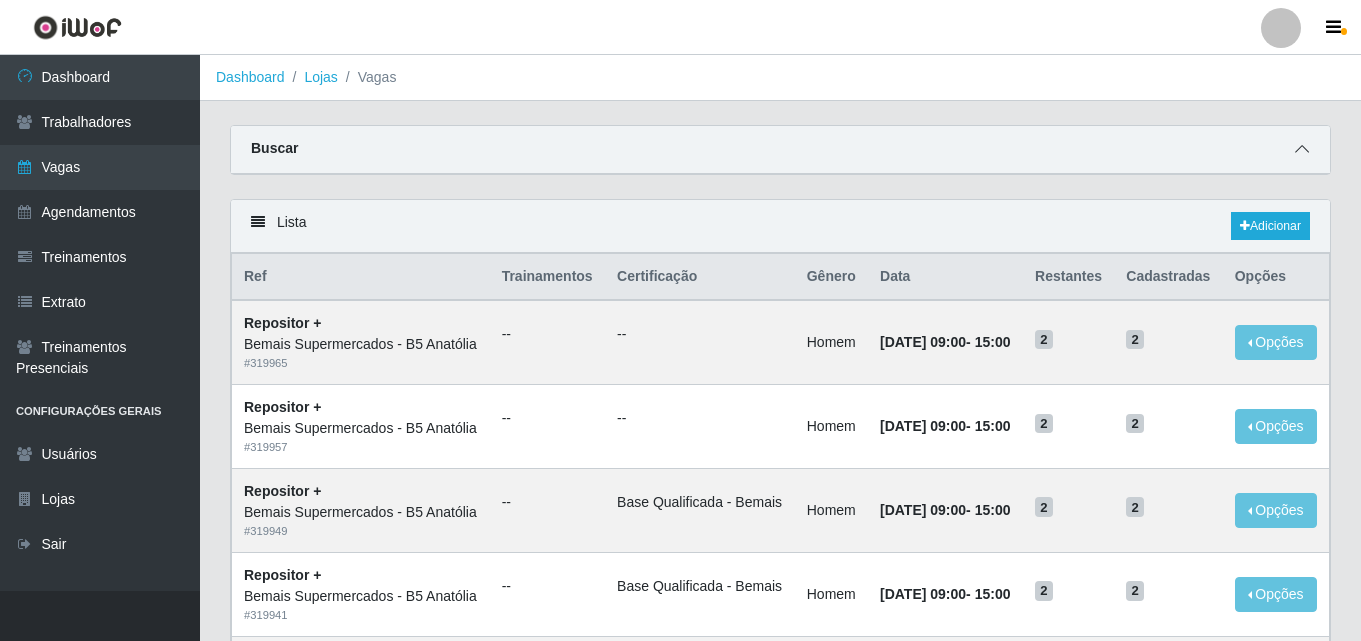 click at bounding box center (1302, 149) 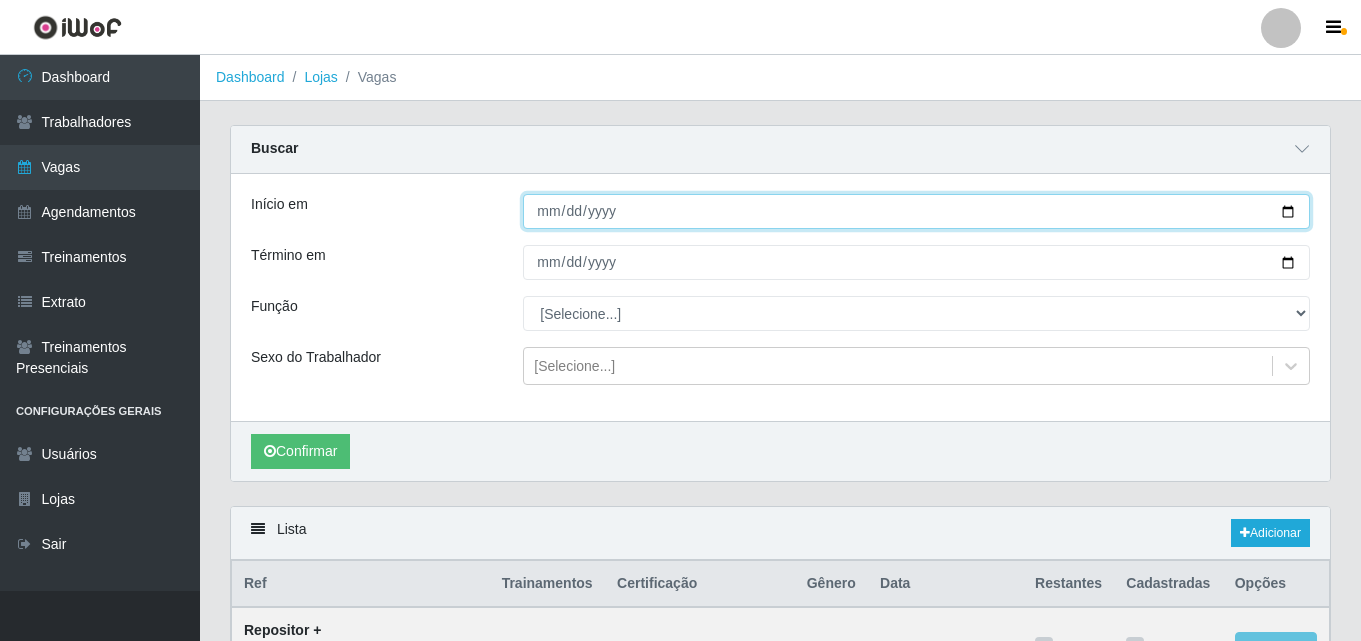 click on "Início em" at bounding box center (916, 211) 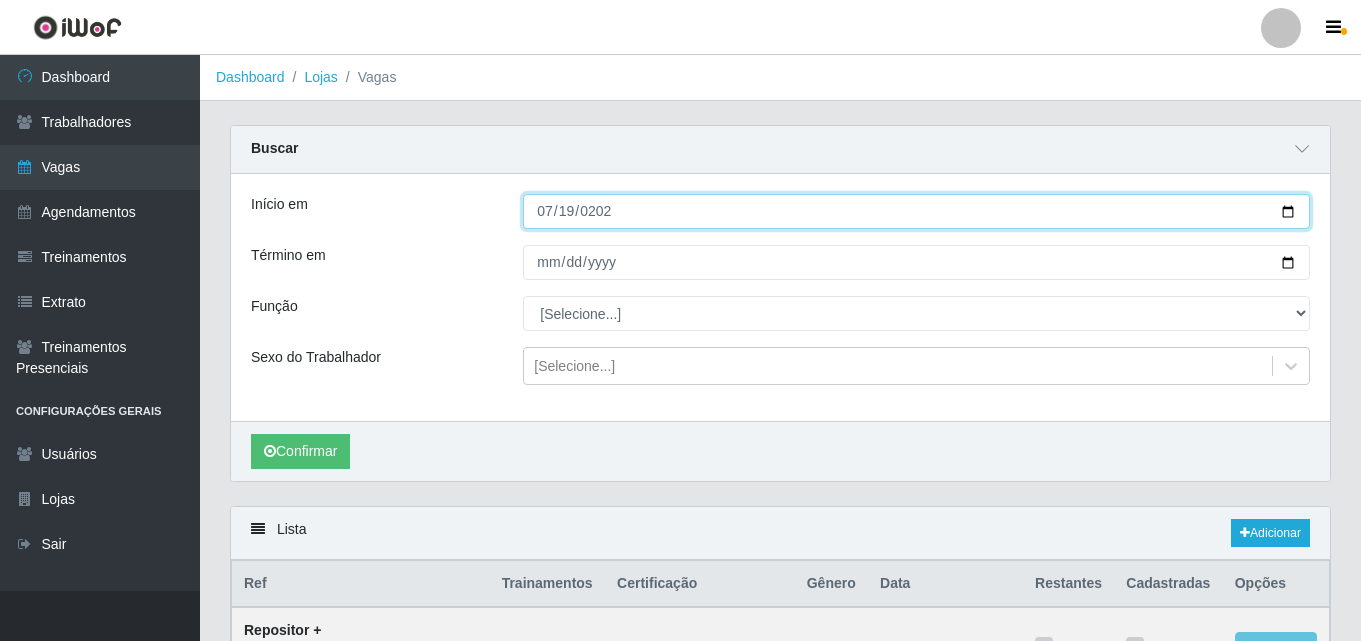 type on "[DATE]" 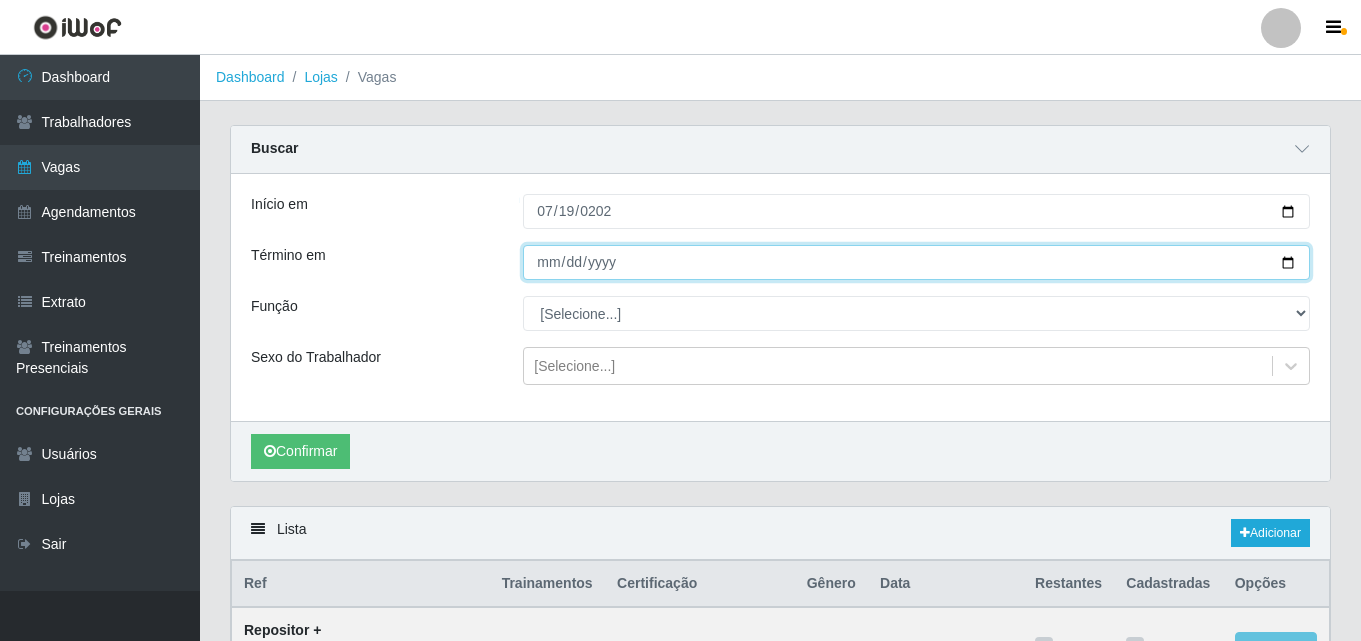 click on "Término em" at bounding box center (916, 262) 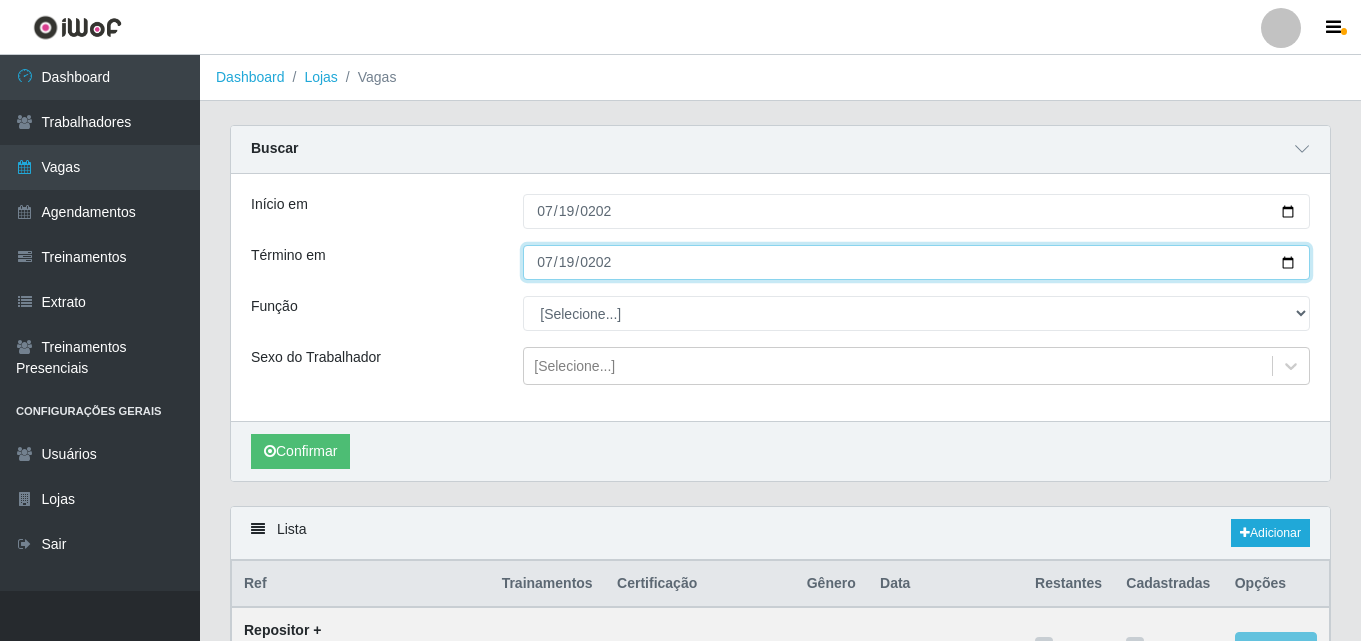 type on "[DATE]" 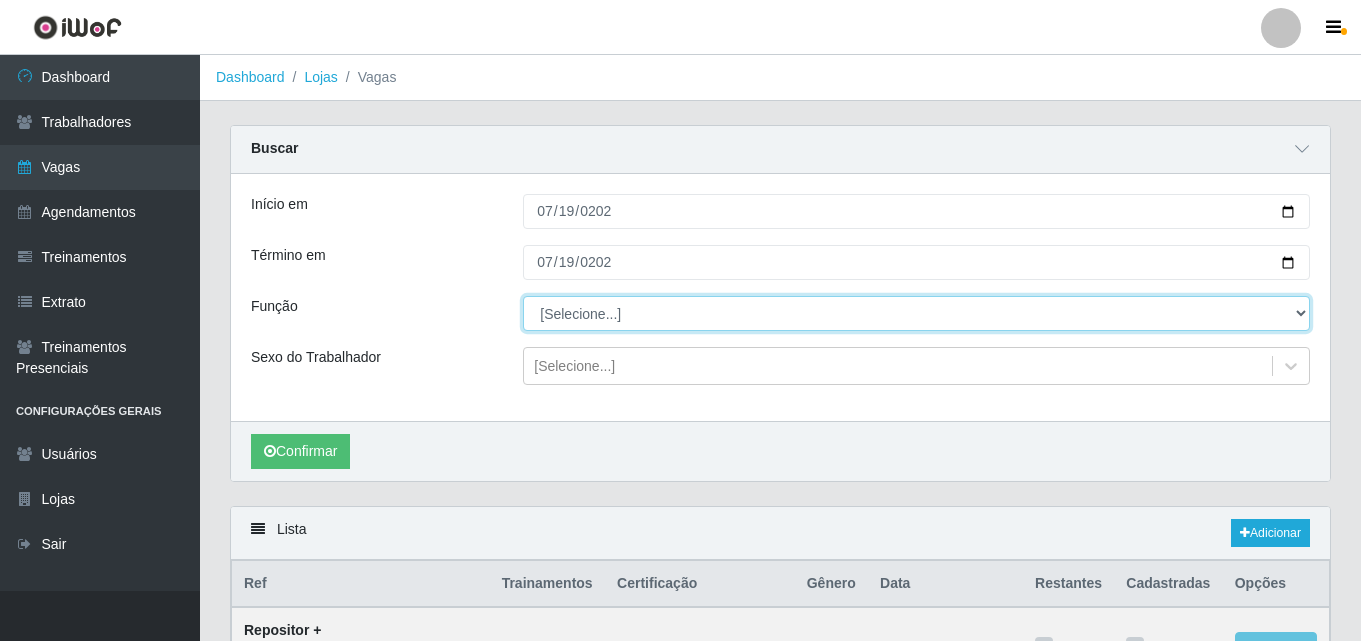 click on "[Selecione...] ASG ASG + ASG ++ Auxiliar de Estacionamento Auxiliar de Estacionamento + Auxiliar de Estacionamento ++ Balconista de Açougue  Balconista de Açougue + Balconista de Açougue ++ Embalador Embalador + Embalador ++ Operador de Caixa Operador de Caixa + Operador de Caixa ++ Repositor  Repositor + Repositor ++" at bounding box center (916, 313) 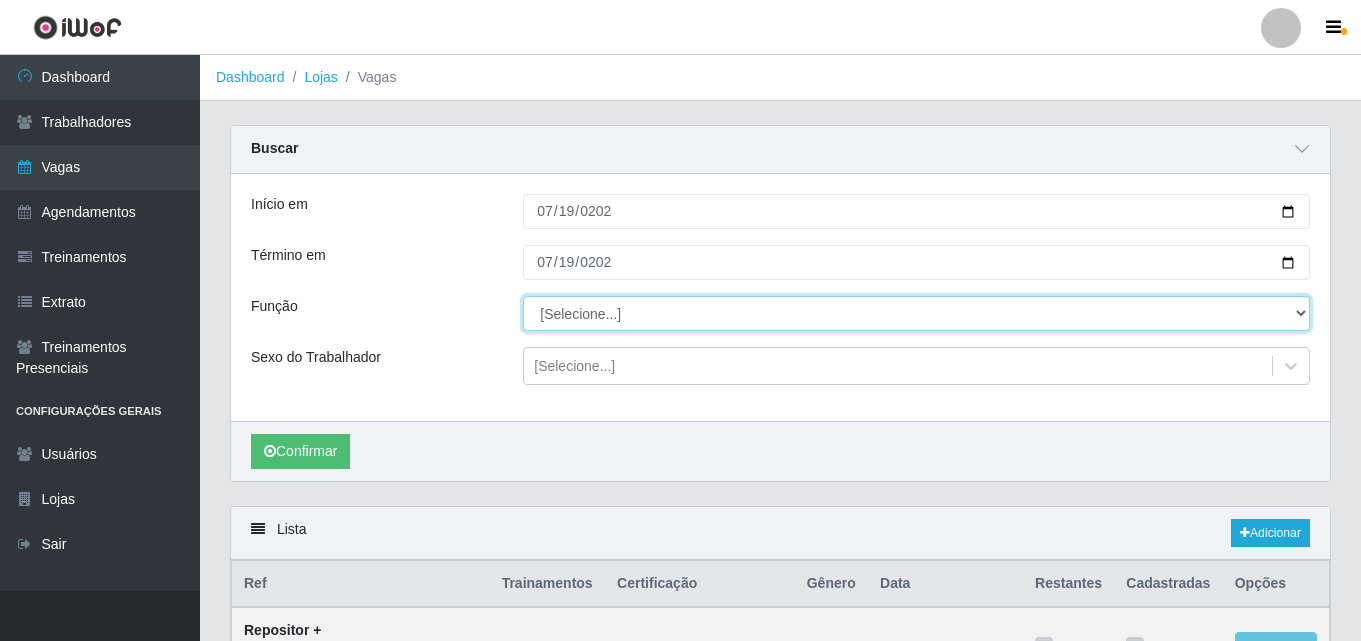 select on "82" 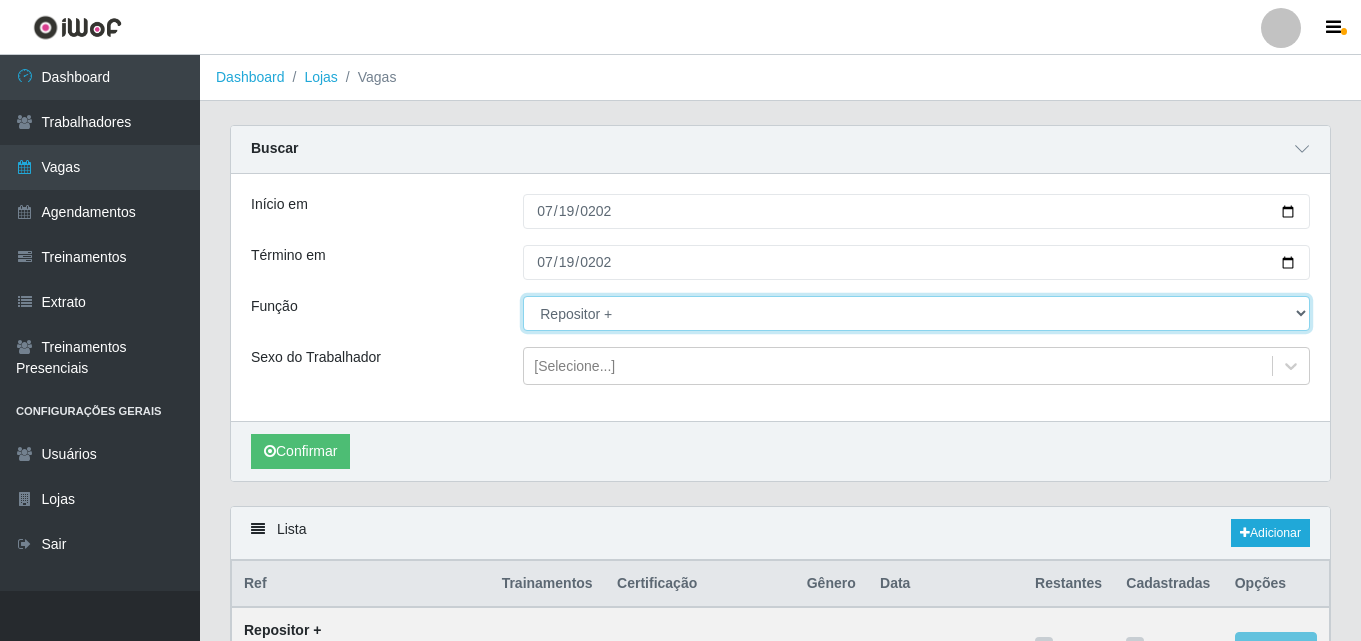 click on "[Selecione...] ASG ASG + ASG ++ Auxiliar de Estacionamento Auxiliar de Estacionamento + Auxiliar de Estacionamento ++ Balconista de Açougue  Balconista de Açougue + Balconista de Açougue ++ Embalador Embalador + Embalador ++ Operador de Caixa Operador de Caixa + Operador de Caixa ++ Repositor  Repositor + Repositor ++" at bounding box center (916, 313) 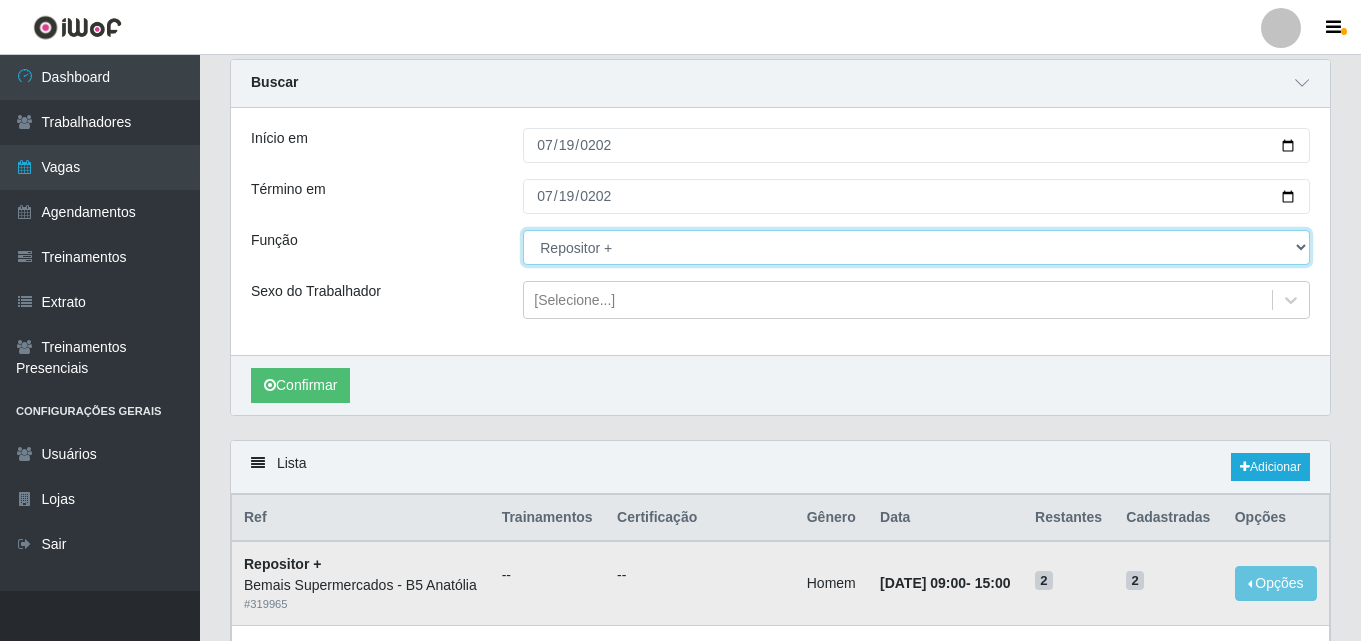 scroll, scrollTop: 200, scrollLeft: 0, axis: vertical 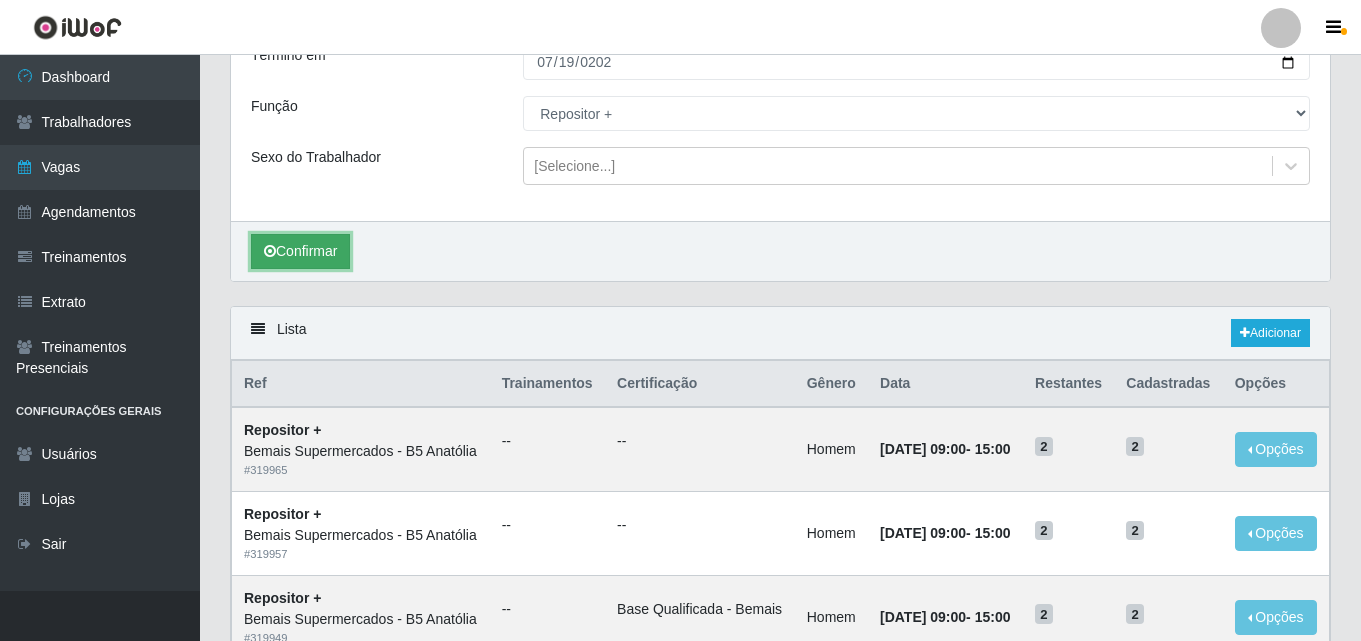 click on "Confirmar" at bounding box center (300, 251) 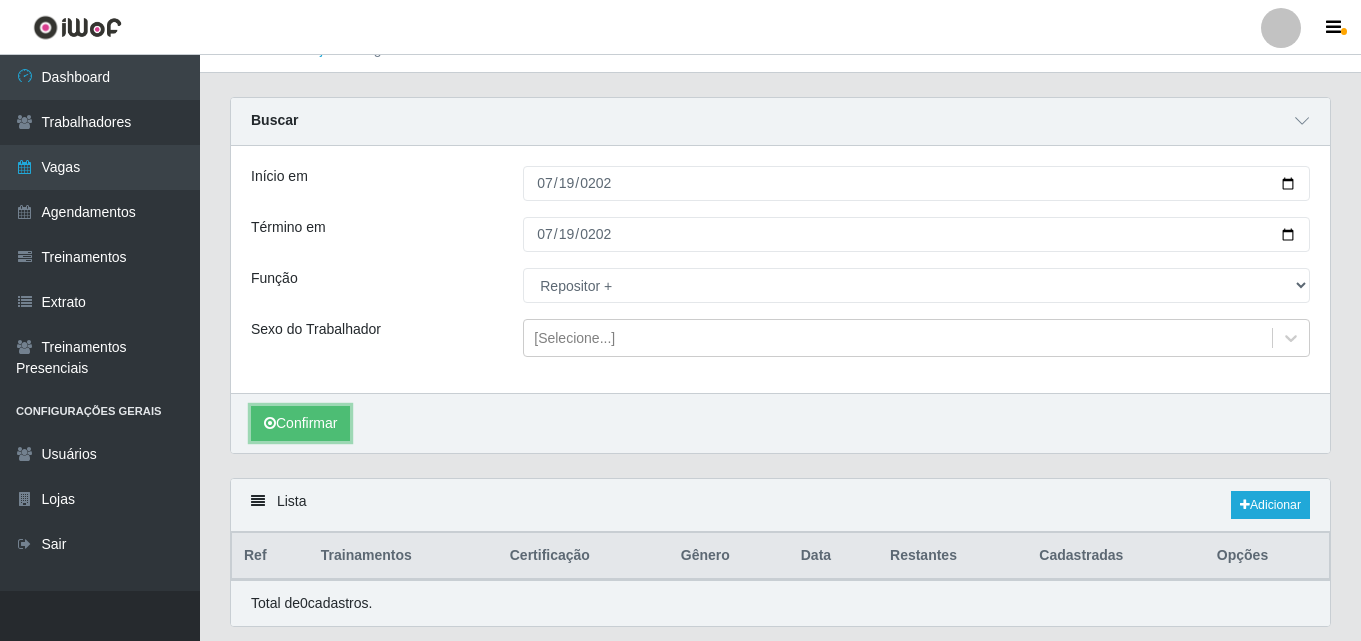 scroll, scrollTop: 0, scrollLeft: 0, axis: both 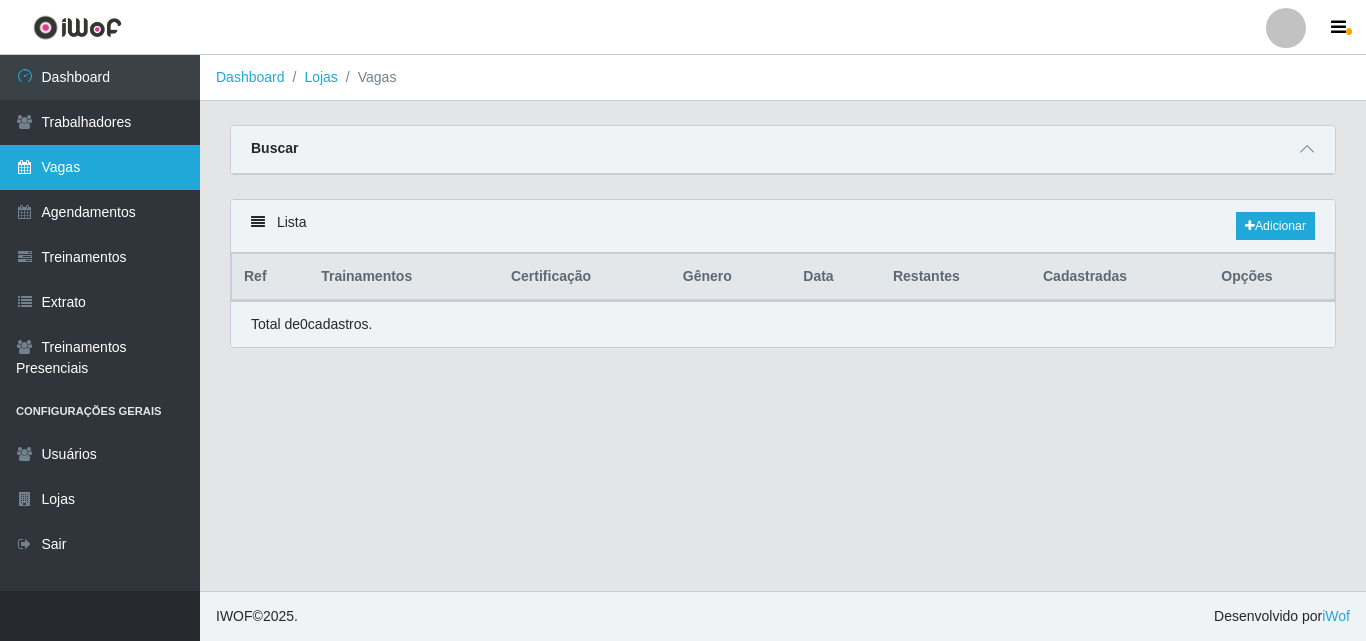 click on "Vagas" at bounding box center (100, 167) 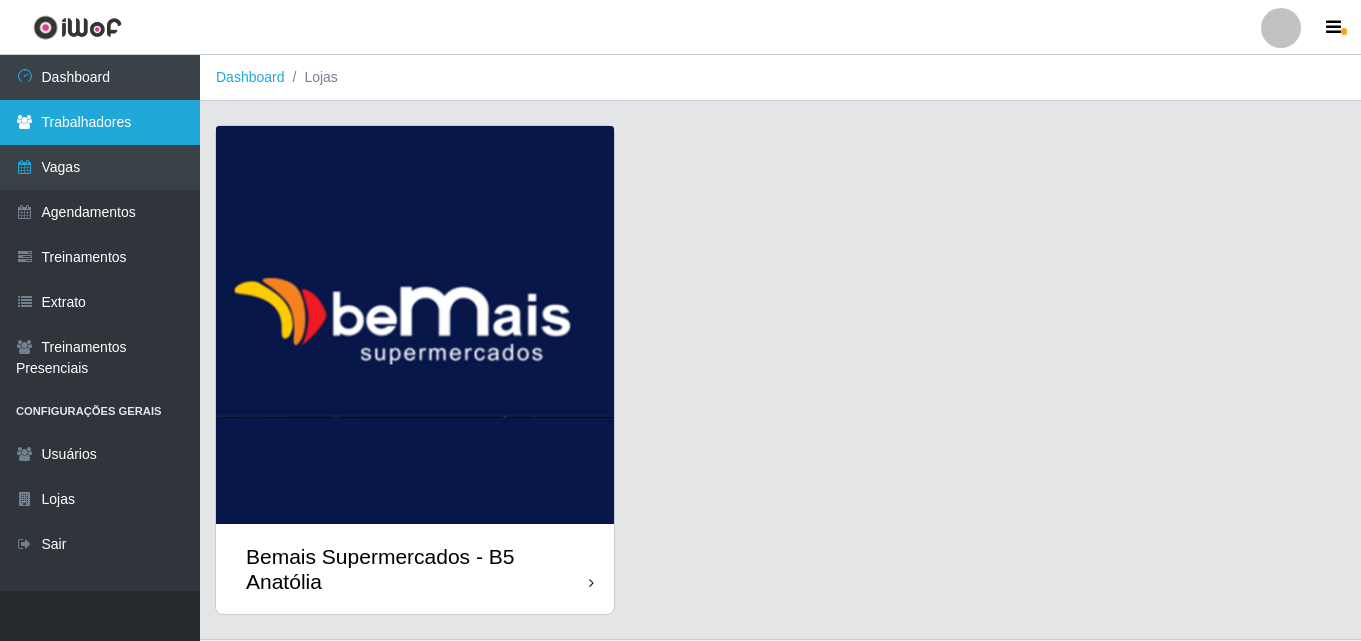 click on "Trabalhadores" at bounding box center [100, 122] 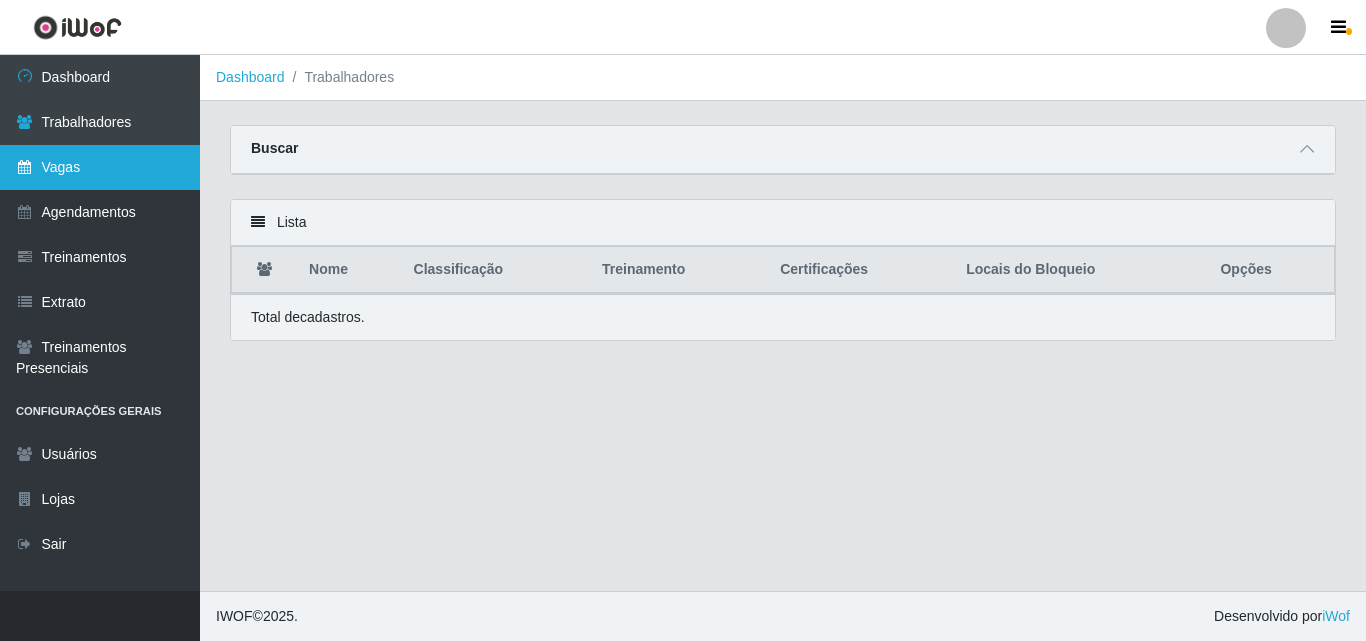 click on "Vagas" at bounding box center [100, 167] 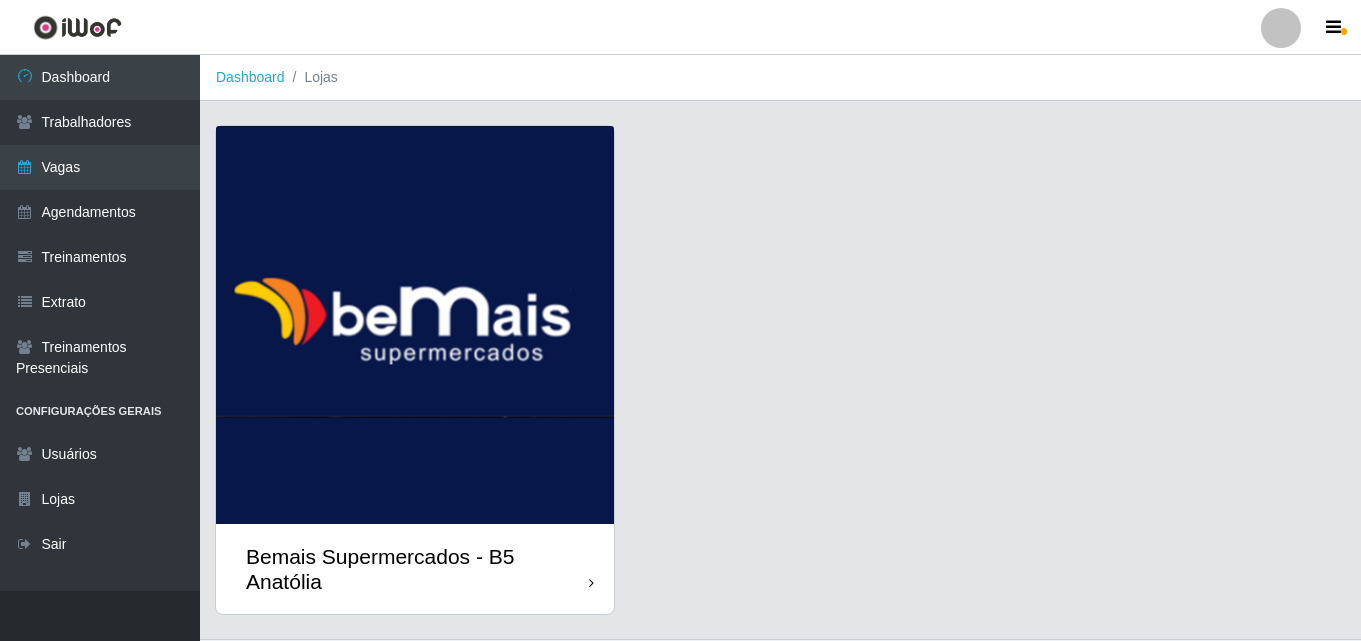 scroll, scrollTop: 48, scrollLeft: 0, axis: vertical 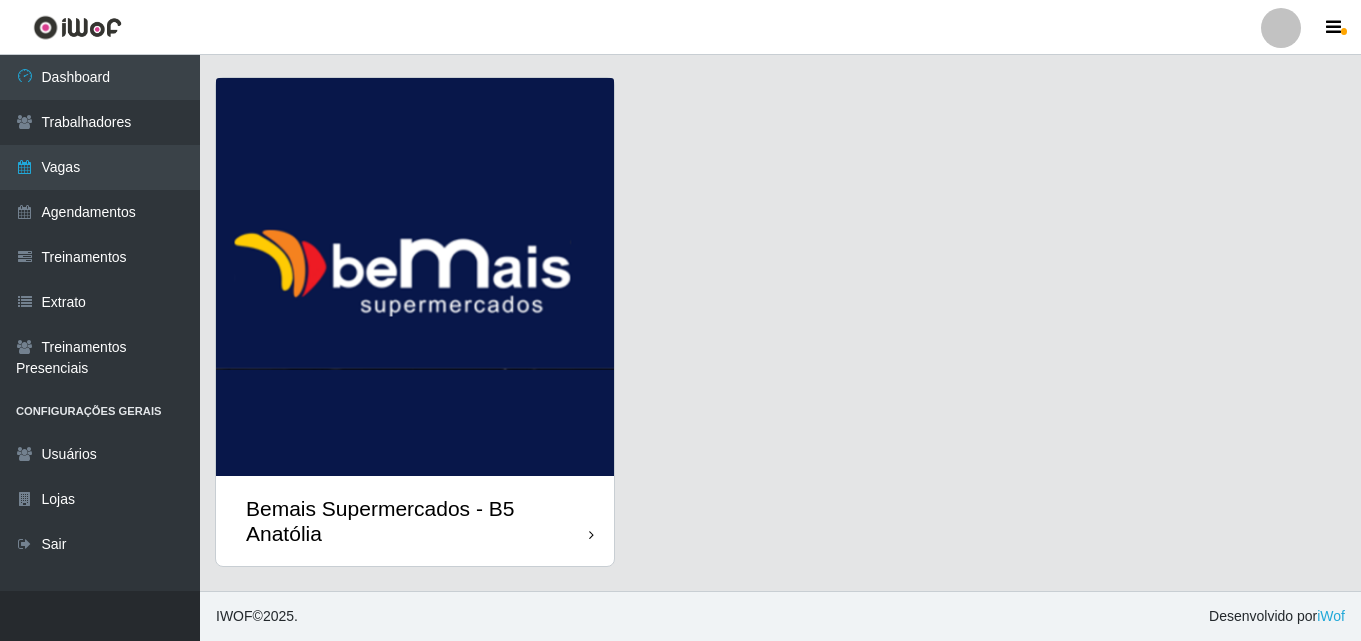 click on "Bemais Supermercados - B5 Anatólia" at bounding box center [415, 521] 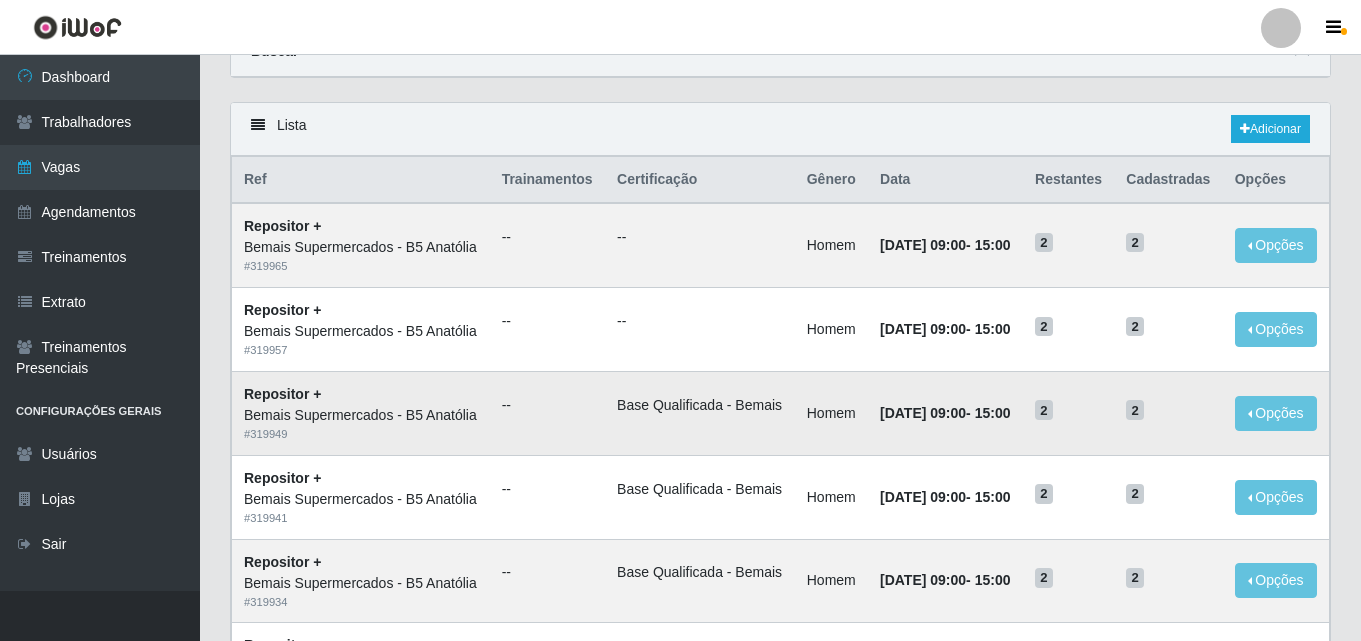 scroll, scrollTop: 0, scrollLeft: 0, axis: both 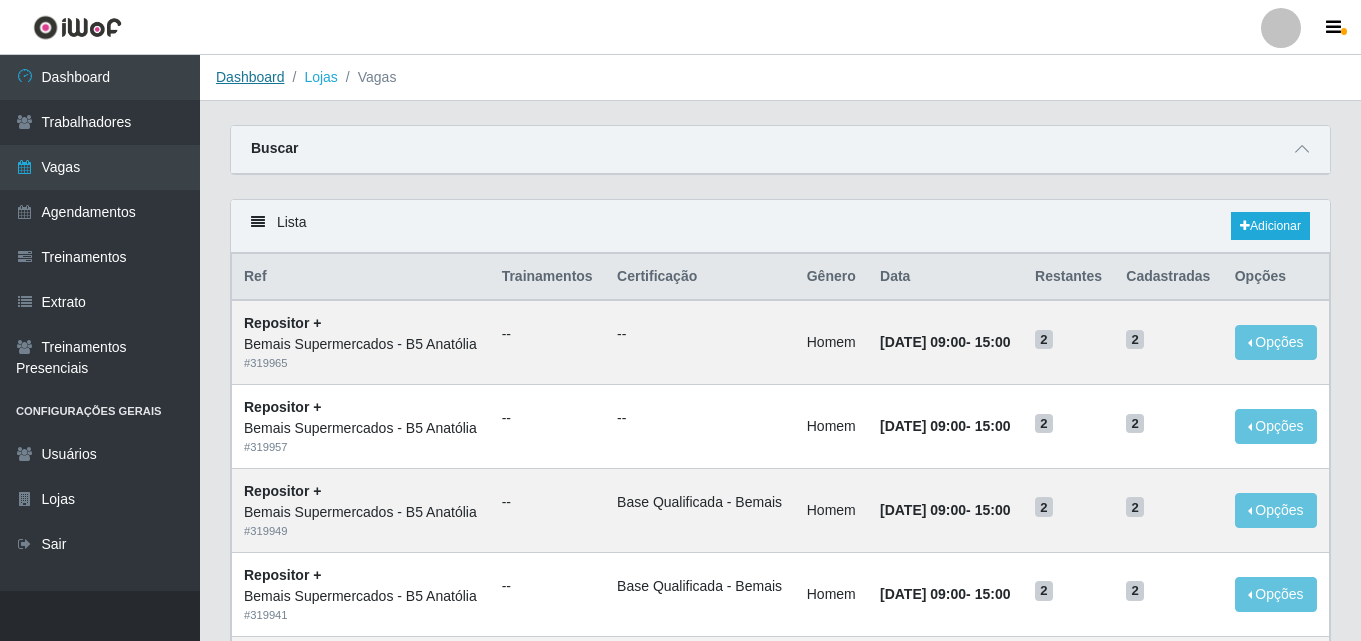 click on "Dashboard" at bounding box center [250, 77] 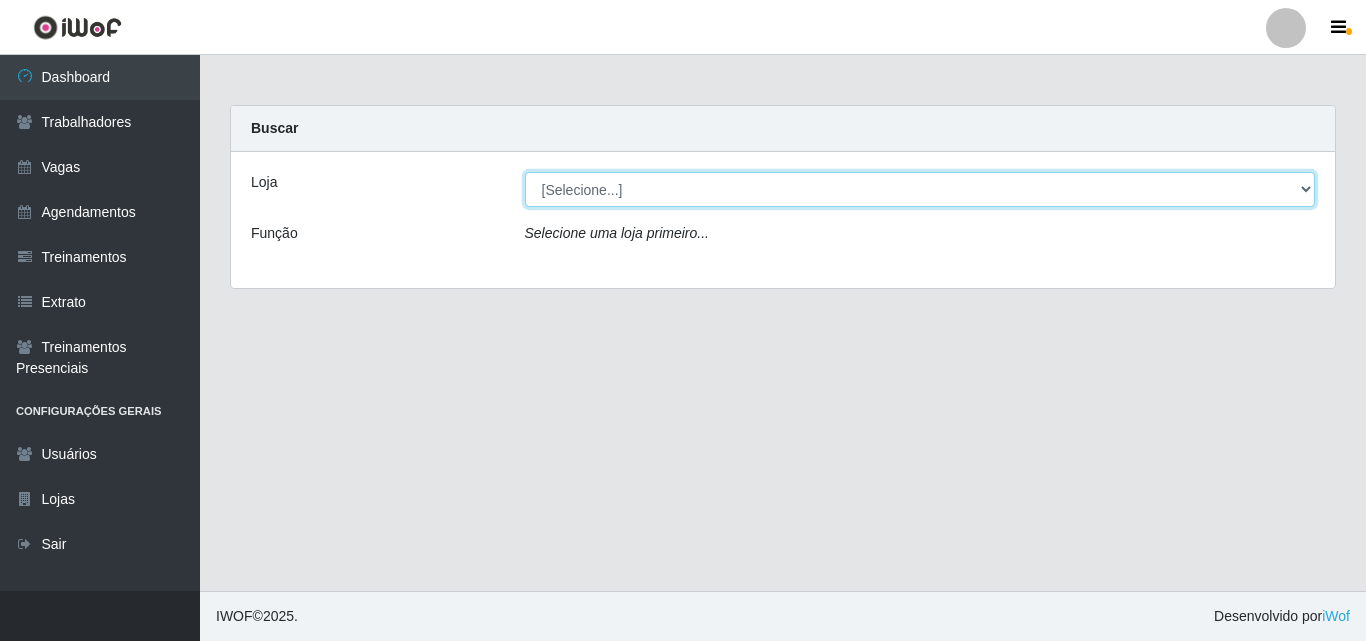 click on "[Selecione...] Bemais Supermercados - B5 Anatólia" at bounding box center [920, 189] 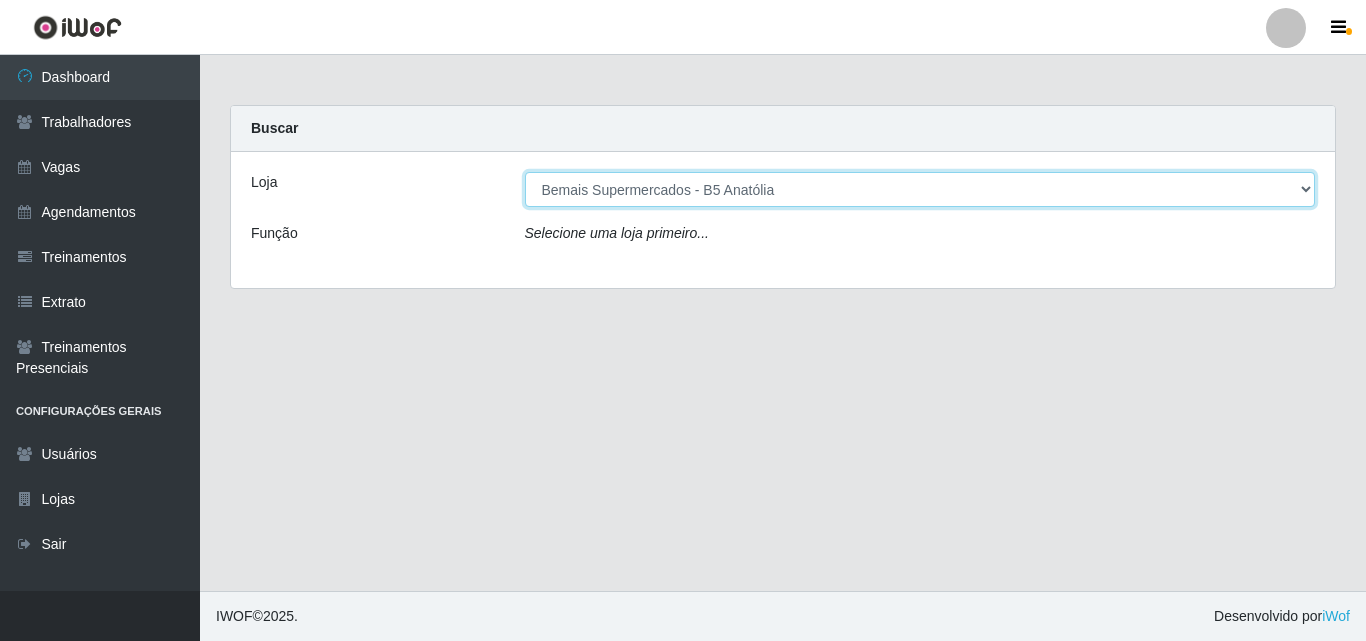 click on "[Selecione...] Bemais Supermercados - B5 Anatólia" at bounding box center (920, 189) 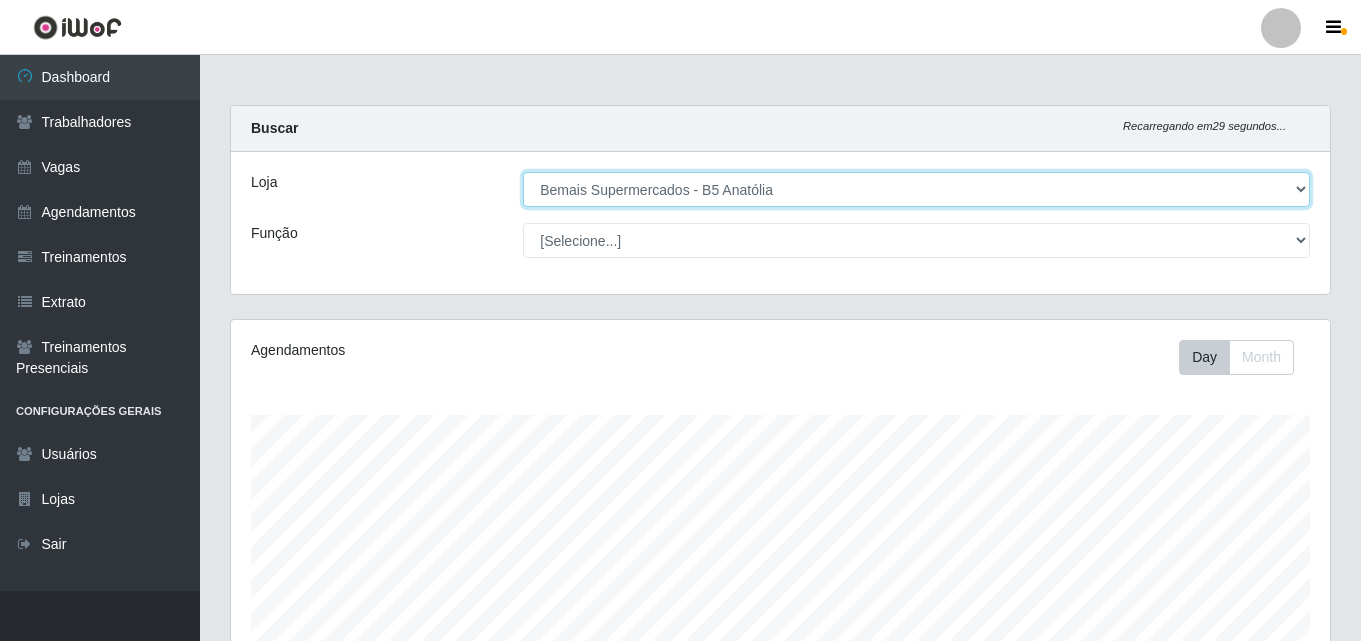 scroll, scrollTop: 999585, scrollLeft: 998901, axis: both 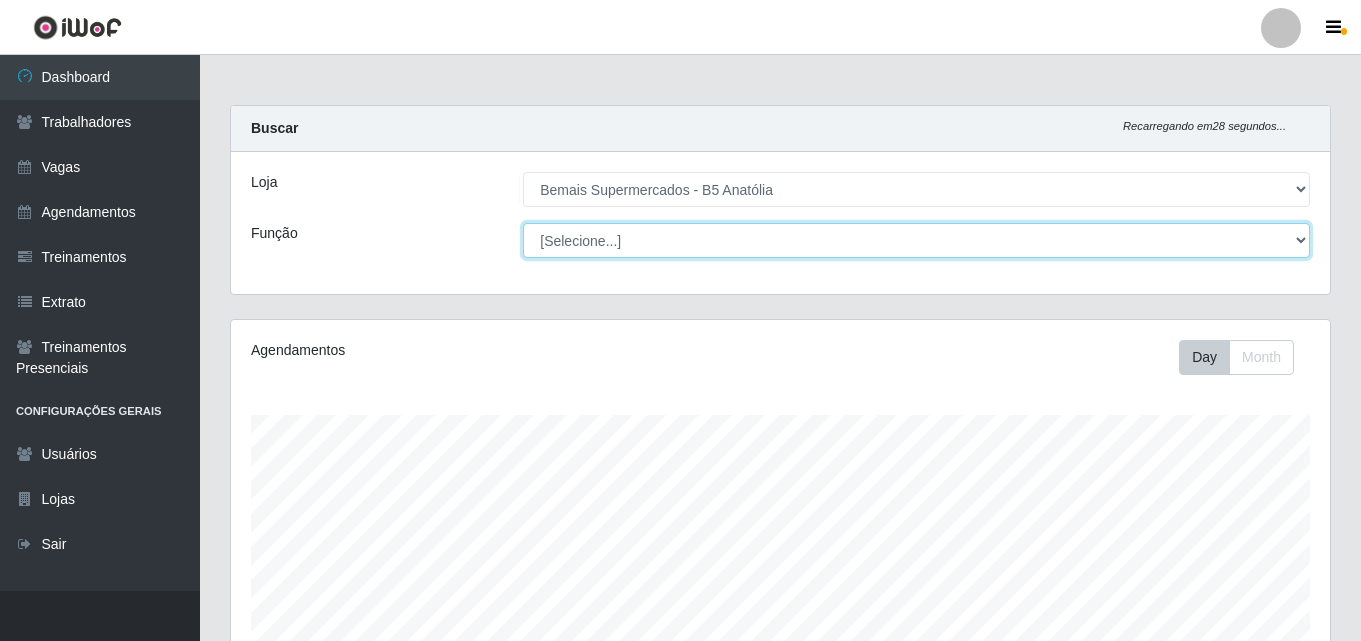 click on "[Selecione...] ASG ASG + ASG ++ Auxiliar de Estacionamento Auxiliar de Estacionamento + Auxiliar de Estacionamento ++ Balconista de Açougue  Balconista de Açougue + Balconista de Açougue ++ Embalador Embalador + Embalador ++ Operador de Caixa Operador de Caixa + Operador de Caixa ++ Repositor  Repositor + Repositor ++" at bounding box center [916, 240] 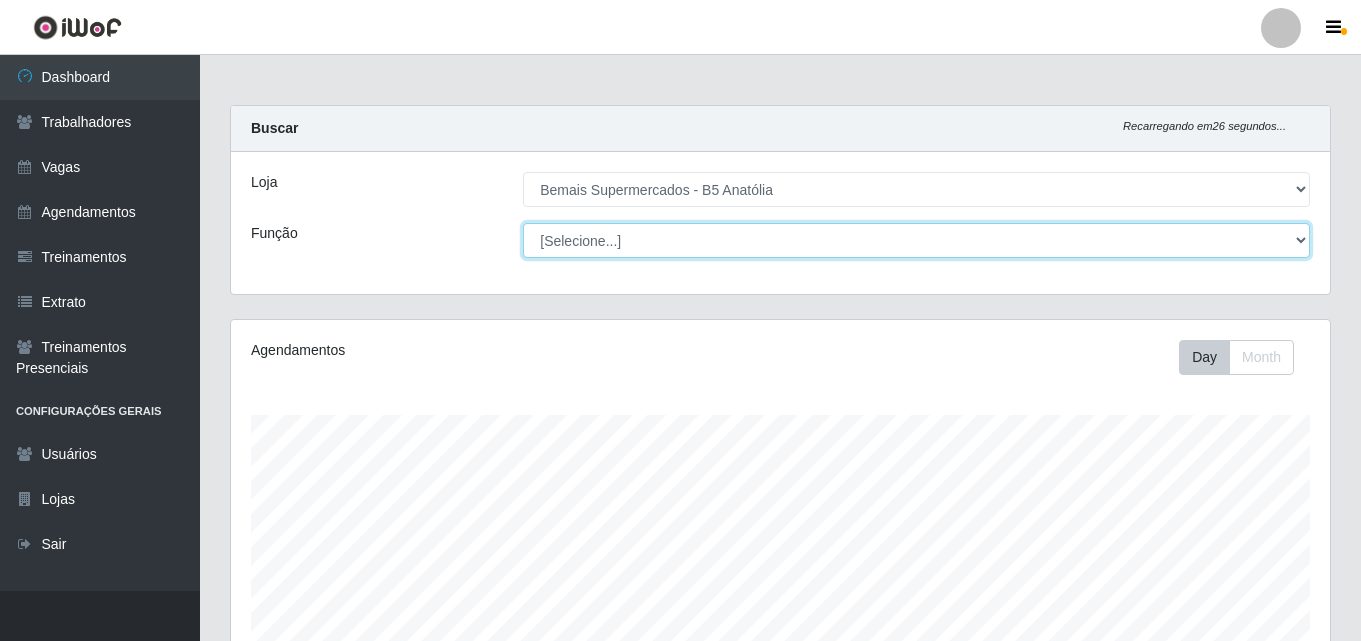 select on "82" 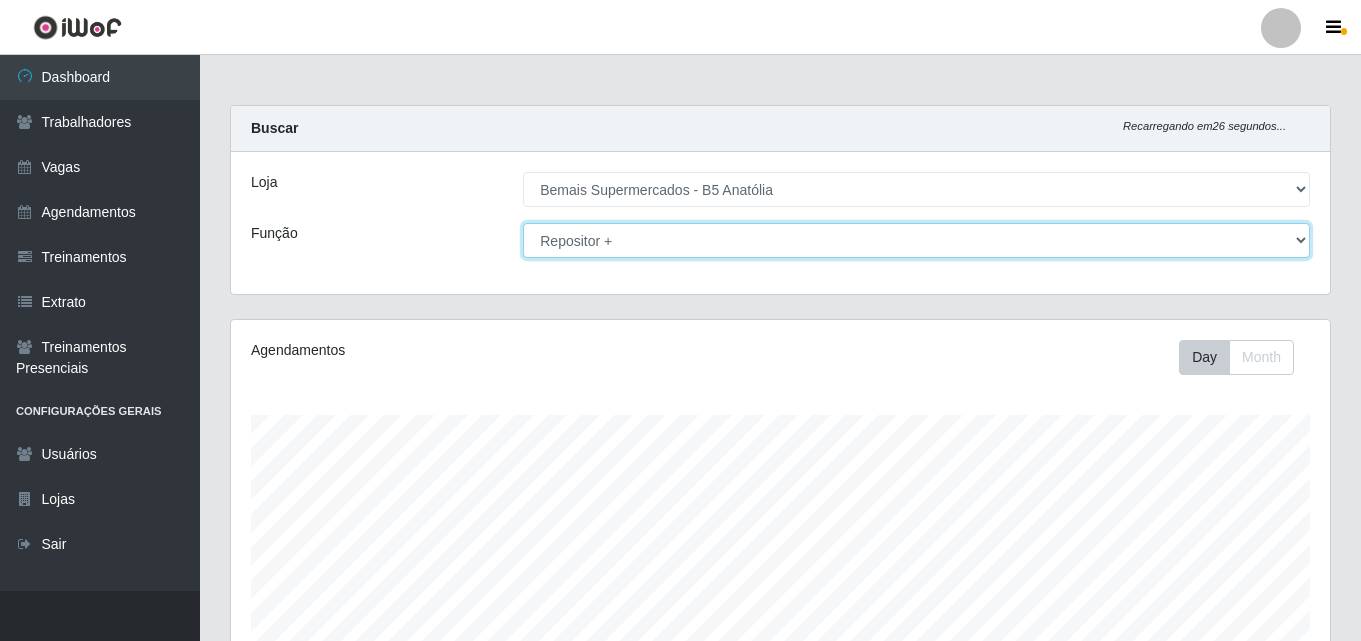click on "[Selecione...] ASG ASG + ASG ++ Auxiliar de Estacionamento Auxiliar de Estacionamento + Auxiliar de Estacionamento ++ Balconista de Açougue  Balconista de Açougue + Balconista de Açougue ++ Embalador Embalador + Embalador ++ Operador de Caixa Operador de Caixa + Operador de Caixa ++ Repositor  Repositor + Repositor ++" at bounding box center (916, 240) 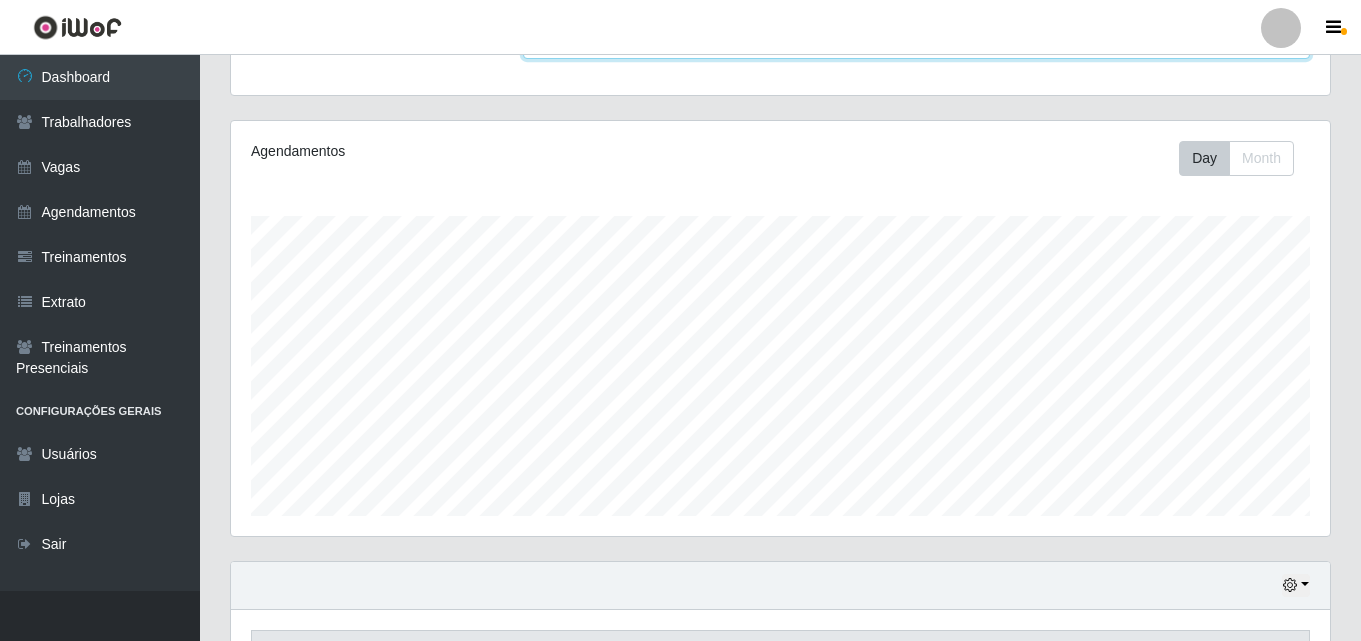 scroll, scrollTop: 539, scrollLeft: 0, axis: vertical 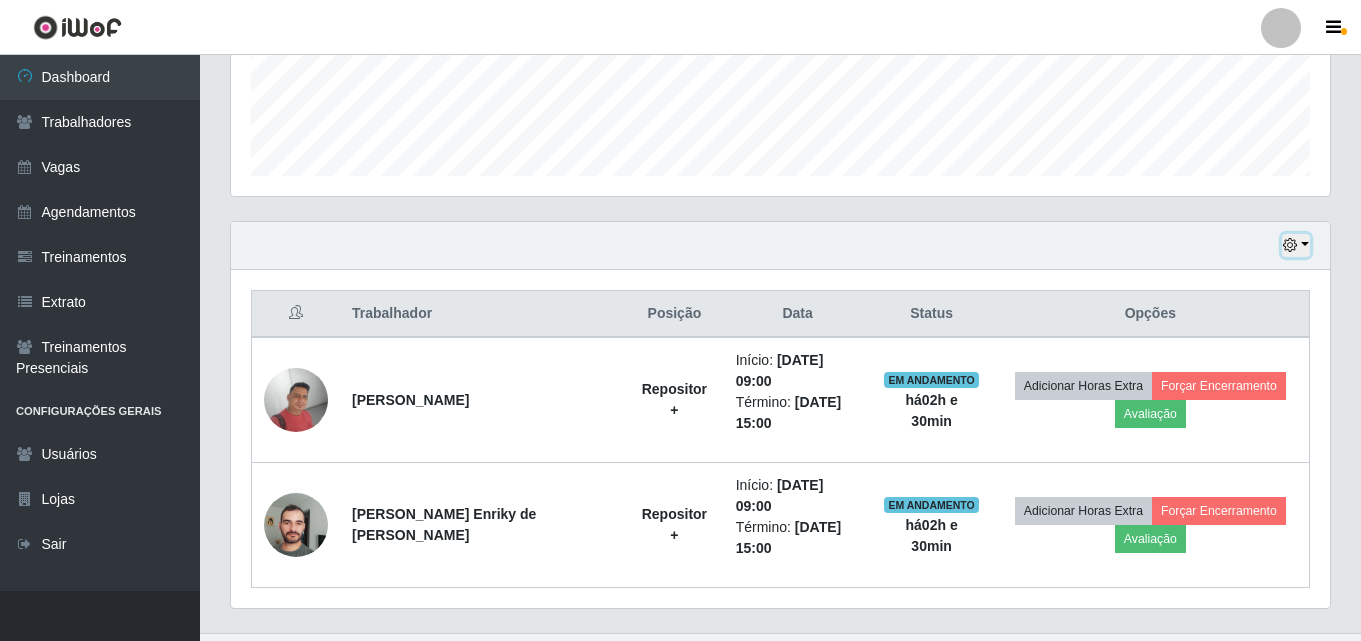 click at bounding box center (1296, 245) 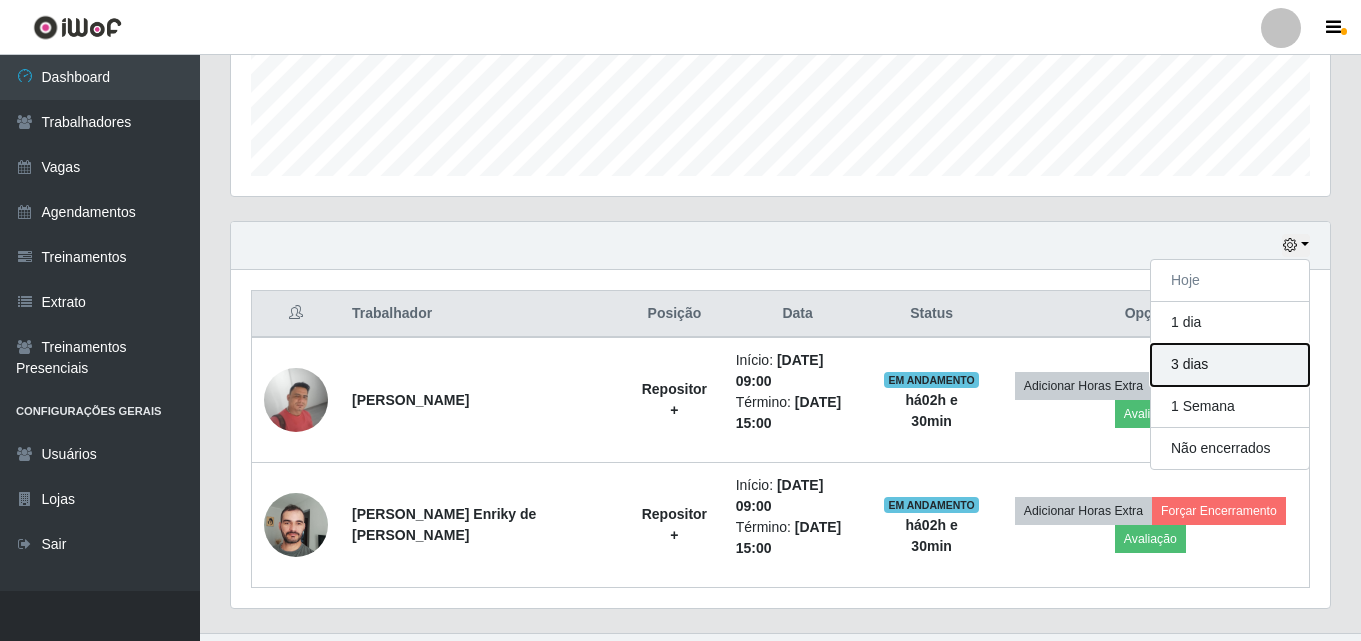click on "3 dias" at bounding box center (1230, 365) 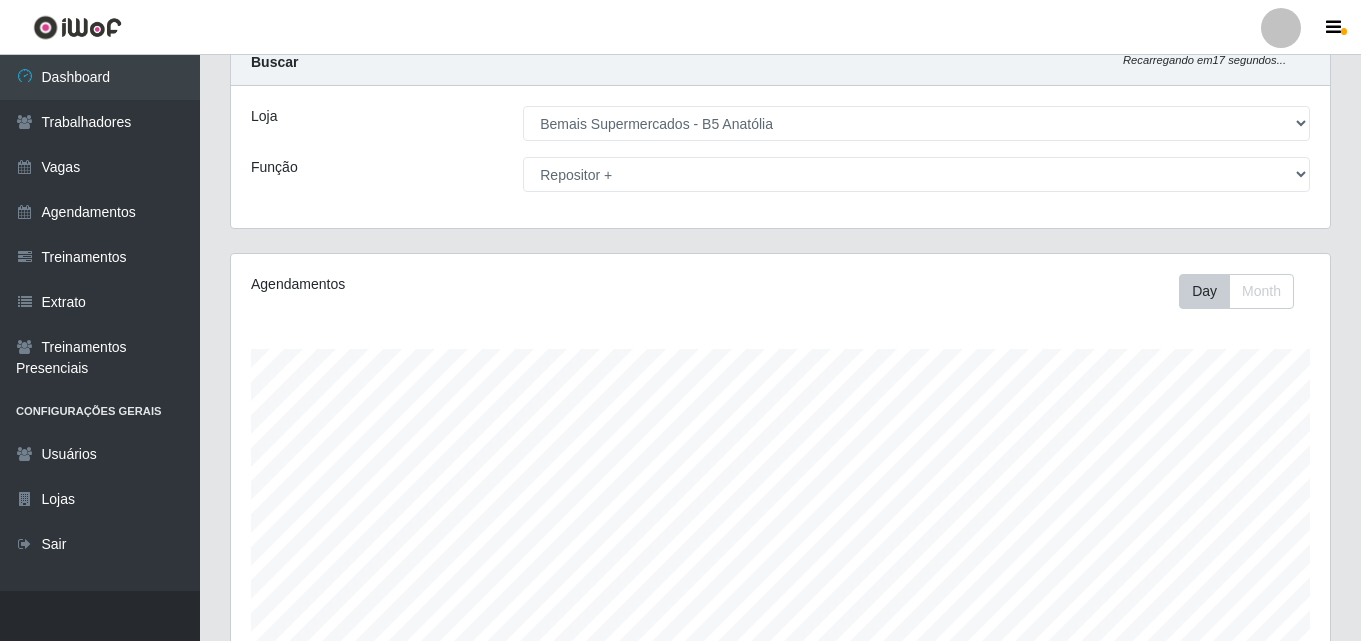 scroll, scrollTop: 0, scrollLeft: 0, axis: both 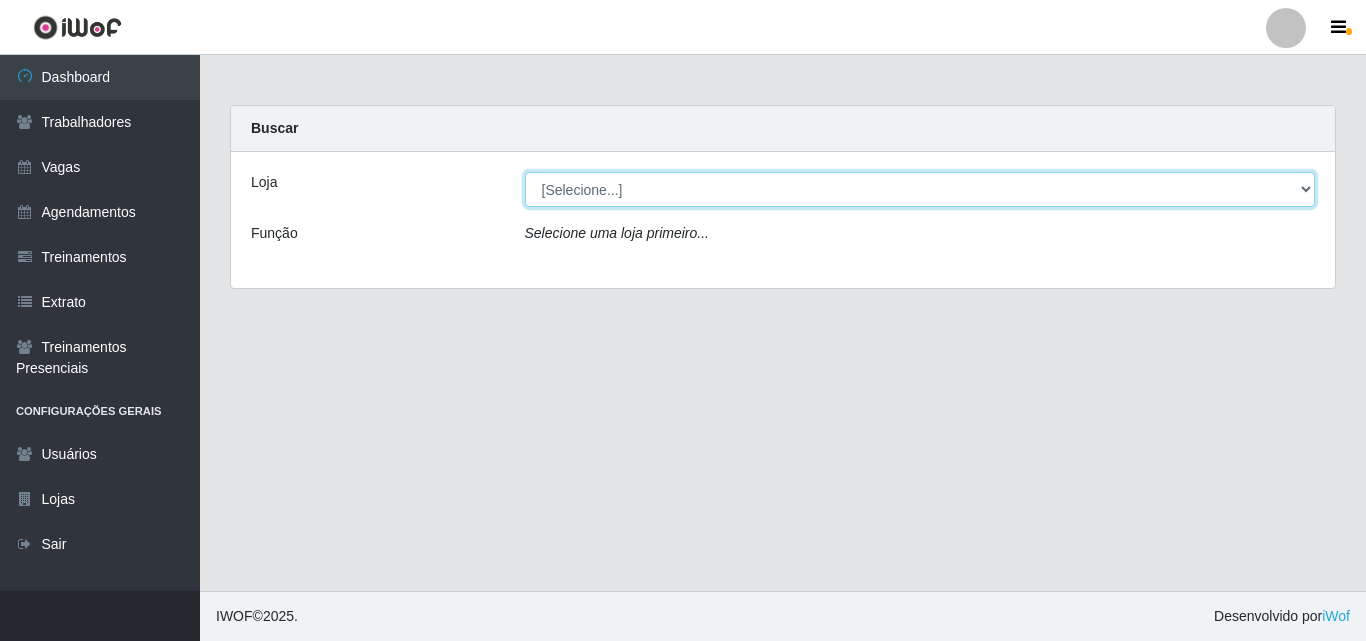 click on "[Selecione...] Bemais Supermercados - B5 Anatólia" at bounding box center [920, 189] 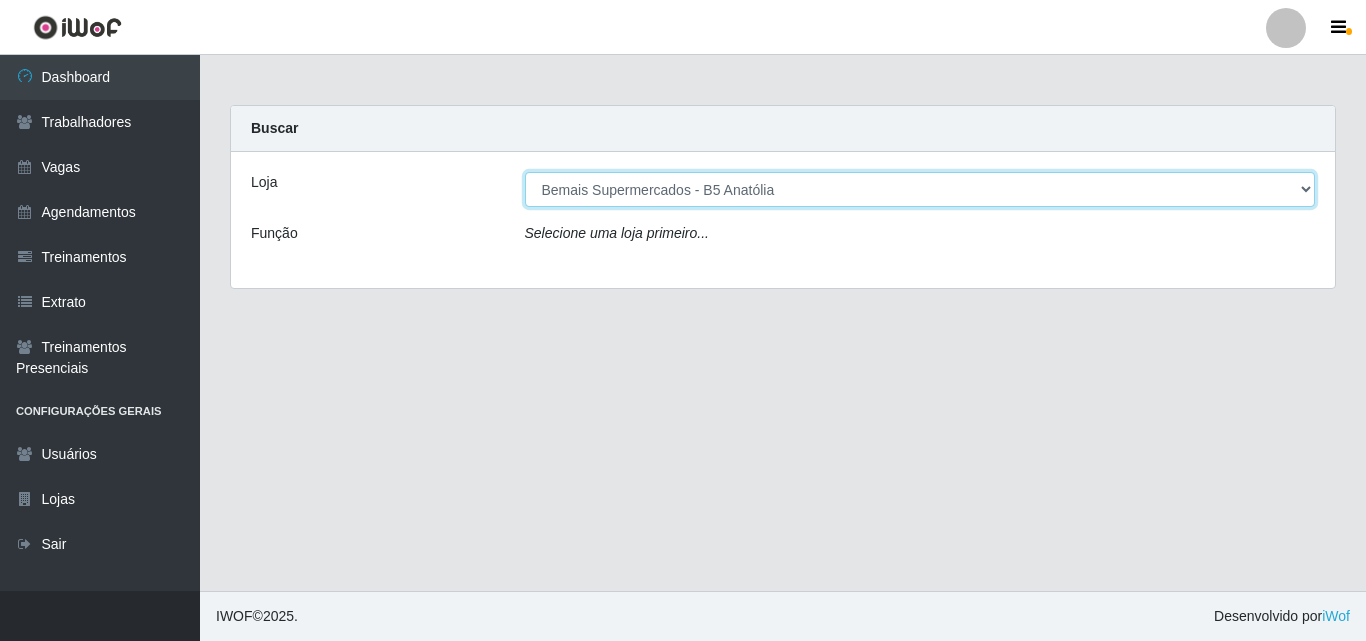 click on "[Selecione...] Bemais Supermercados - B5 Anatólia" at bounding box center (920, 189) 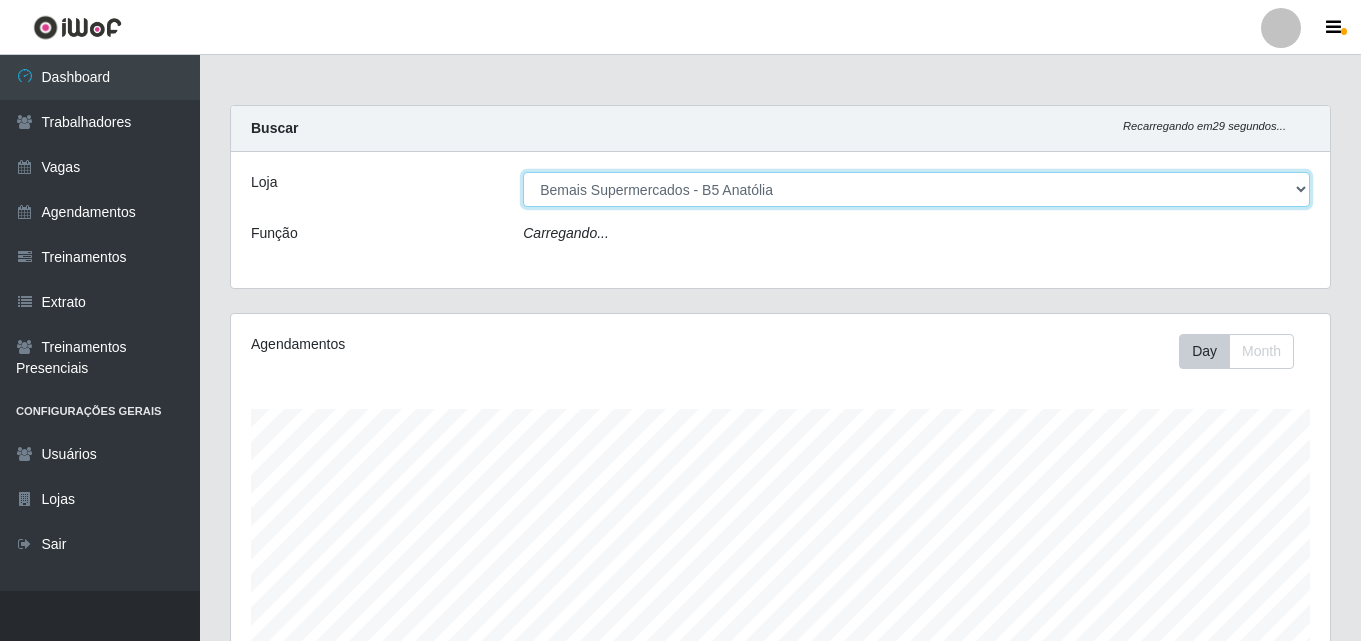 scroll, scrollTop: 999585, scrollLeft: 998901, axis: both 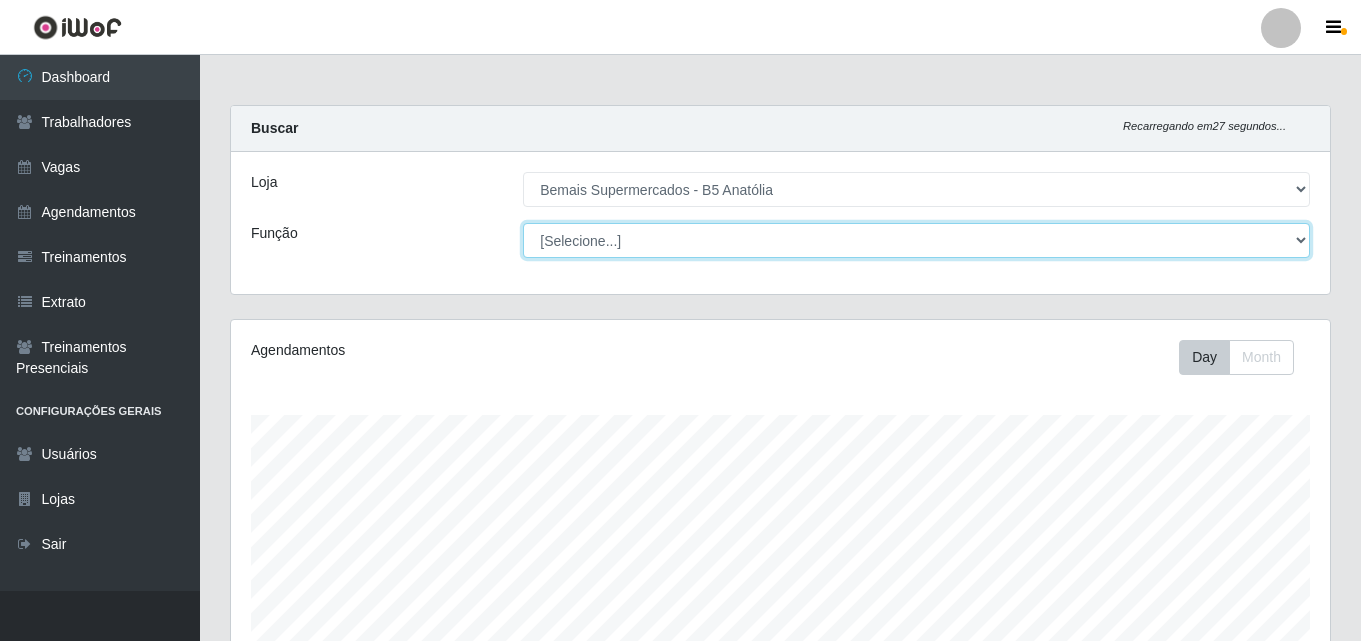 click on "[Selecione...] ASG ASG + ASG ++ Auxiliar de Estacionamento Auxiliar de Estacionamento + Auxiliar de Estacionamento ++ Balconista de Açougue  Balconista de Açougue + Balconista de Açougue ++ Embalador Embalador + Embalador ++ Operador de Caixa Operador de Caixa + Operador de Caixa ++ Repositor  Repositor + Repositor ++" at bounding box center (916, 240) 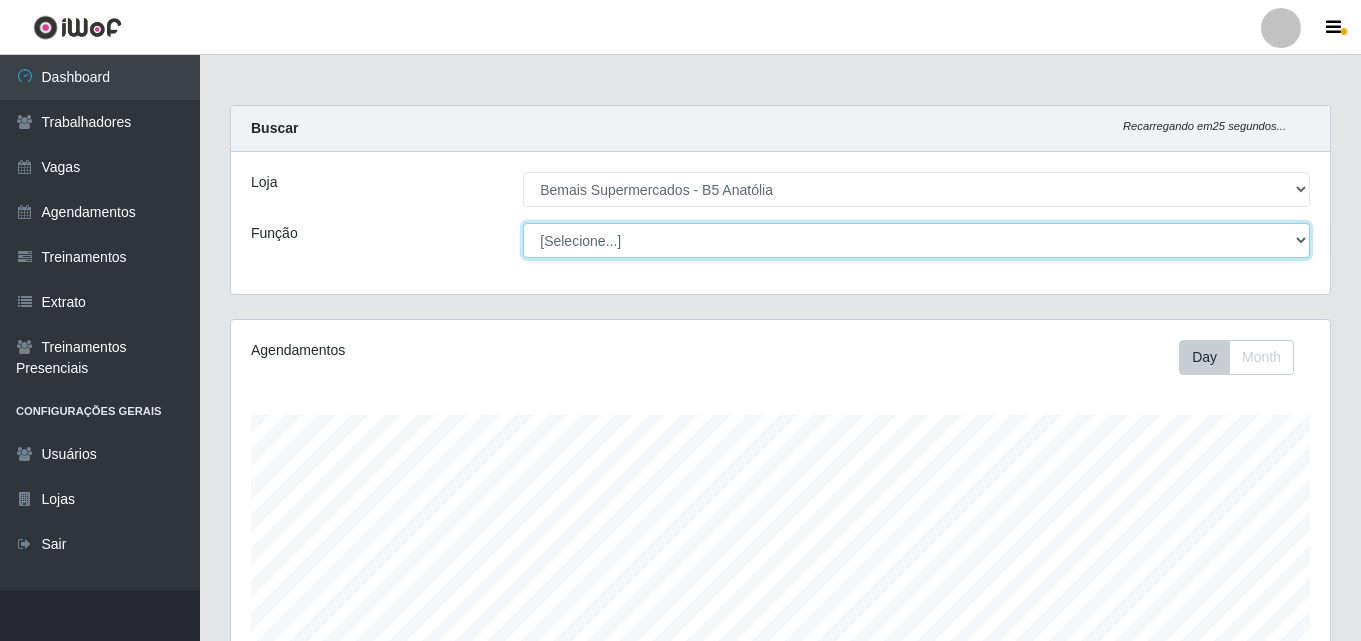 select on "82" 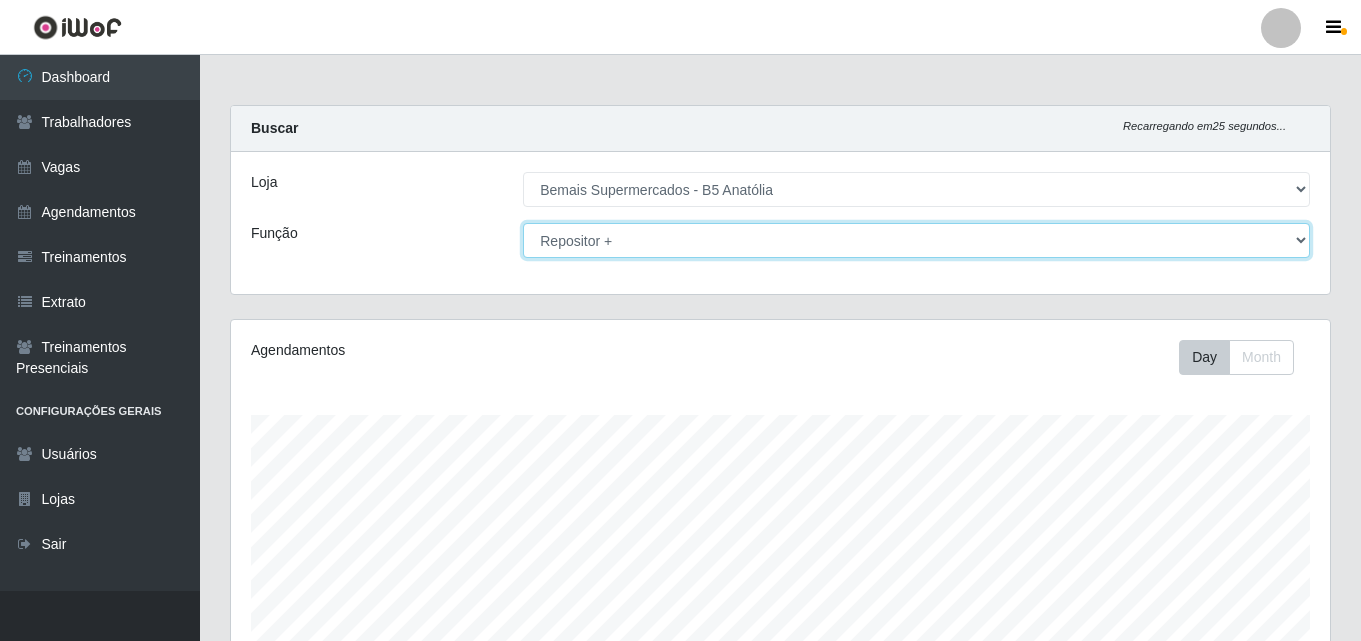 click on "[Selecione...] ASG ASG + ASG ++ Auxiliar de Estacionamento Auxiliar de Estacionamento + Auxiliar de Estacionamento ++ Balconista de Açougue  Balconista de Açougue + Balconista de Açougue ++ Embalador Embalador + Embalador ++ Operador de Caixa Operador de Caixa + Operador de Caixa ++ Repositor  Repositor + Repositor ++" at bounding box center (916, 240) 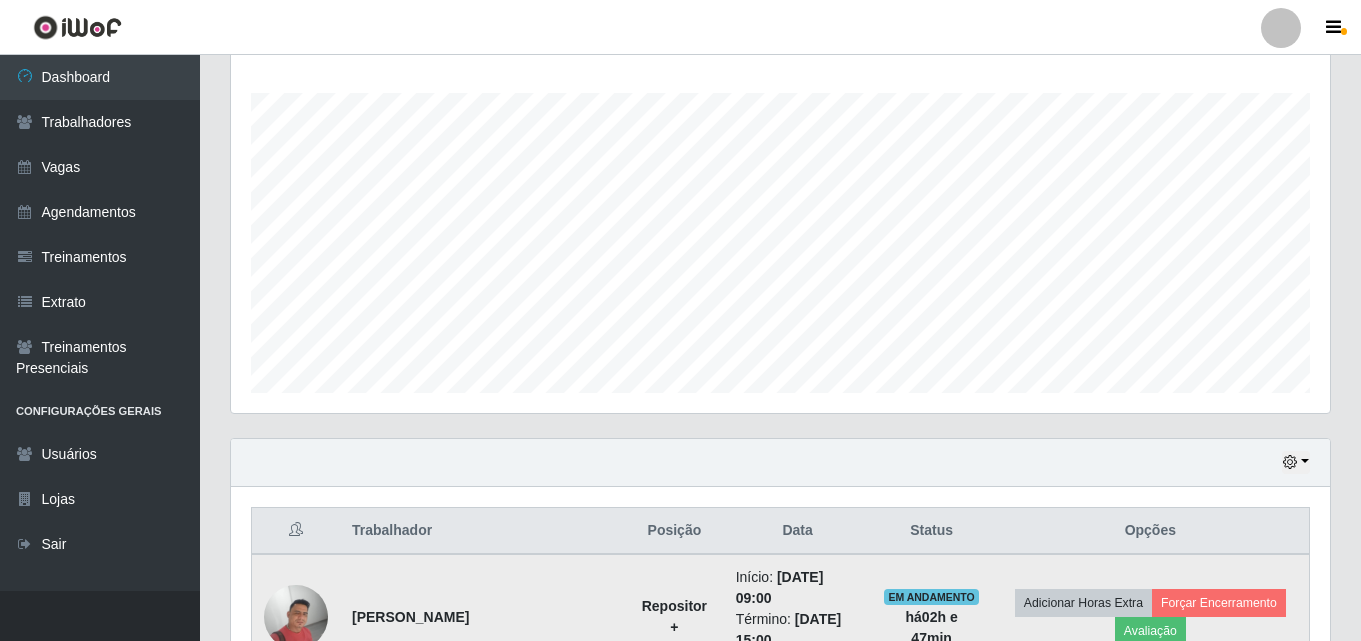 scroll, scrollTop: 539, scrollLeft: 0, axis: vertical 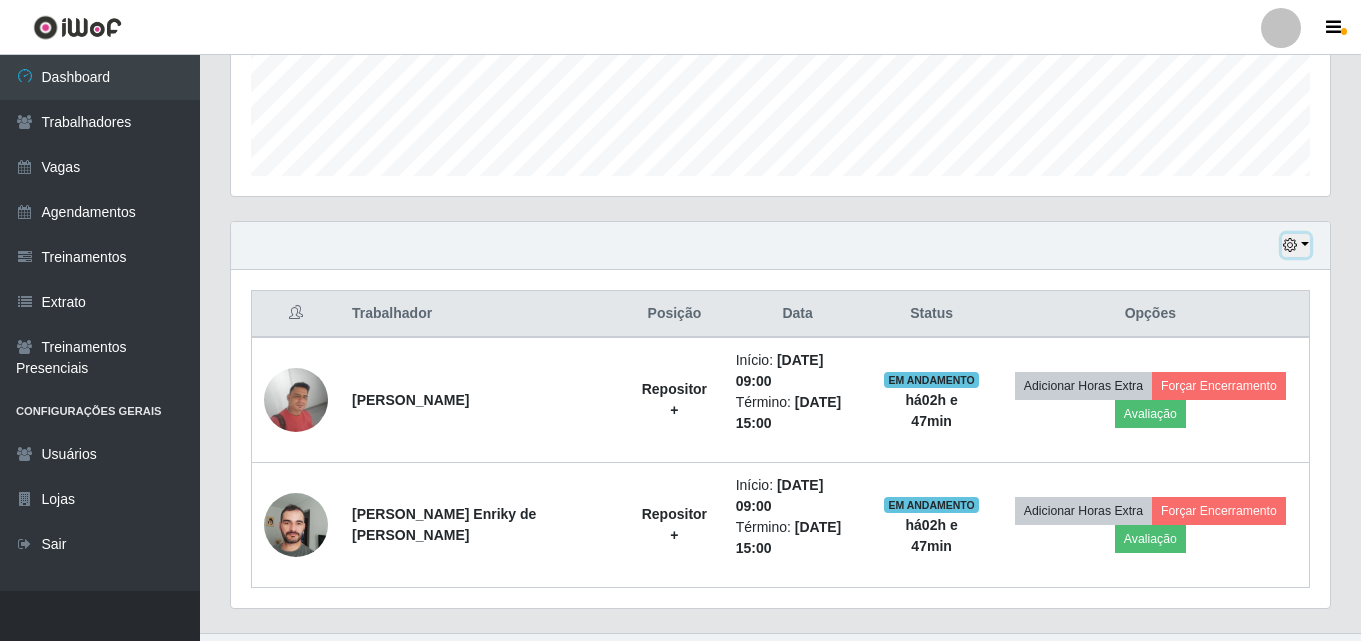 click at bounding box center [1296, 245] 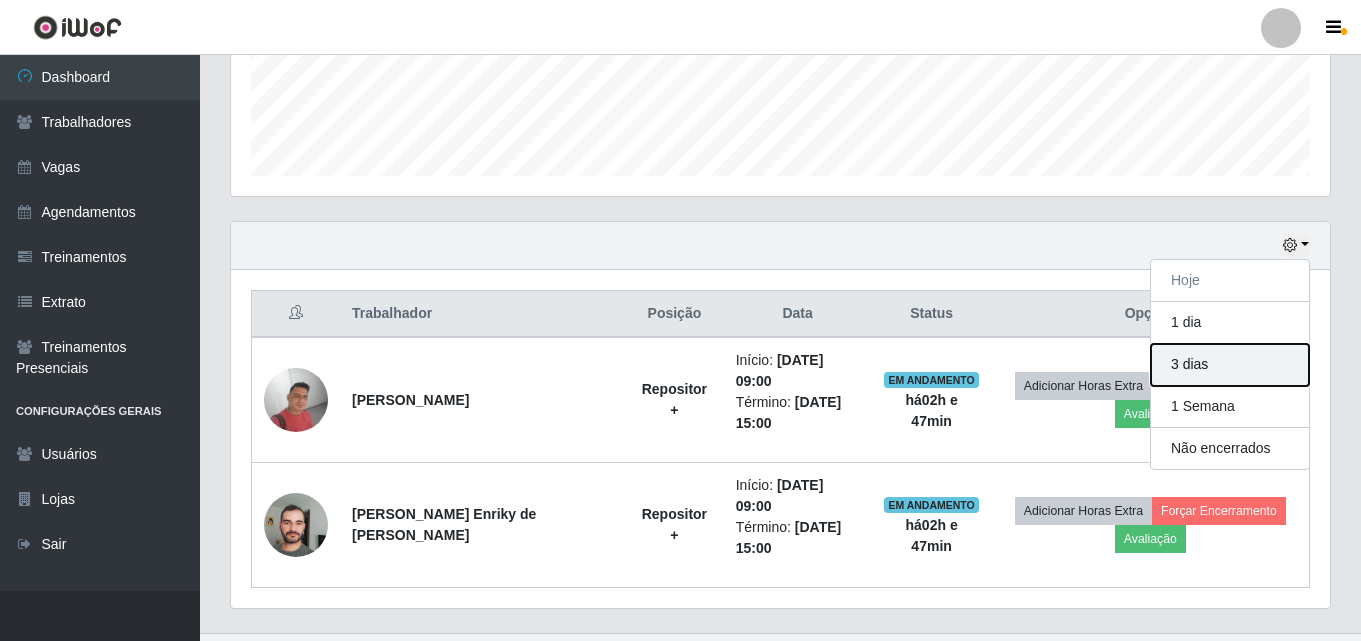 click on "3 dias" at bounding box center (1230, 365) 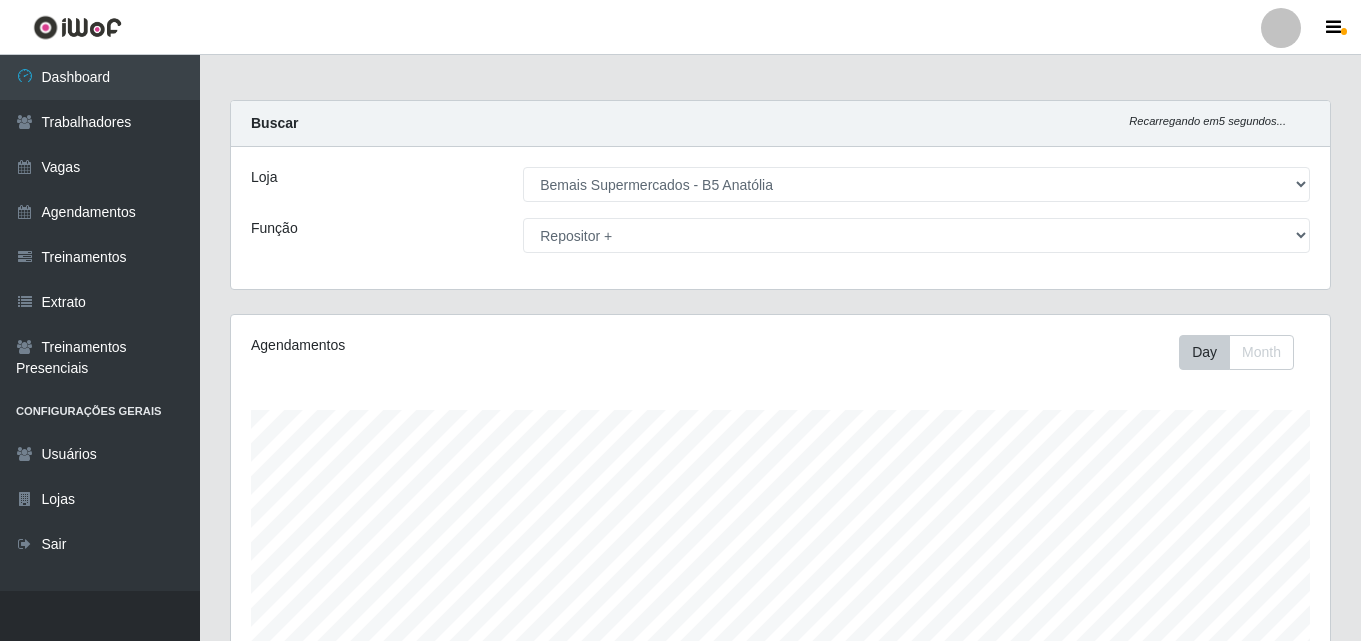 scroll, scrollTop: 0, scrollLeft: 0, axis: both 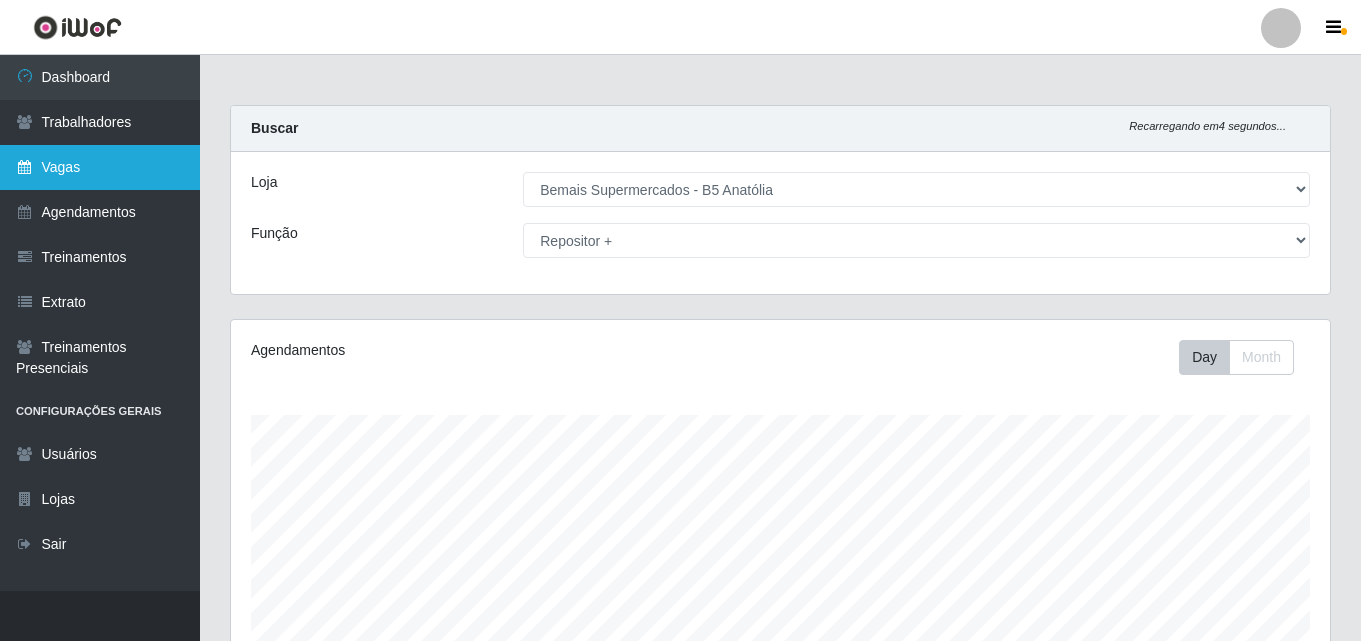 click on "Vagas" at bounding box center (100, 167) 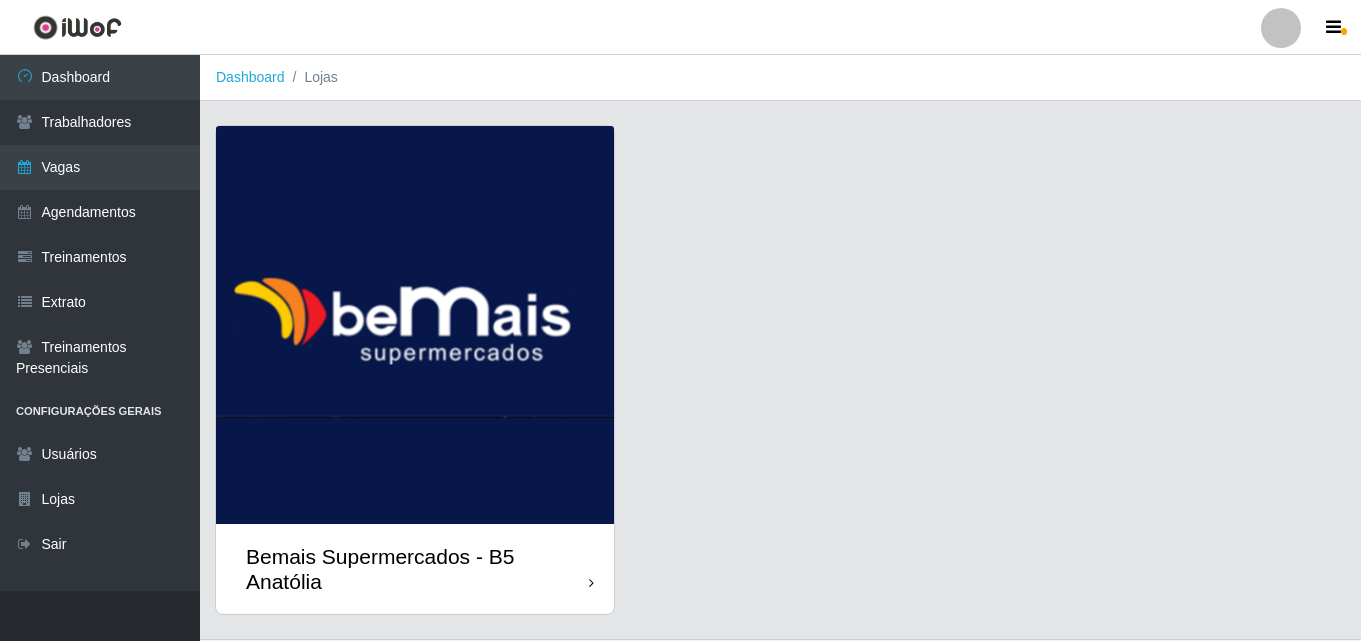 click on "Bemais Supermercados - B5 Anatólia" at bounding box center [415, 569] 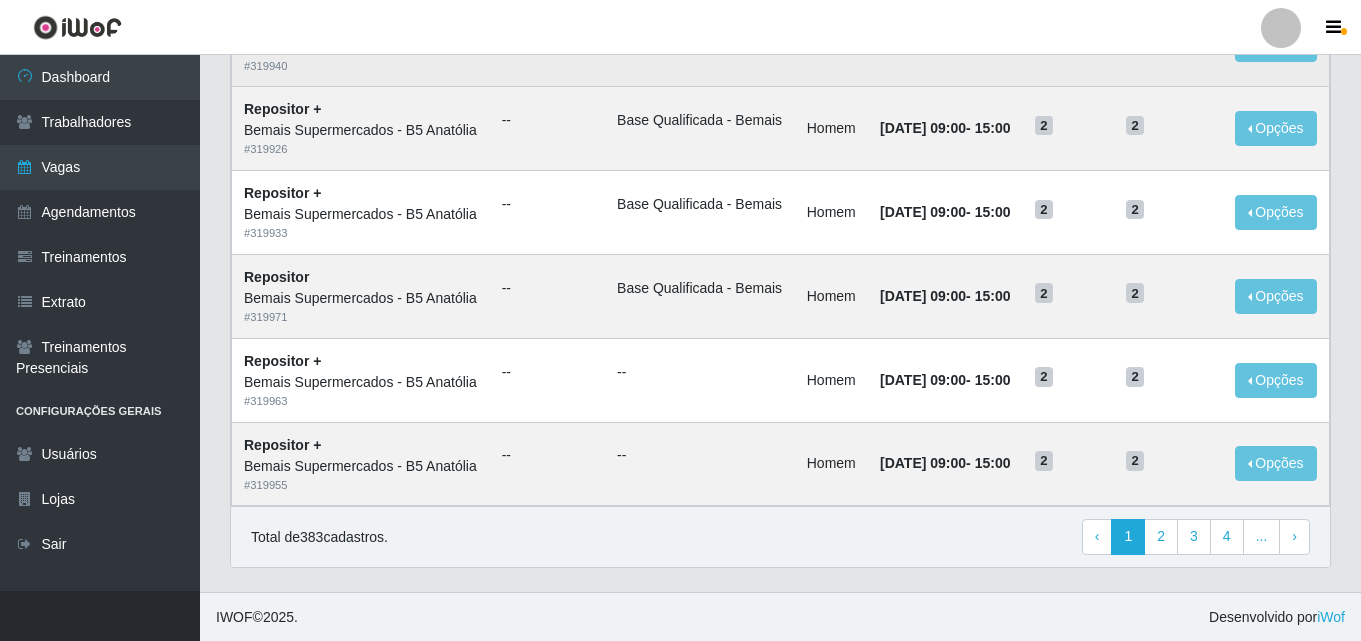 scroll, scrollTop: 1100, scrollLeft: 0, axis: vertical 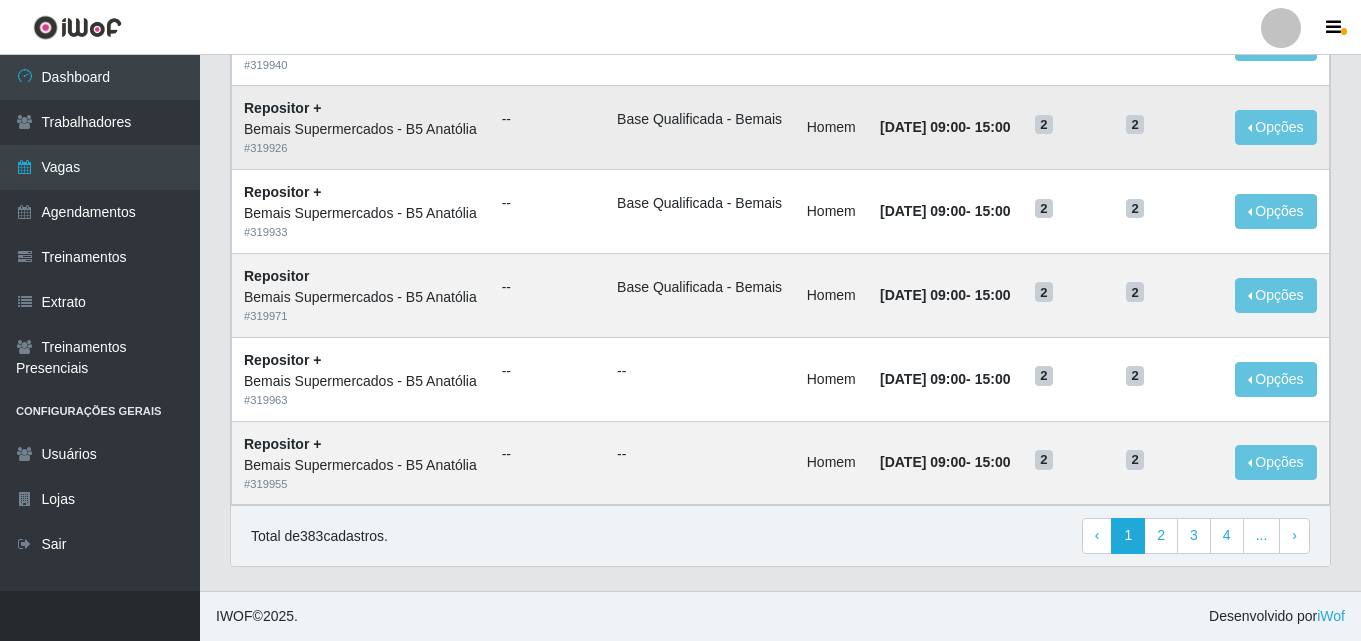 drag, startPoint x: 1276, startPoint y: 406, endPoint x: 562, endPoint y: 332, distance: 717.82446 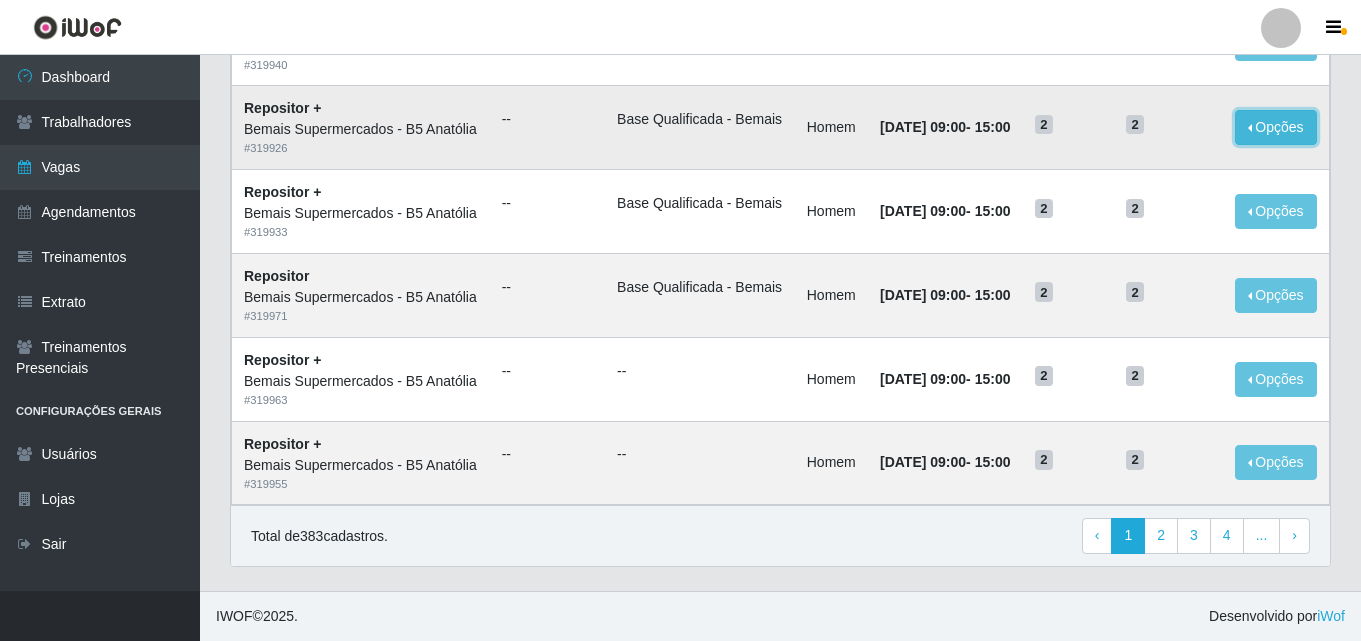 click on "Opções" at bounding box center (1276, 127) 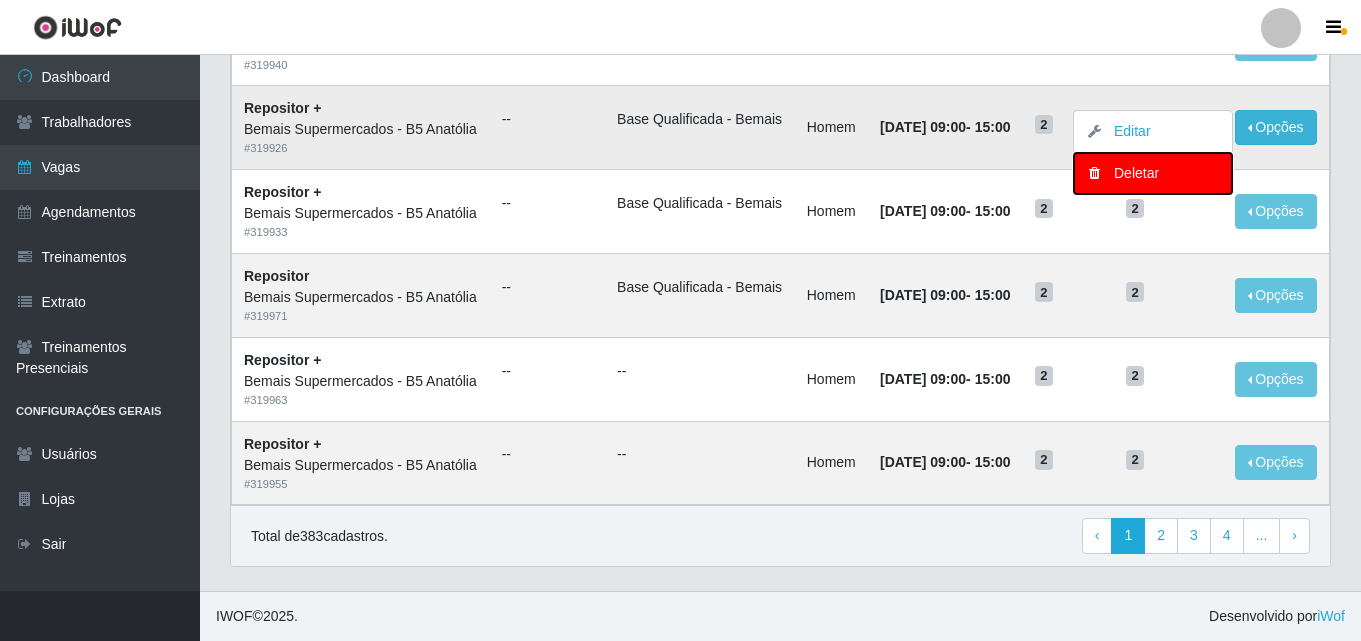 click on "Deletar" at bounding box center (1153, 173) 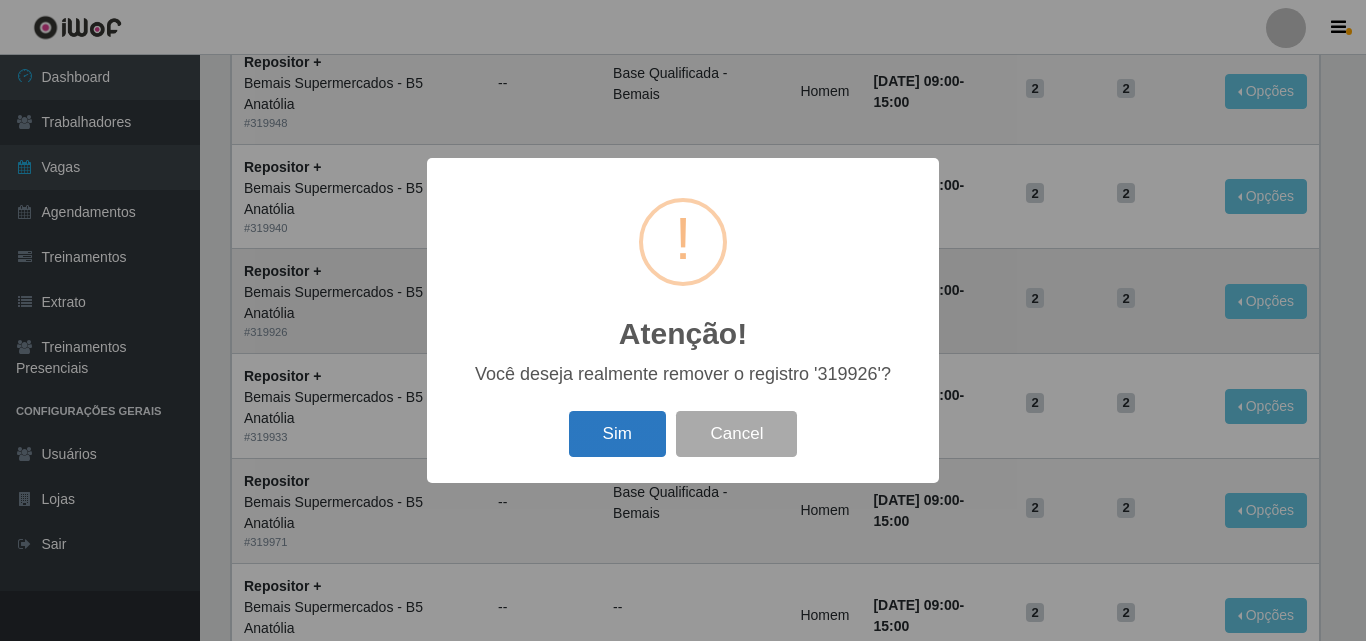 click on "Sim" at bounding box center [617, 434] 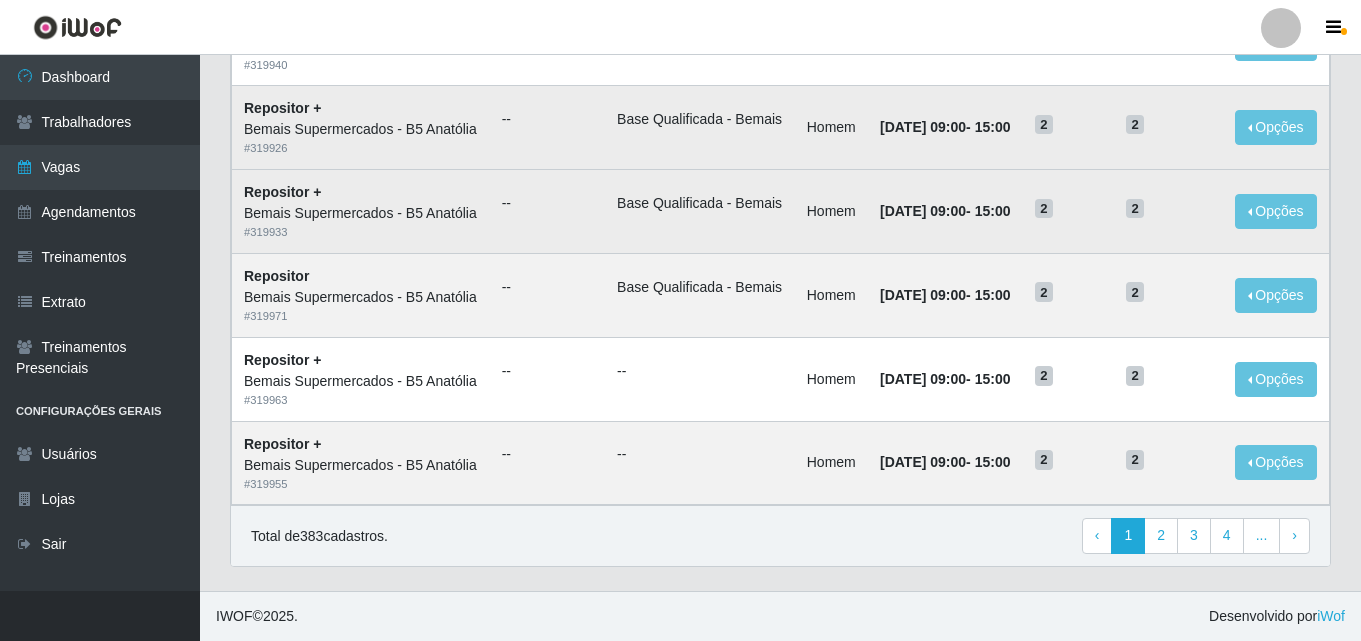 scroll, scrollTop: 0, scrollLeft: 0, axis: both 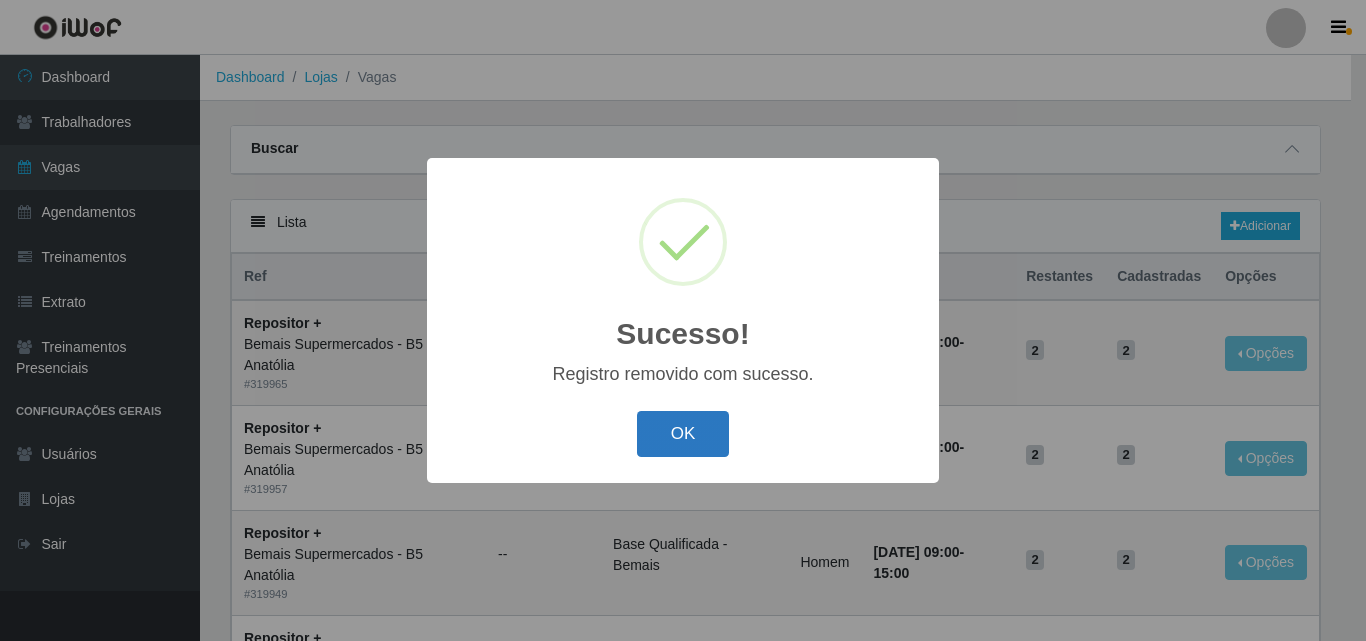 click on "OK" at bounding box center (683, 434) 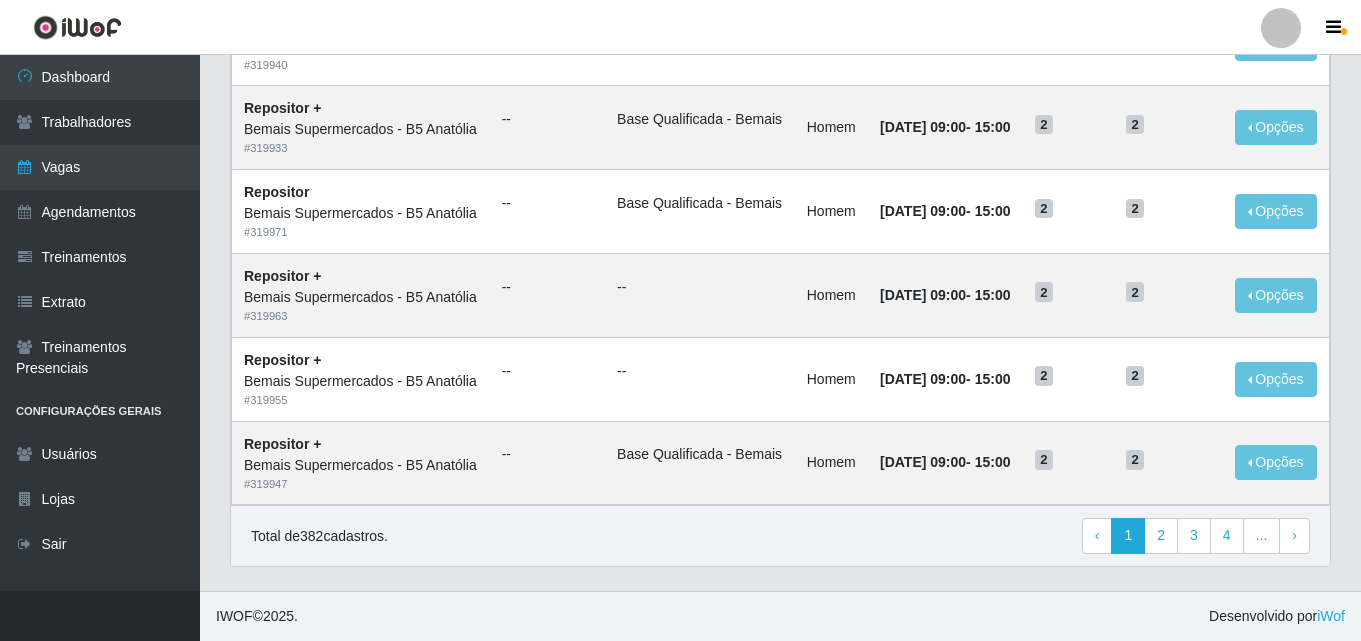scroll, scrollTop: 1369, scrollLeft: 0, axis: vertical 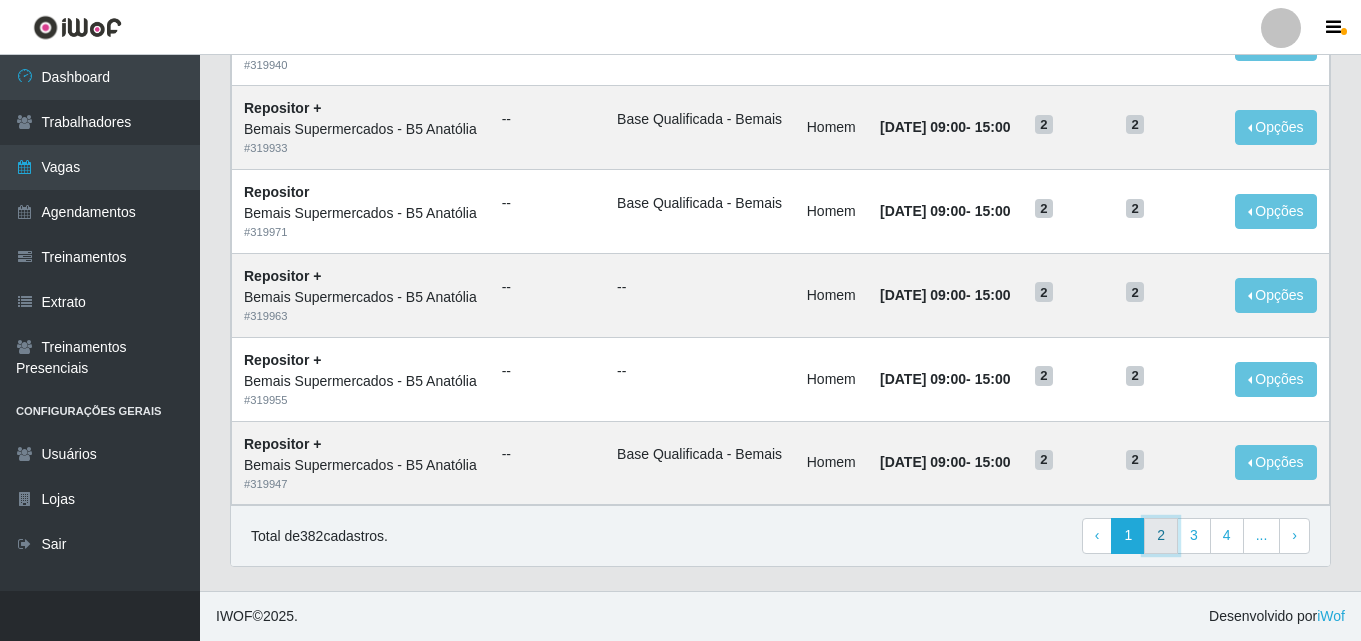 click on "2" at bounding box center (1161, 536) 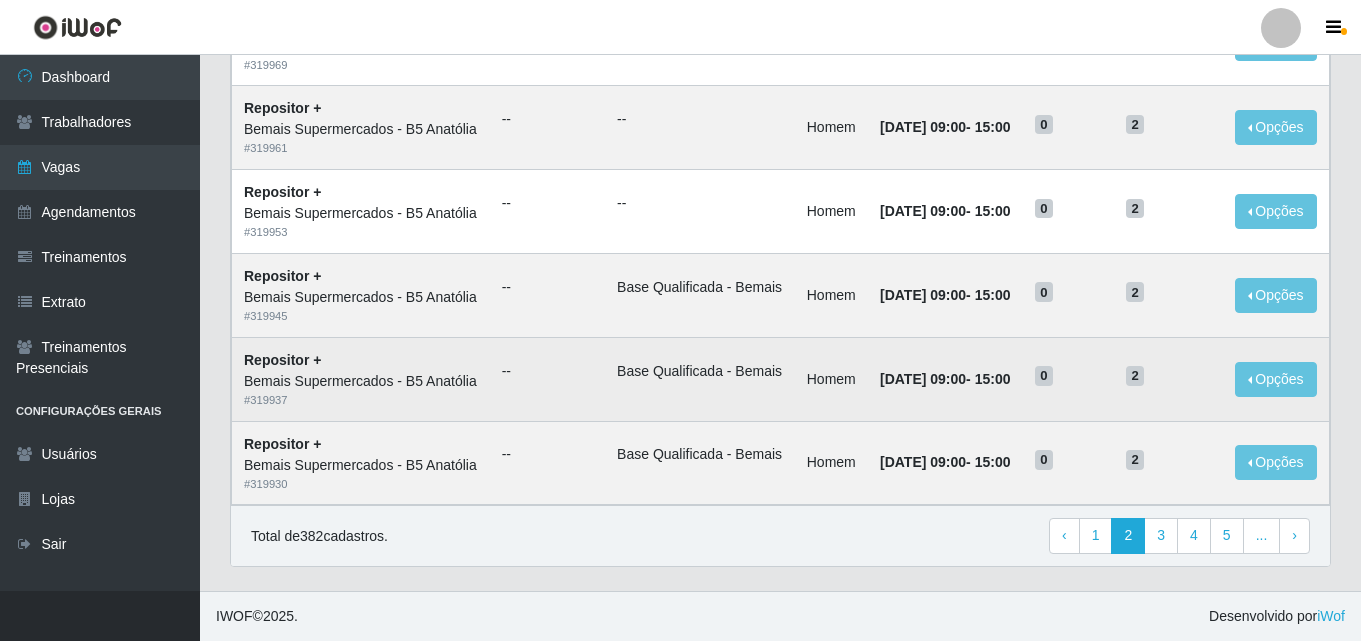 scroll, scrollTop: 1369, scrollLeft: 0, axis: vertical 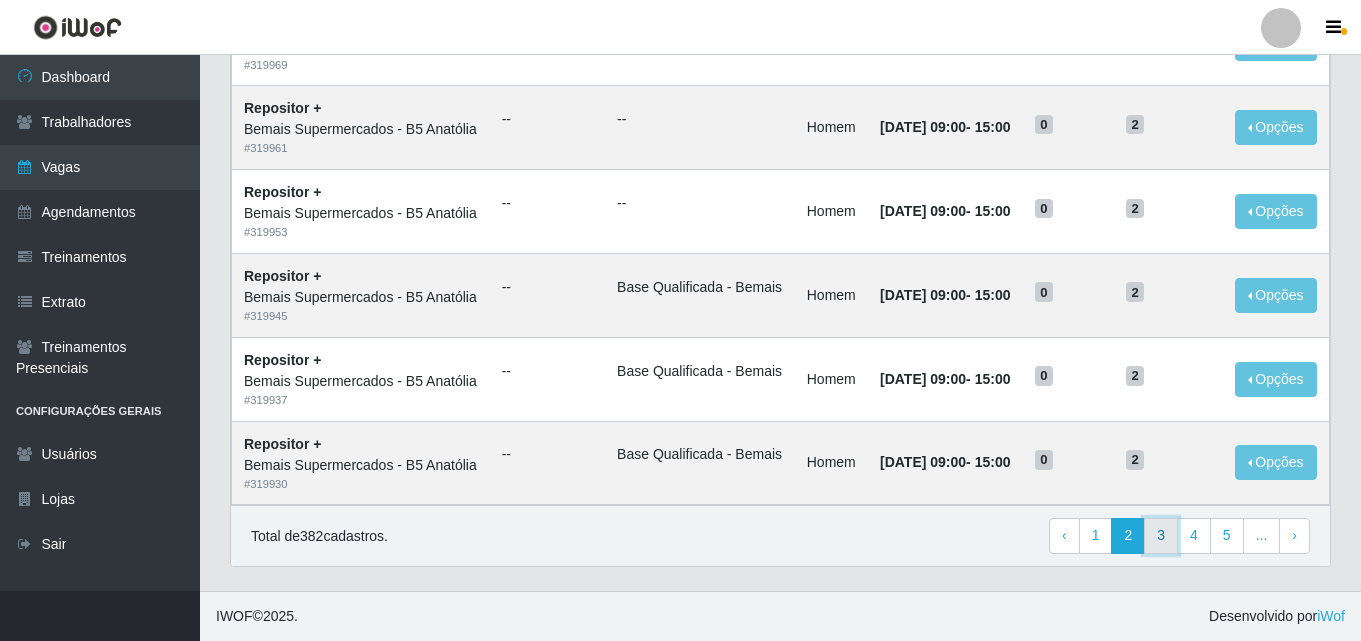click on "3" at bounding box center (1161, 536) 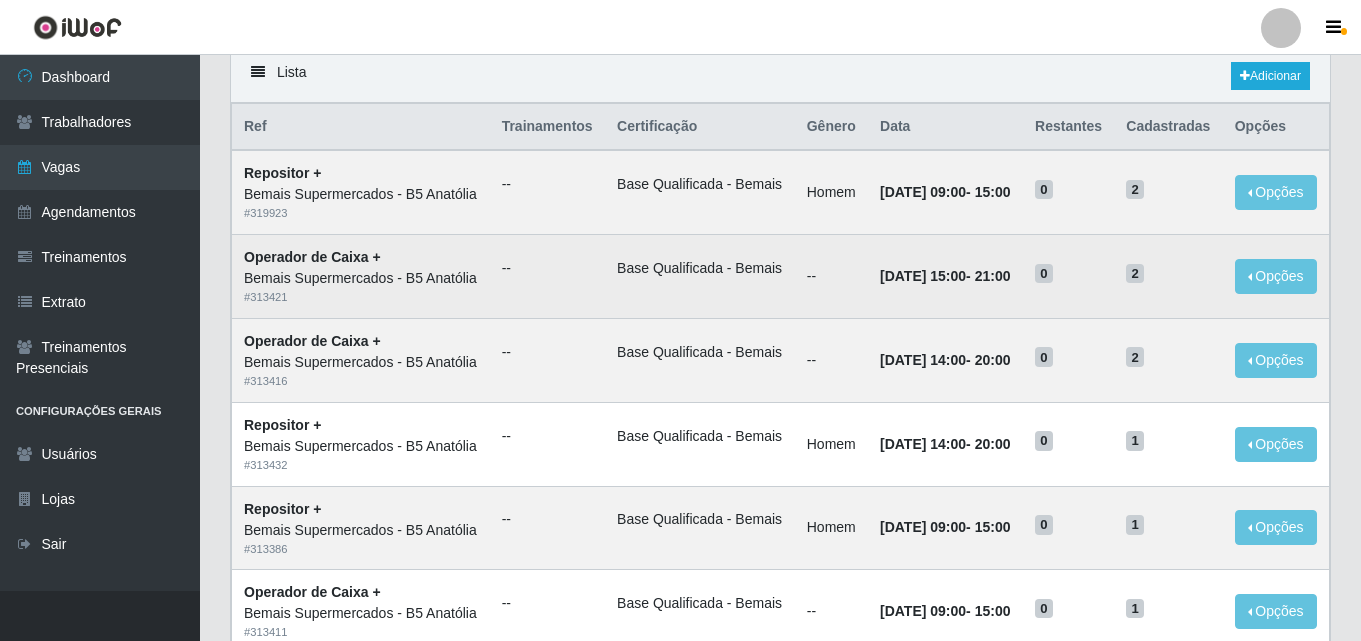 scroll, scrollTop: 0, scrollLeft: 0, axis: both 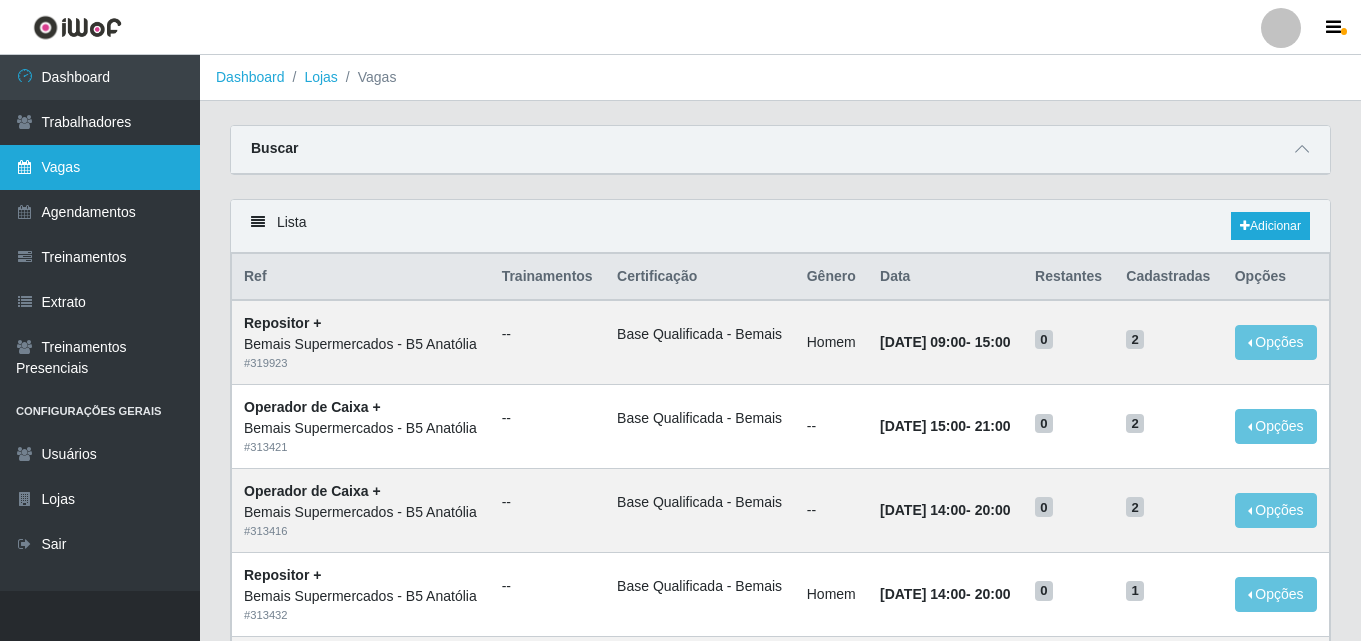 click on "Vagas" at bounding box center [100, 167] 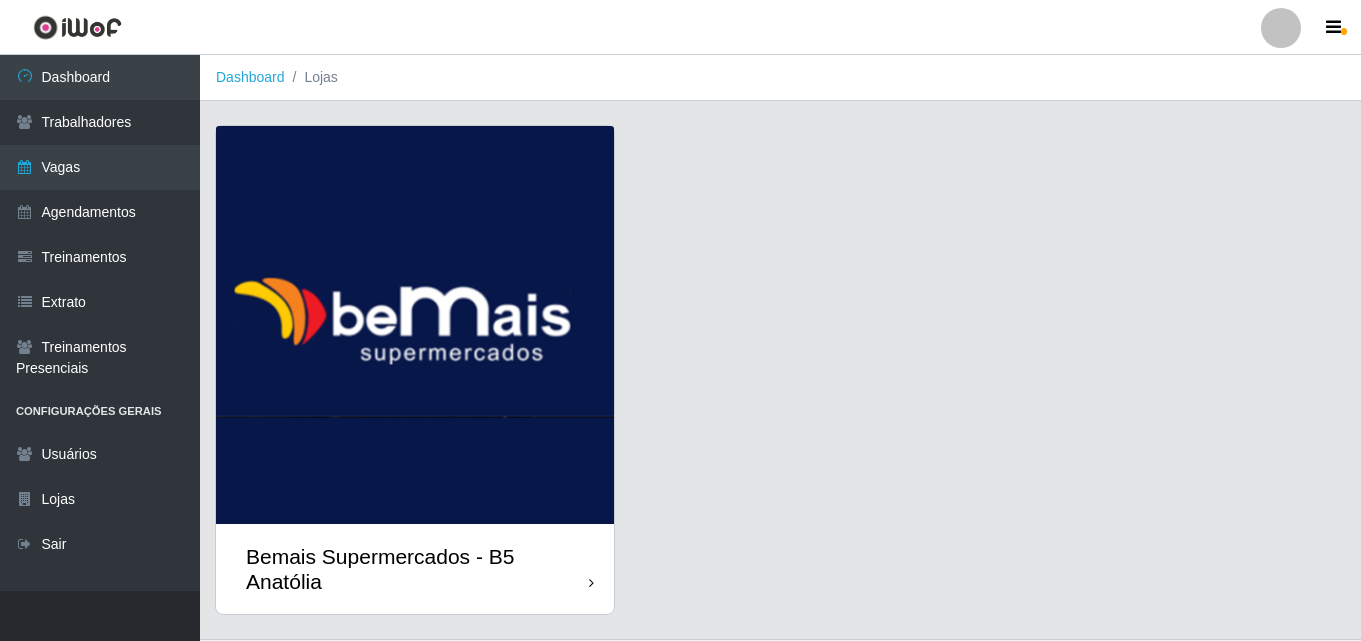 click at bounding box center [591, 583] 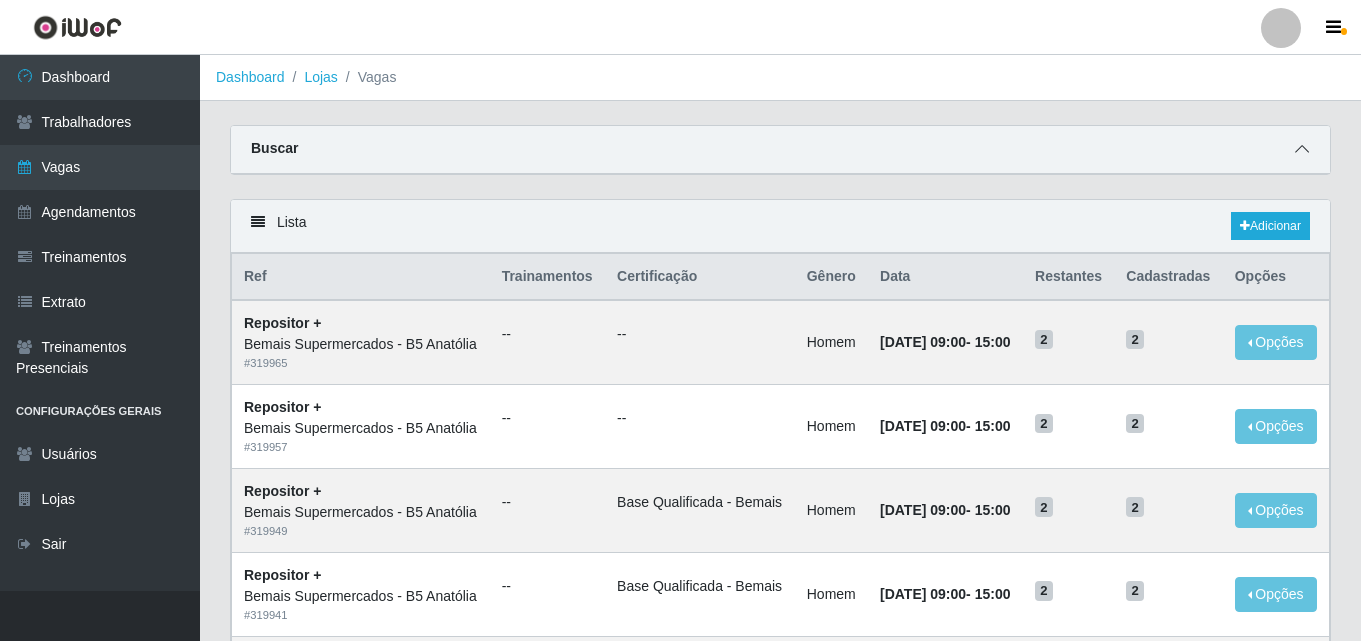 click at bounding box center [1302, 149] 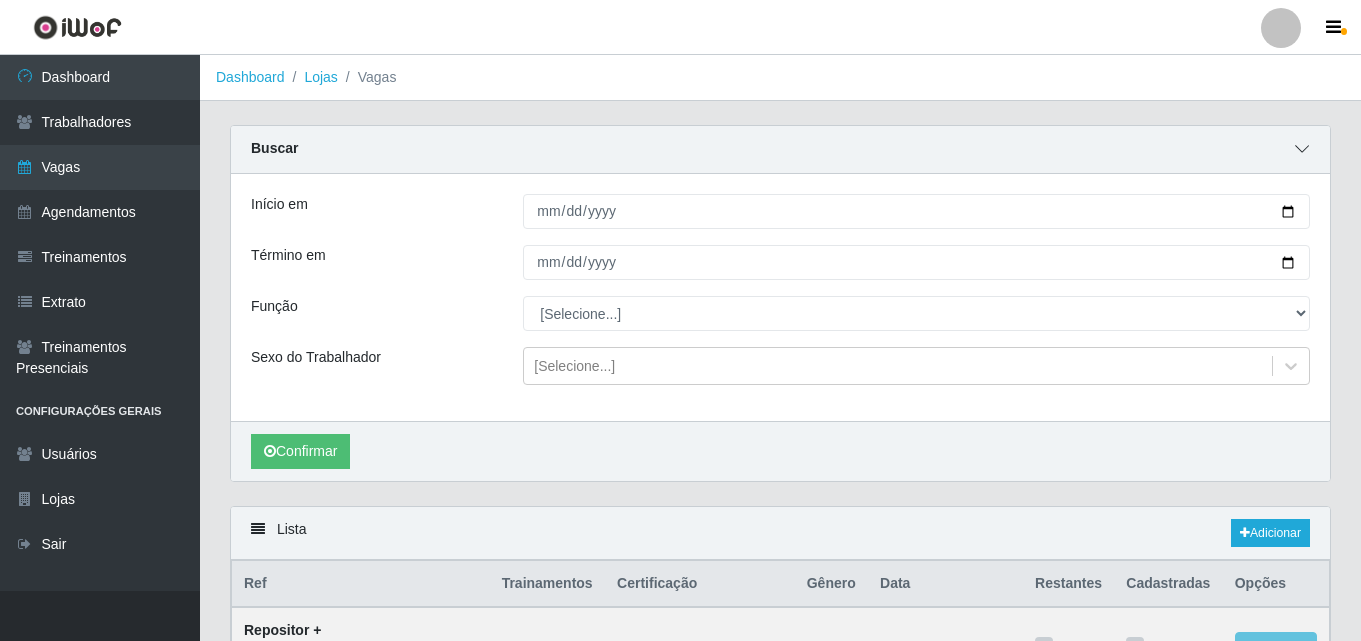 click at bounding box center (1302, 149) 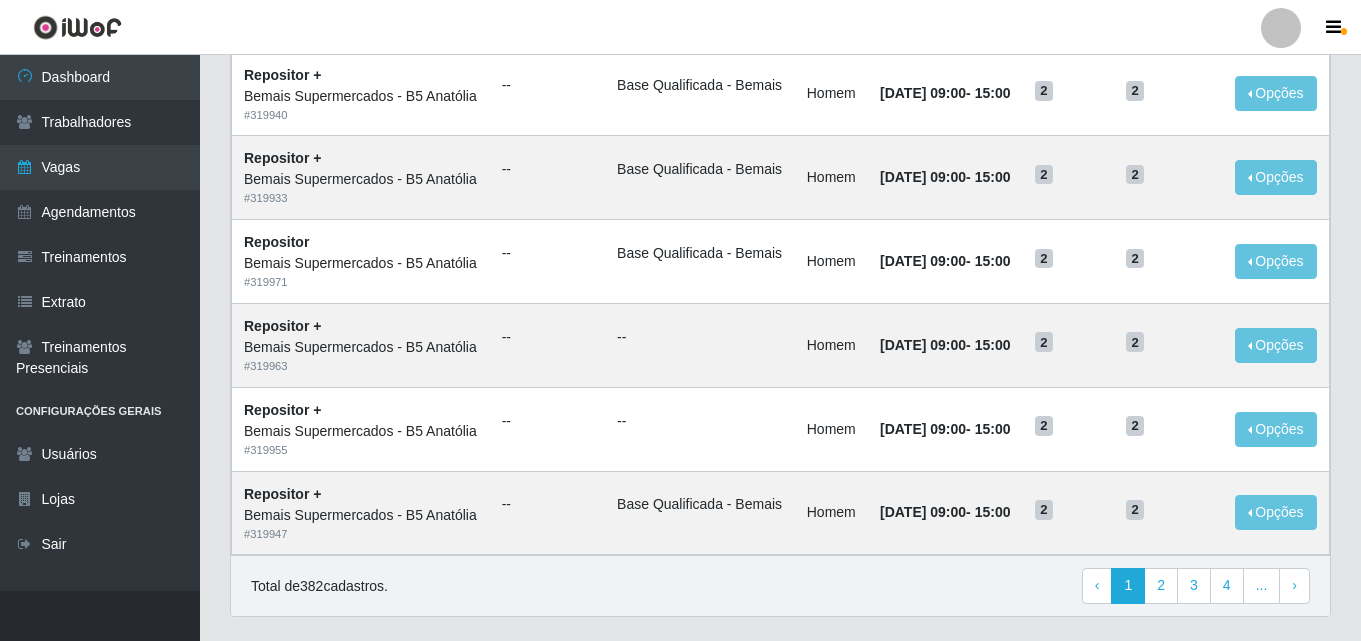 scroll, scrollTop: 1369, scrollLeft: 0, axis: vertical 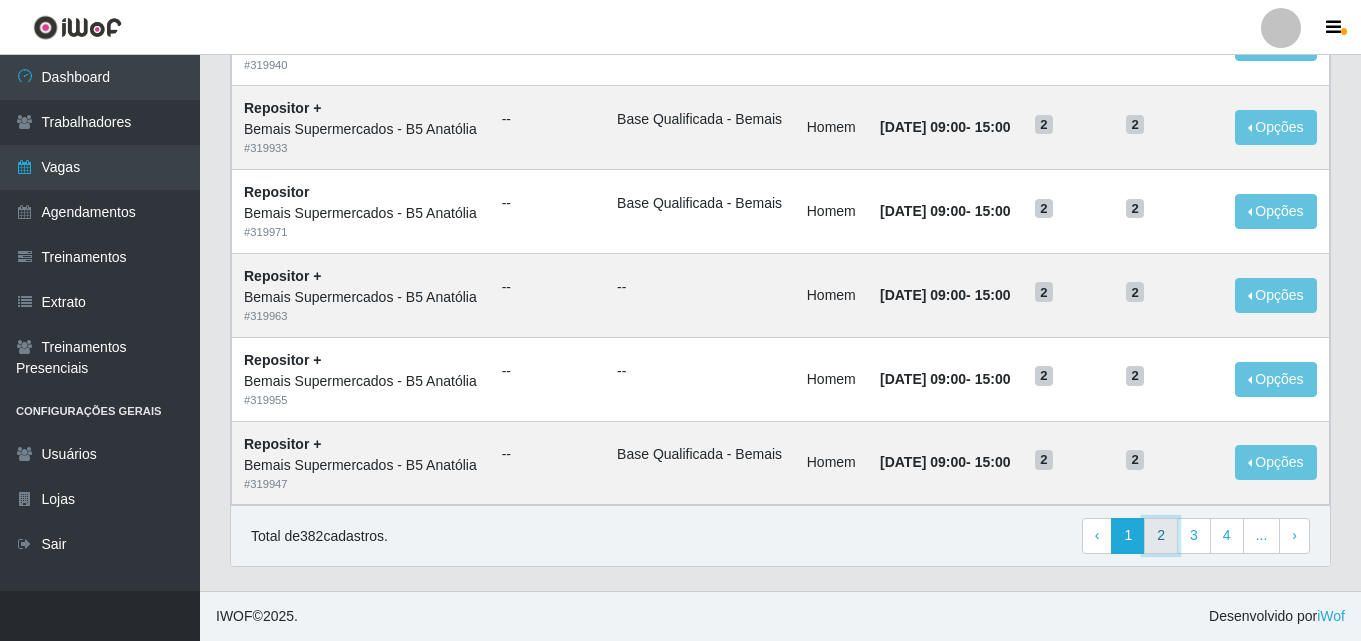 click on "2" at bounding box center (1161, 536) 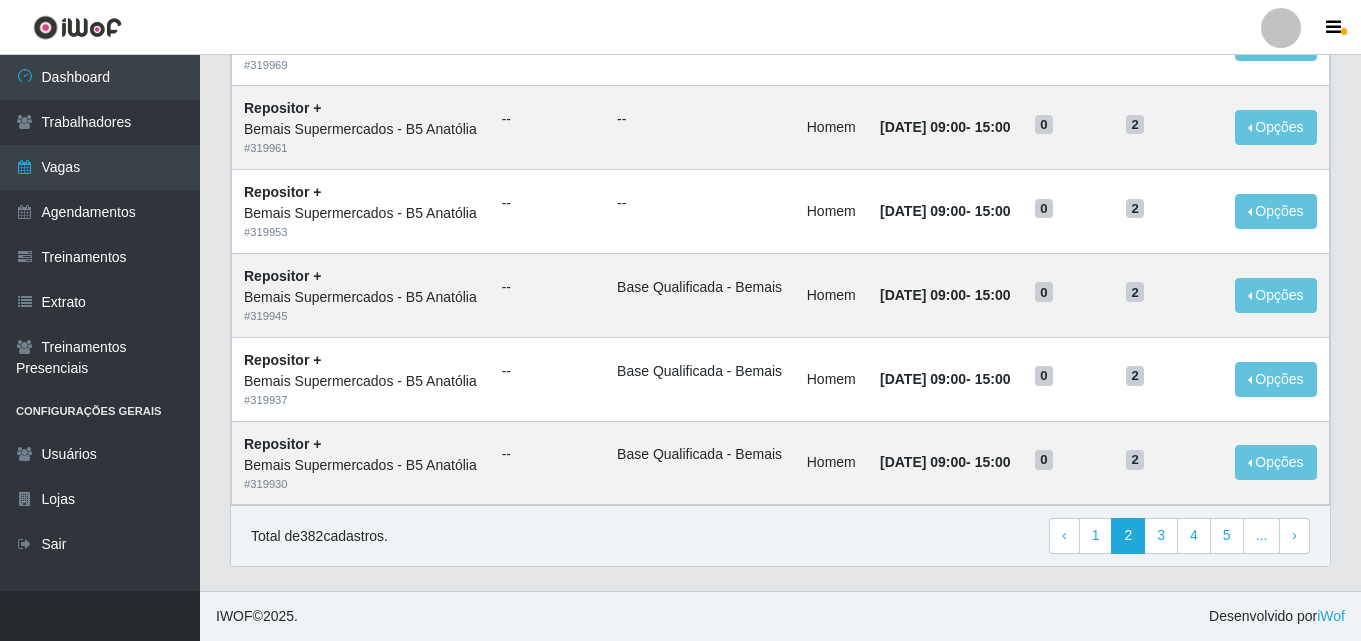 scroll, scrollTop: 1369, scrollLeft: 0, axis: vertical 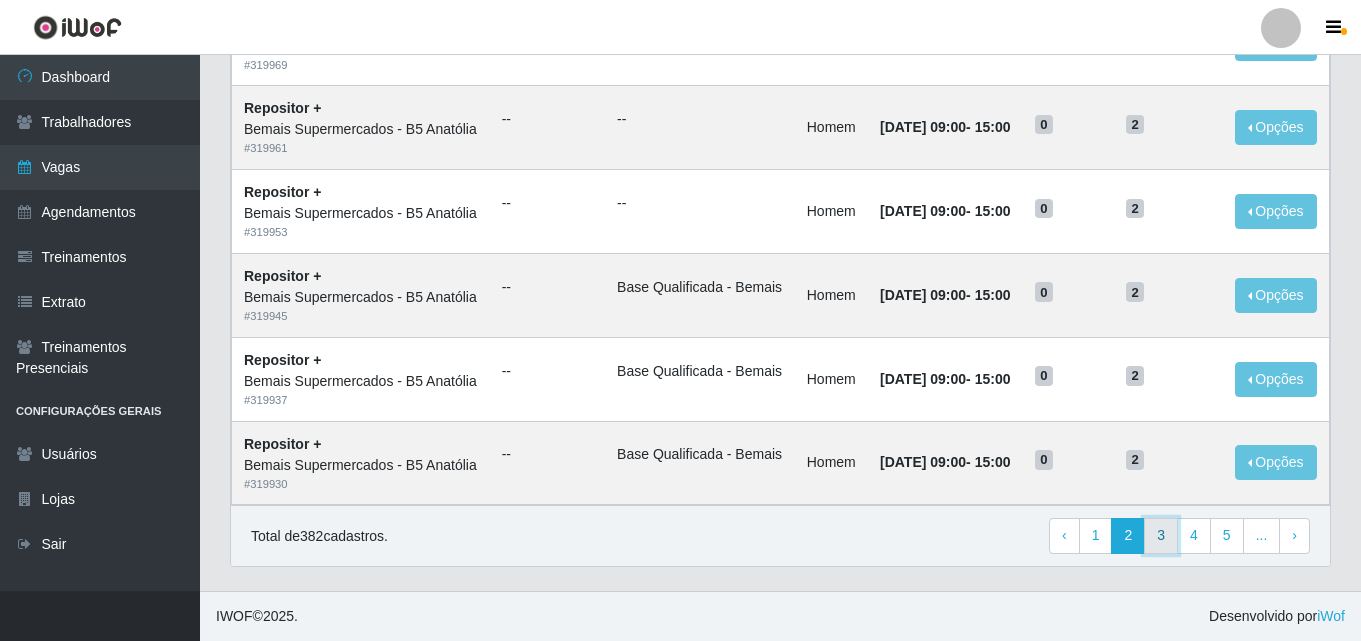 click on "3" at bounding box center [1161, 536] 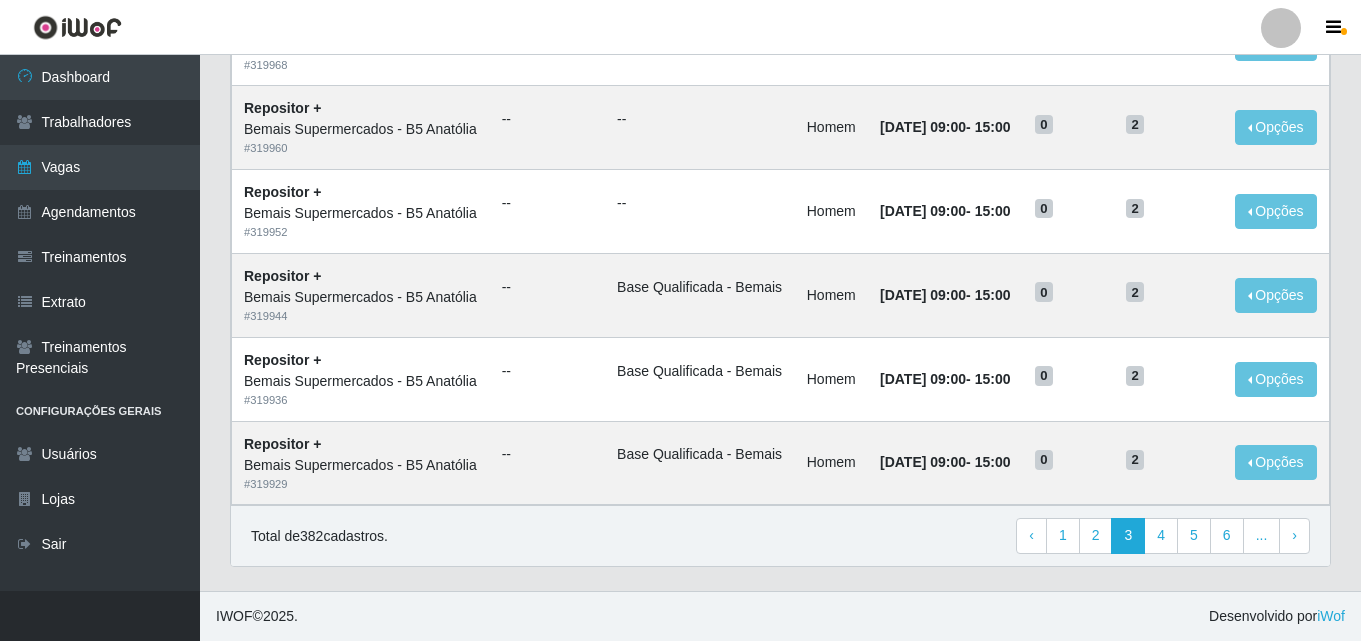 scroll, scrollTop: 1369, scrollLeft: 0, axis: vertical 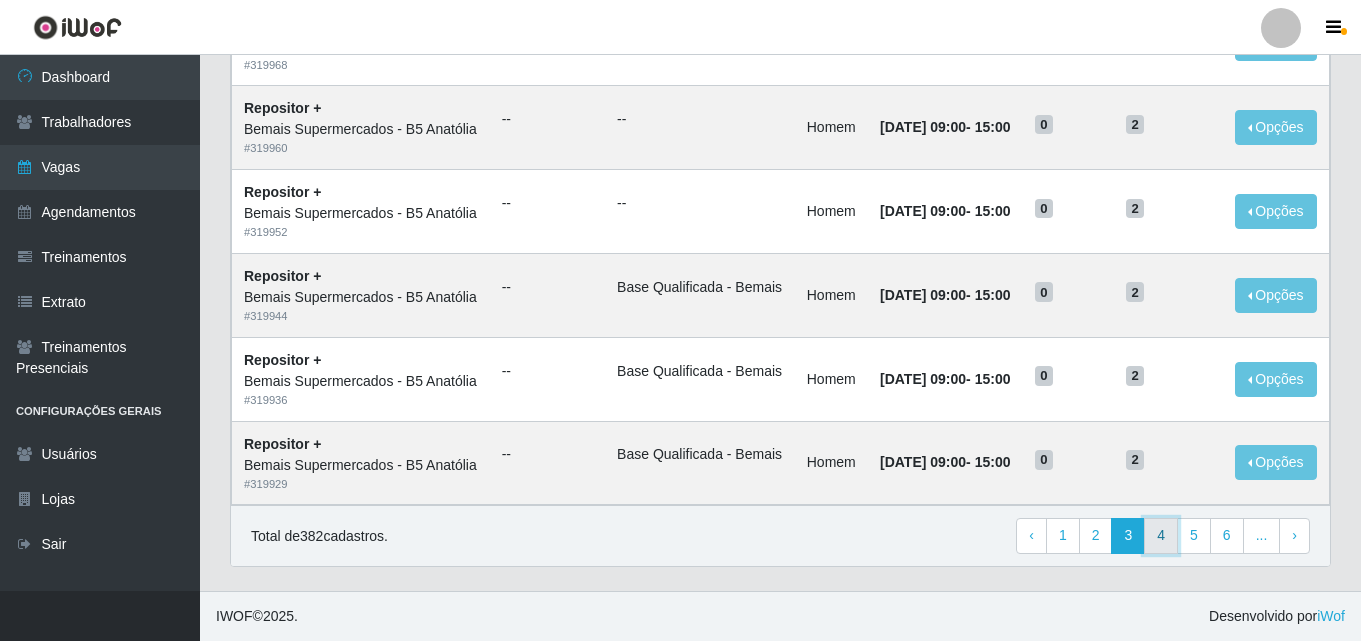 click on "4" at bounding box center (1161, 536) 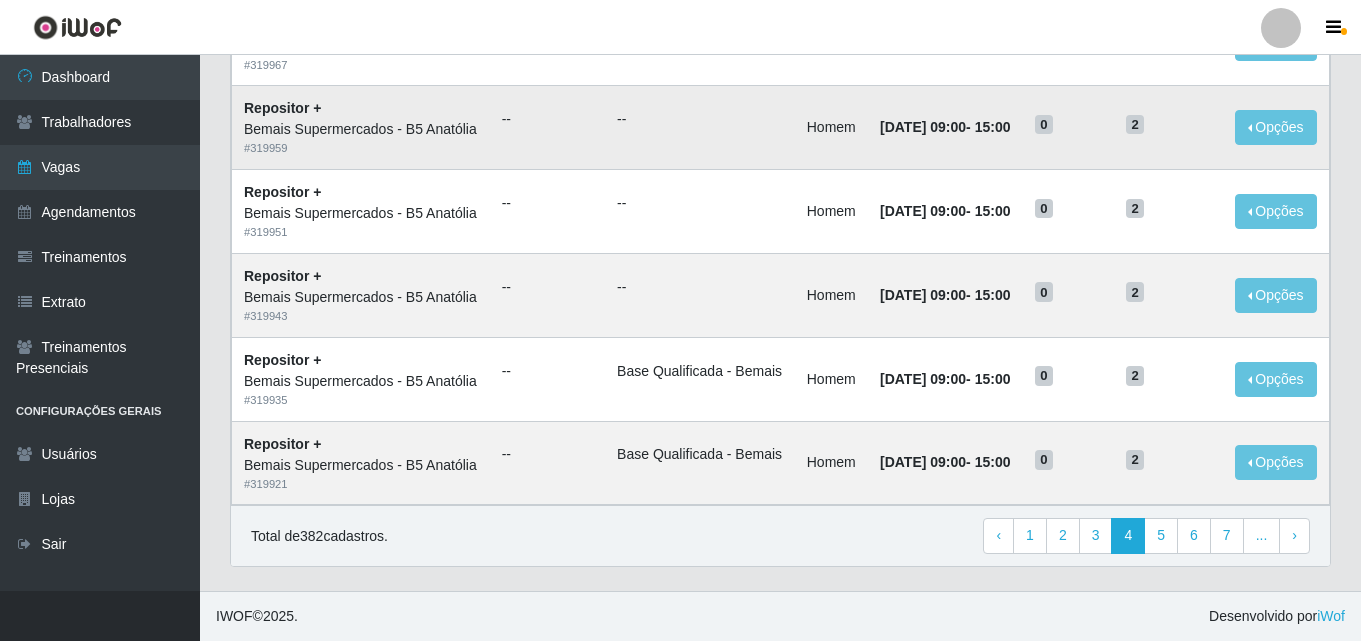 scroll, scrollTop: 1369, scrollLeft: 0, axis: vertical 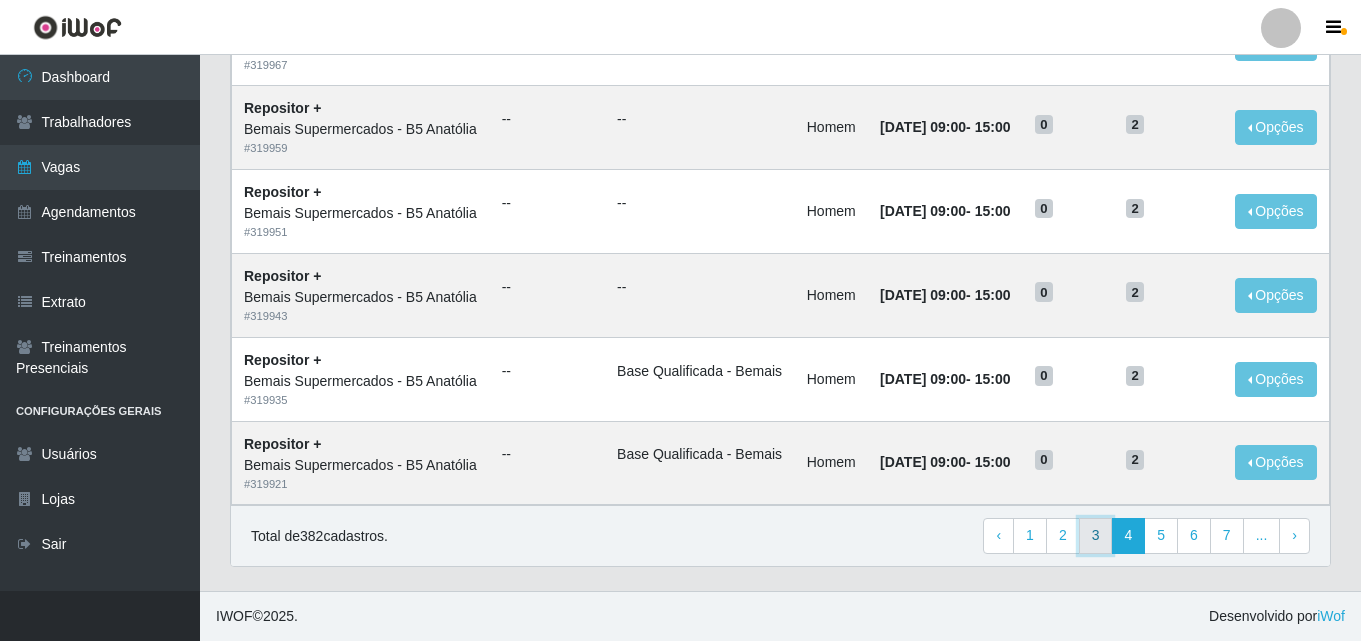 click on "3" at bounding box center (1096, 536) 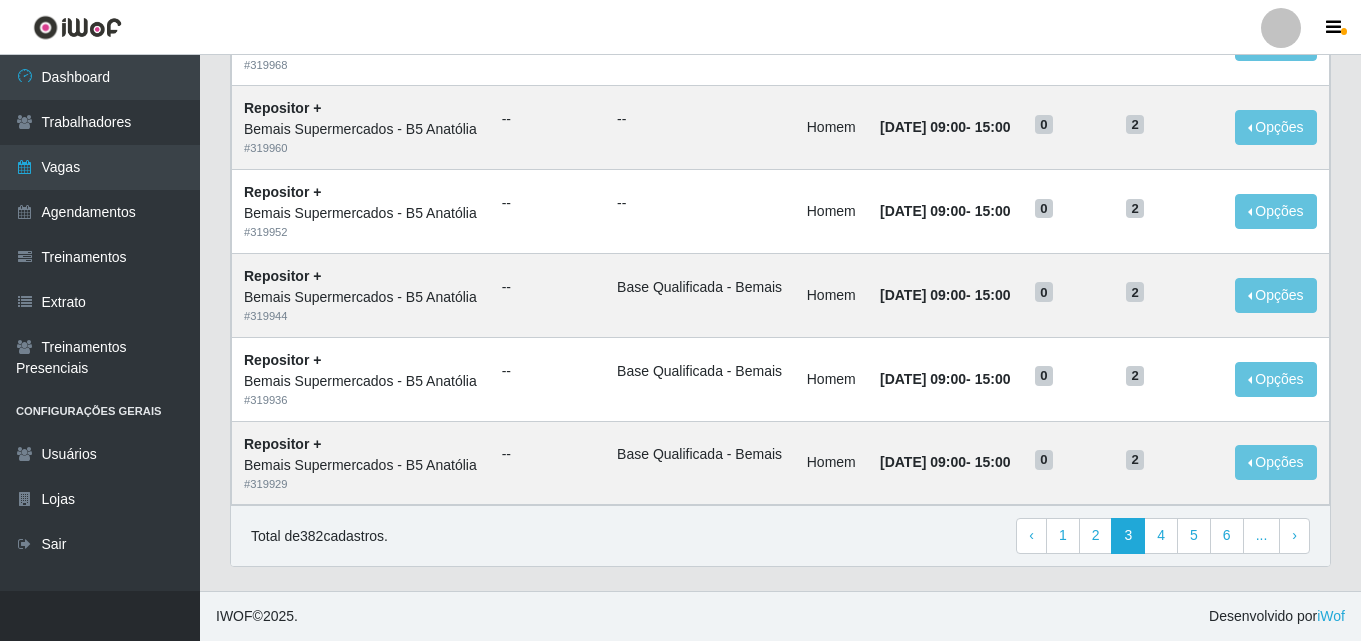 scroll, scrollTop: 1369, scrollLeft: 0, axis: vertical 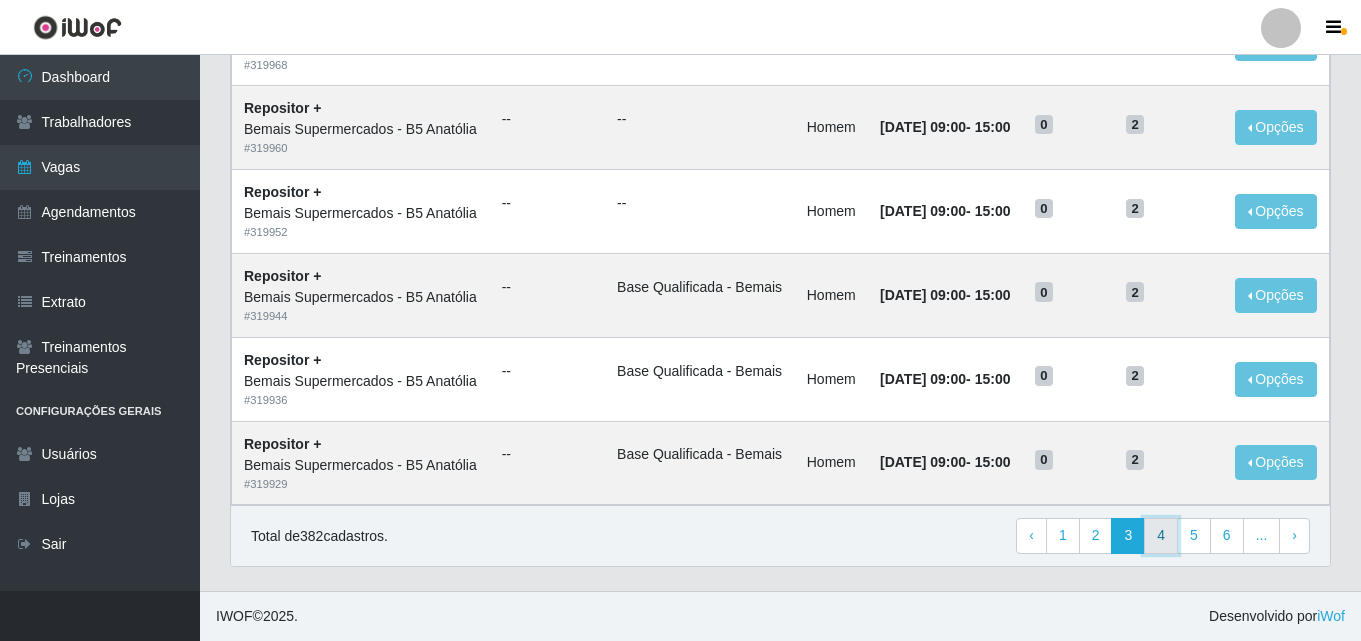 click on "4" at bounding box center [1161, 536] 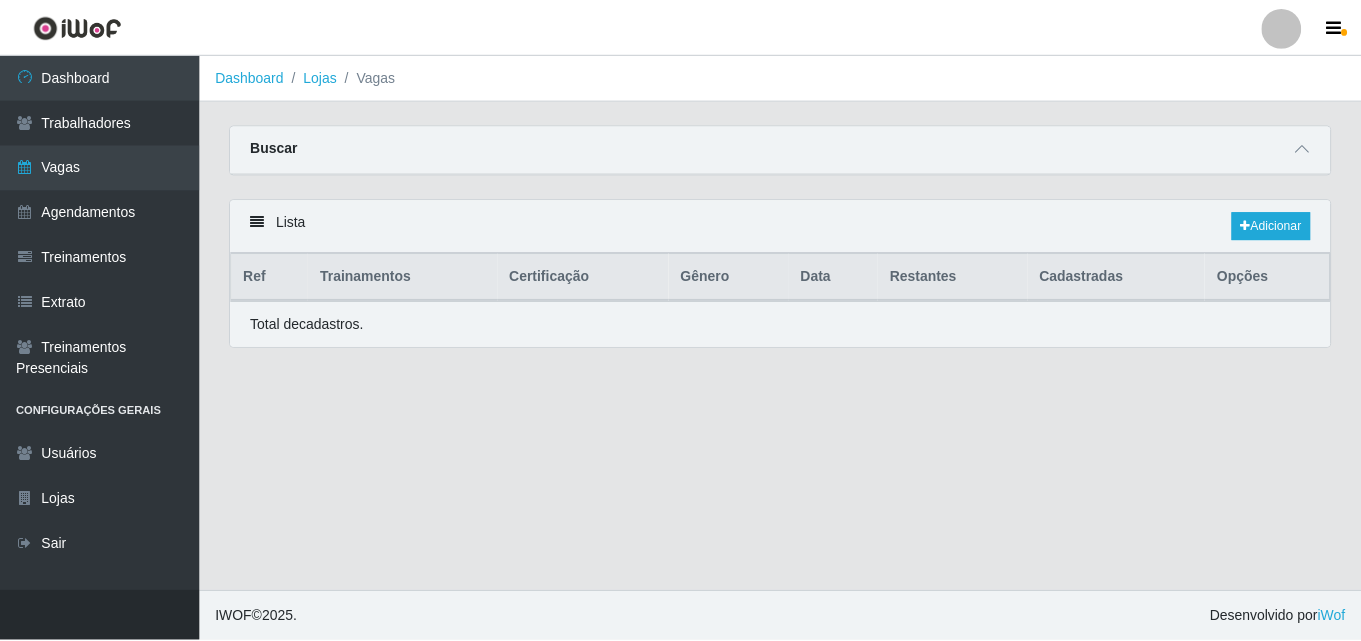 scroll, scrollTop: 0, scrollLeft: 0, axis: both 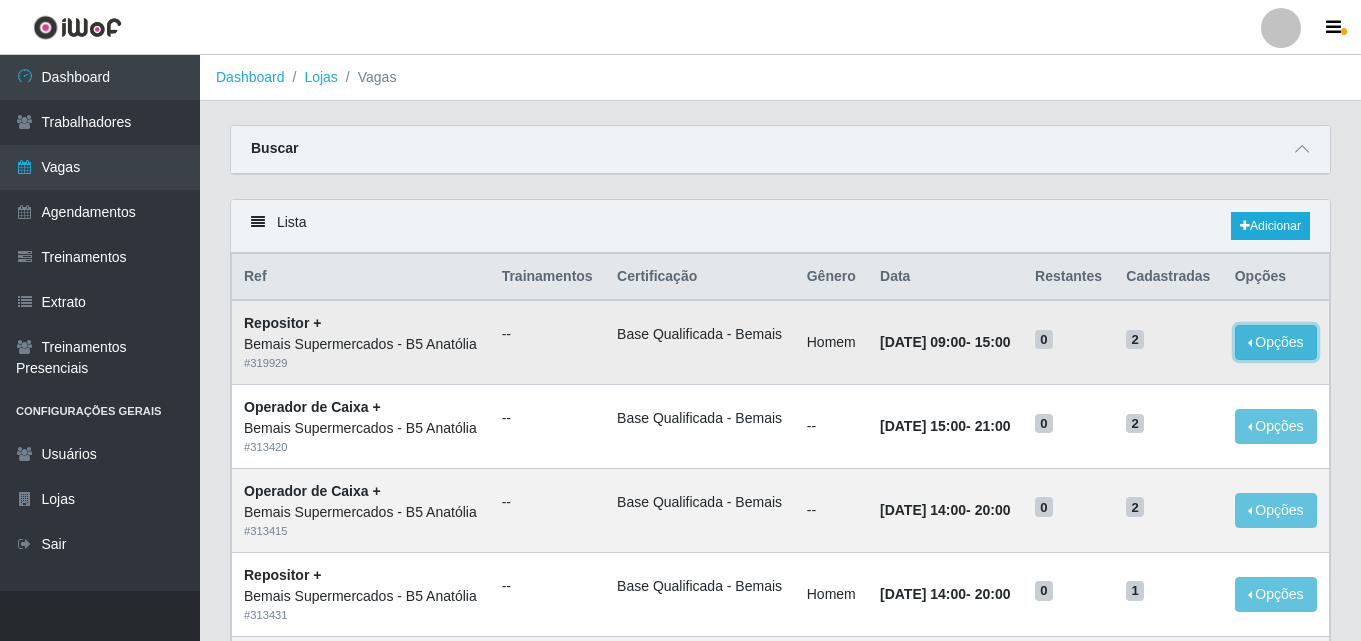 click on "Opções" at bounding box center [1276, 342] 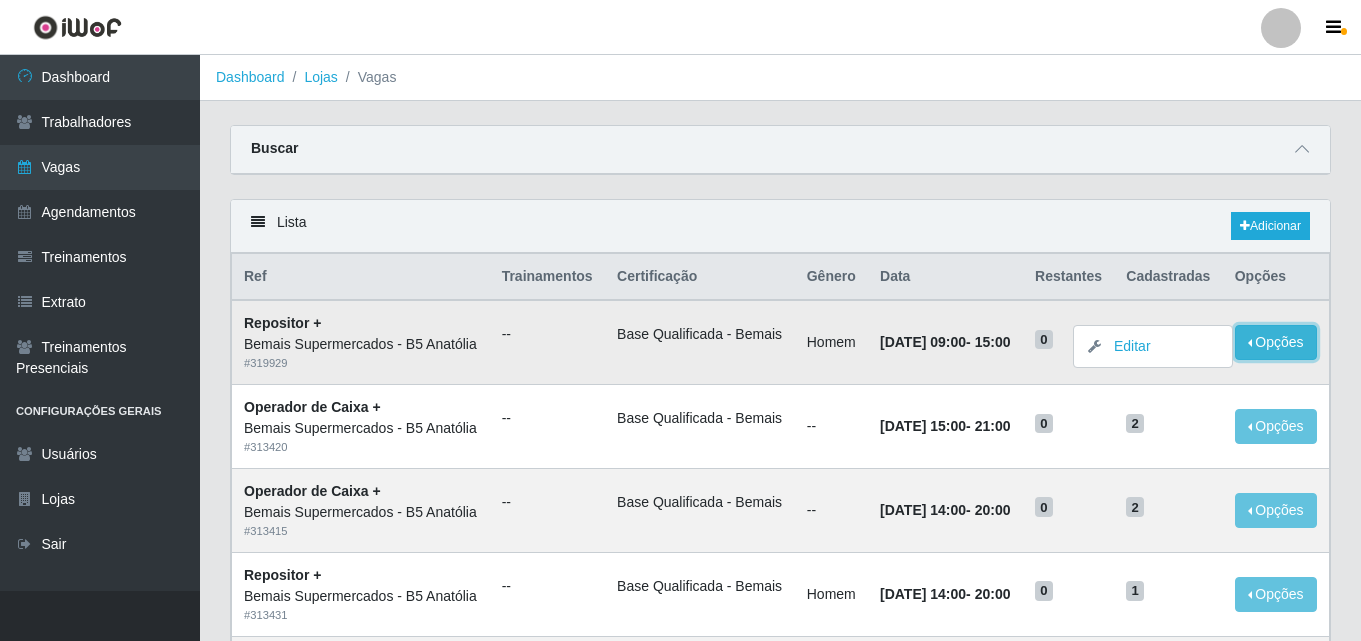 click on "Opções" at bounding box center (1276, 342) 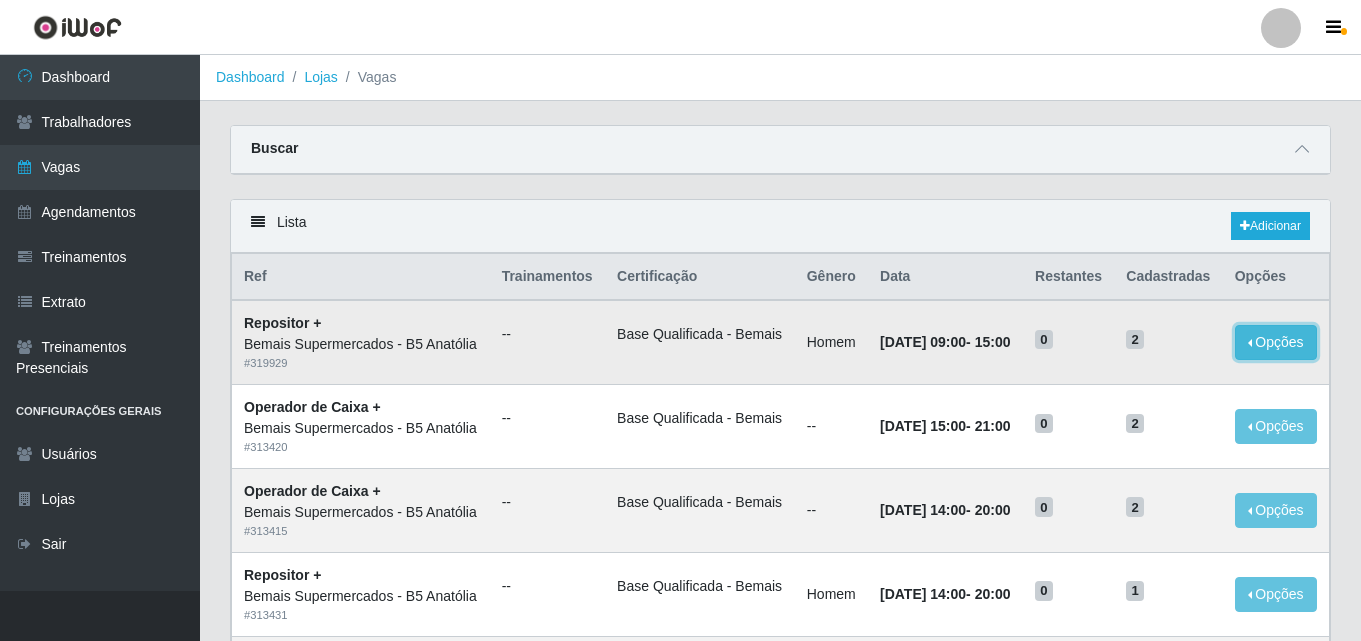click on "Opções" at bounding box center (1276, 342) 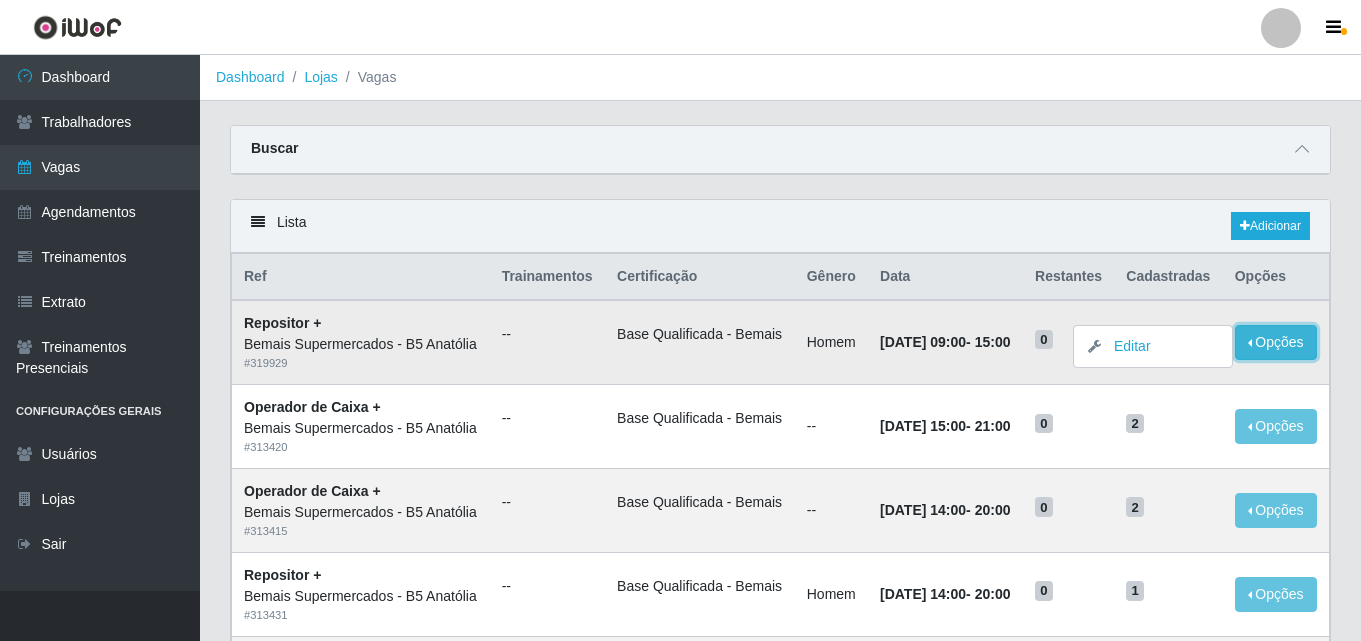 type 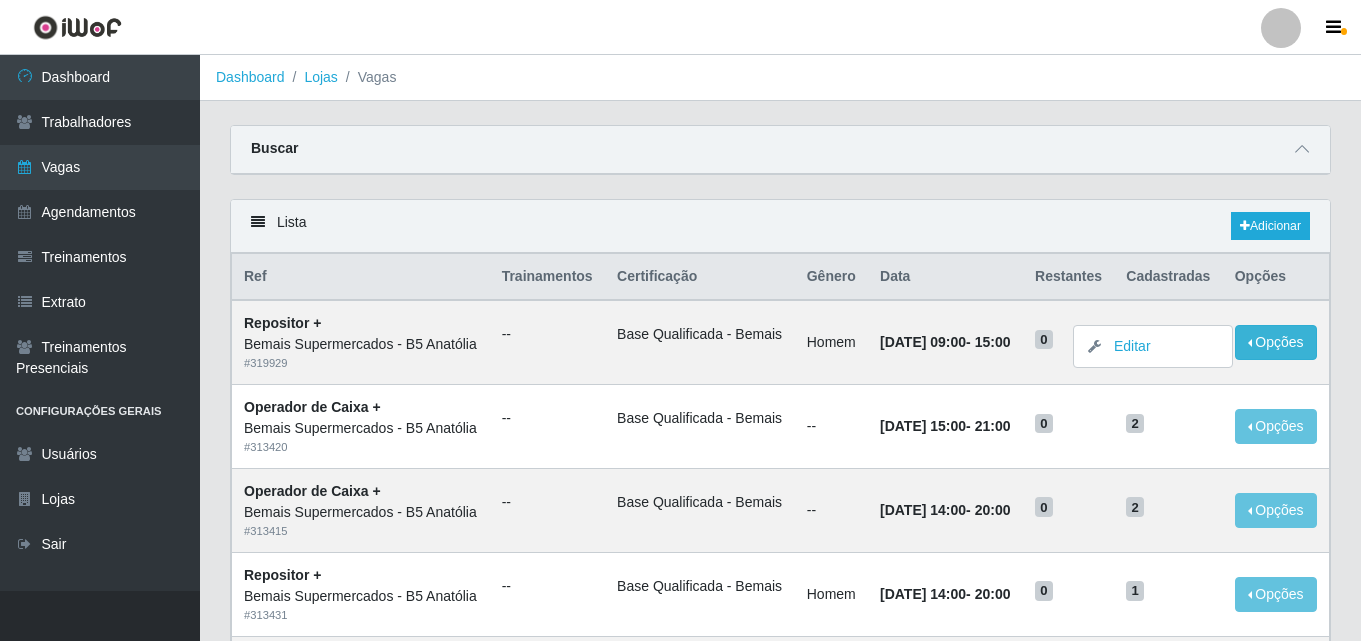 click on "Carregando...  Buscar Início em Término em Função [Selecione...] ASG ASG + ASG ++ Auxiliar de Estacionamento Auxiliar de Estacionamento + Auxiliar de Estacionamento ++ Balconista de Açougue  Balconista de Açougue + Balconista de Açougue ++ Embalador Embalador + Embalador ++ Operador de Caixa Operador de Caixa + Operador de Caixa ++ Repositor  Repositor + Repositor ++ Sexo do Trabalhador [Selecione...]  Confirmar   Lista  Adicionar Ref Trainamentos Certificação Gênero Data Restantes Cadastradas Opções Repositor + Bemais Supermercados - B5 Anatólia # 319929 -- Base Qualificada -  Bemais Homem 21/07/2025, 09:00  -   15:00 0 2 Opções  Editar Operador de Caixa + Bemais Supermercados - B5 Anatólia # 313420 -- Base Qualificada -  Bemais -- 20/07/2025, 15:00  -   21:00 0 2 Opções  Editar Operador de Caixa + Bemais Supermercados - B5 Anatólia # 313415 -- Base Qualificada -  Bemais -- 20/07/2025, 14:00  -   20:00 0 2 Opções  Editar Repositor + Bemais Supermercados - B5 Anatólia # 313431 -- Homem" at bounding box center [780, 884] 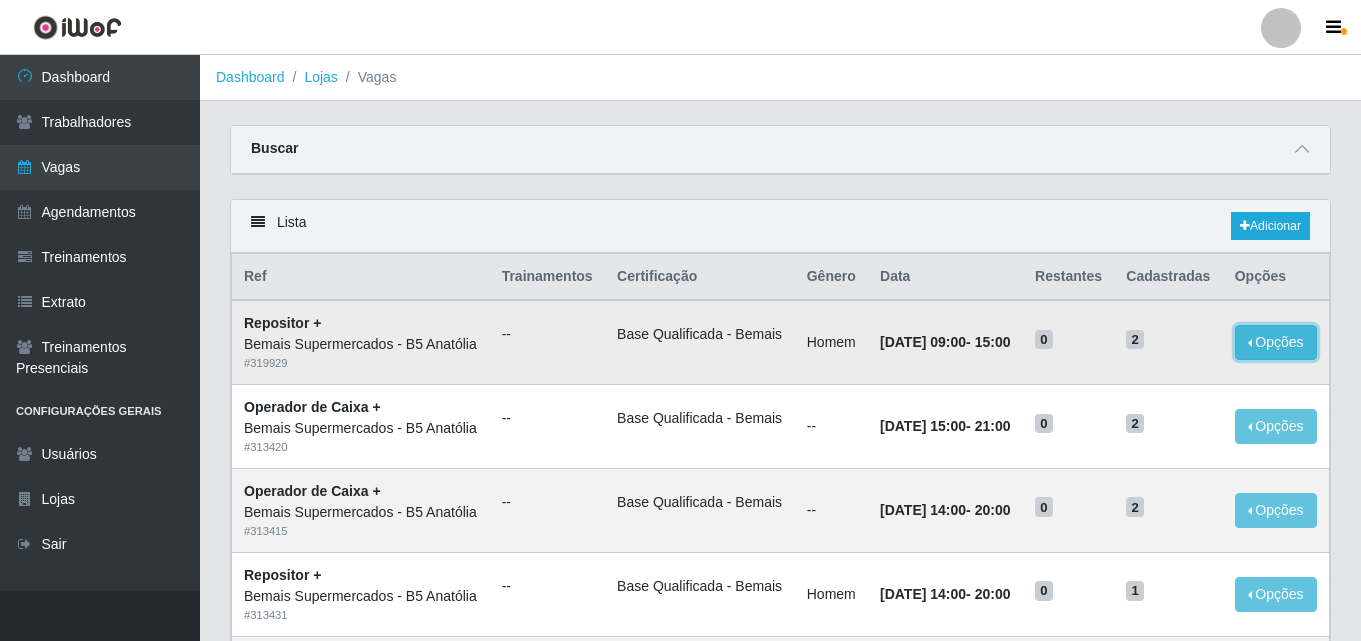 click on "Opções" at bounding box center (1276, 342) 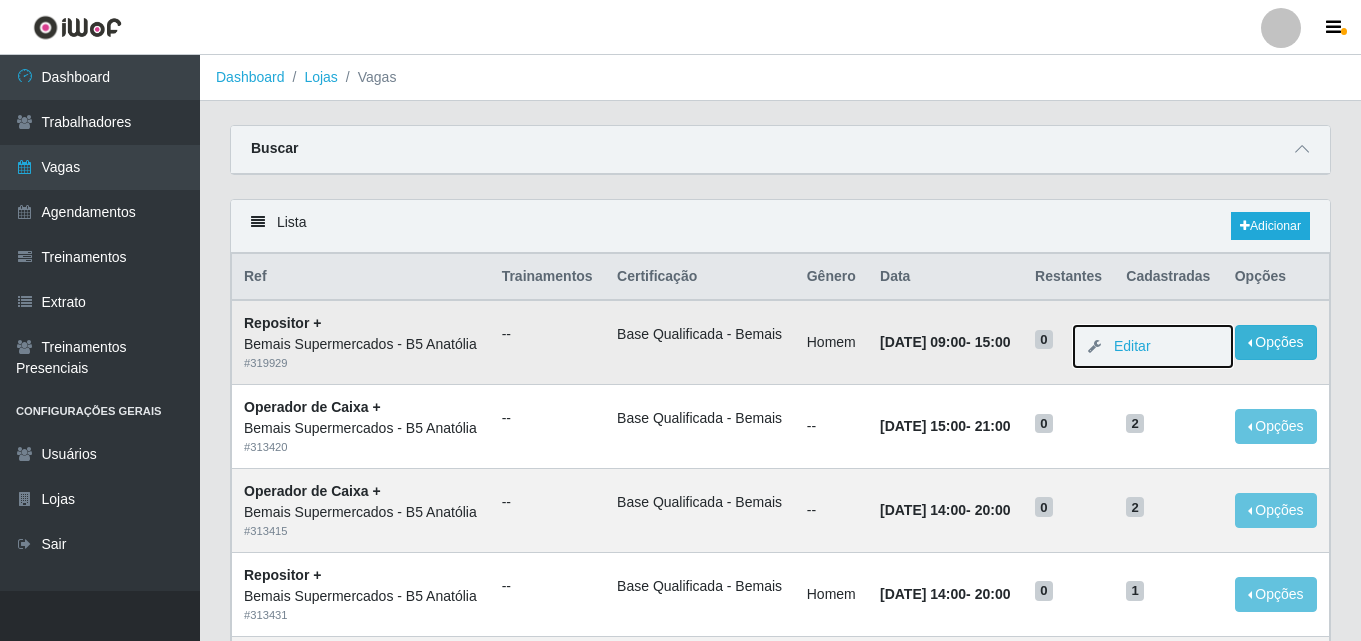 click on "Editar" at bounding box center [1153, 346] 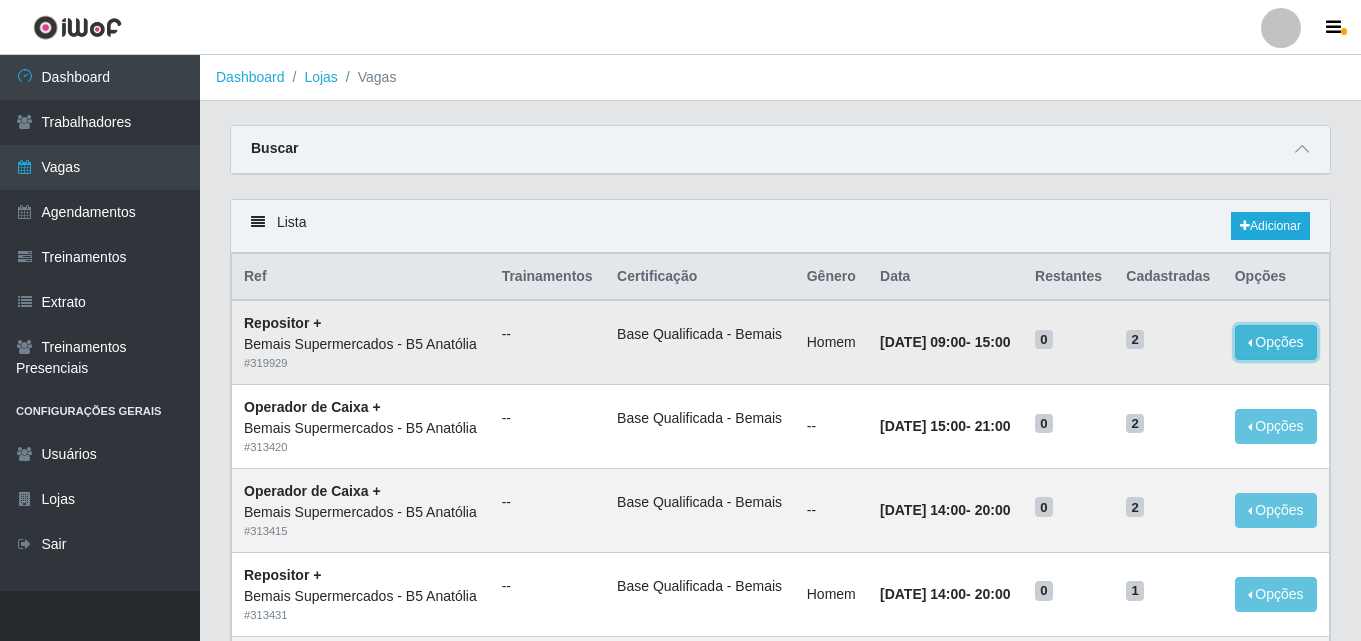 click on "Opções" at bounding box center (1276, 342) 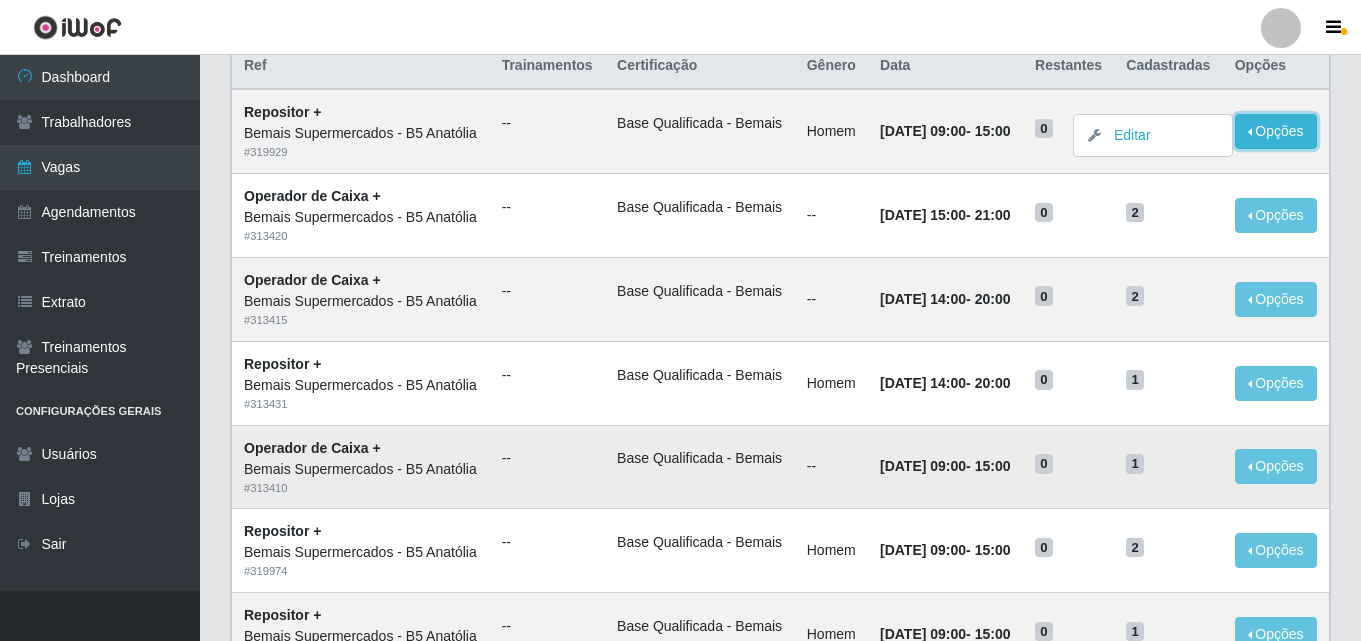 scroll, scrollTop: 61, scrollLeft: 0, axis: vertical 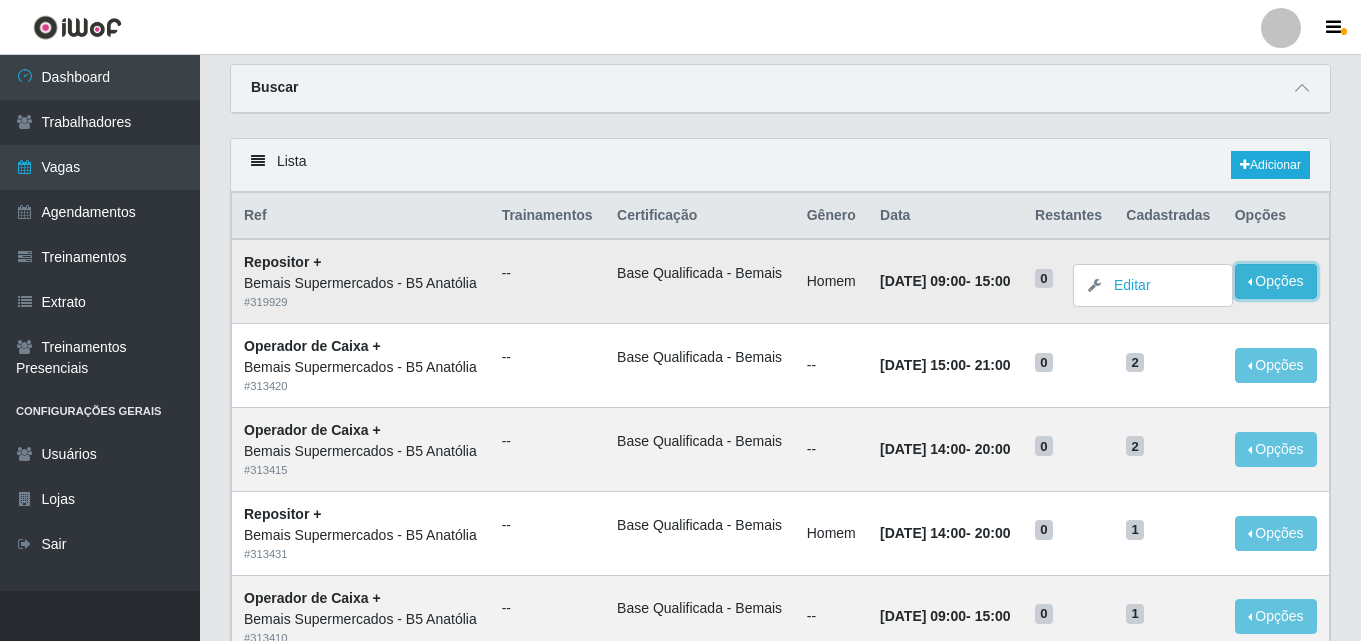 click on "Opções" at bounding box center (1276, 281) 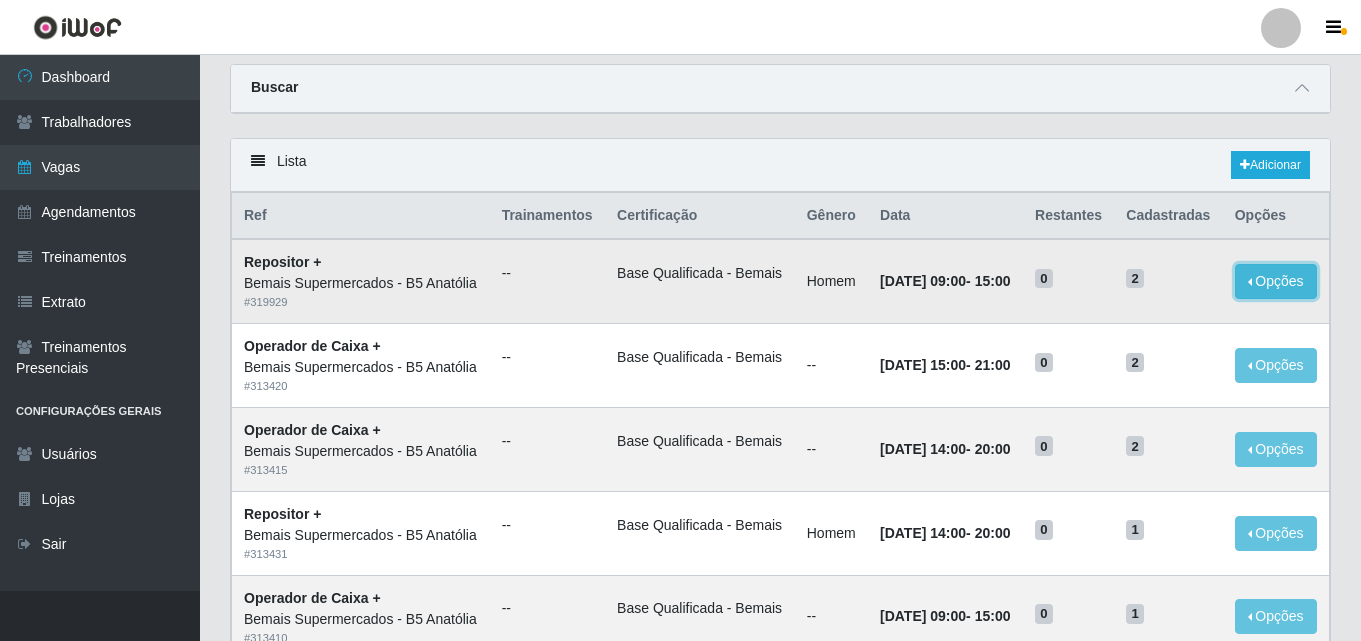 click on "Opções" at bounding box center (1276, 281) 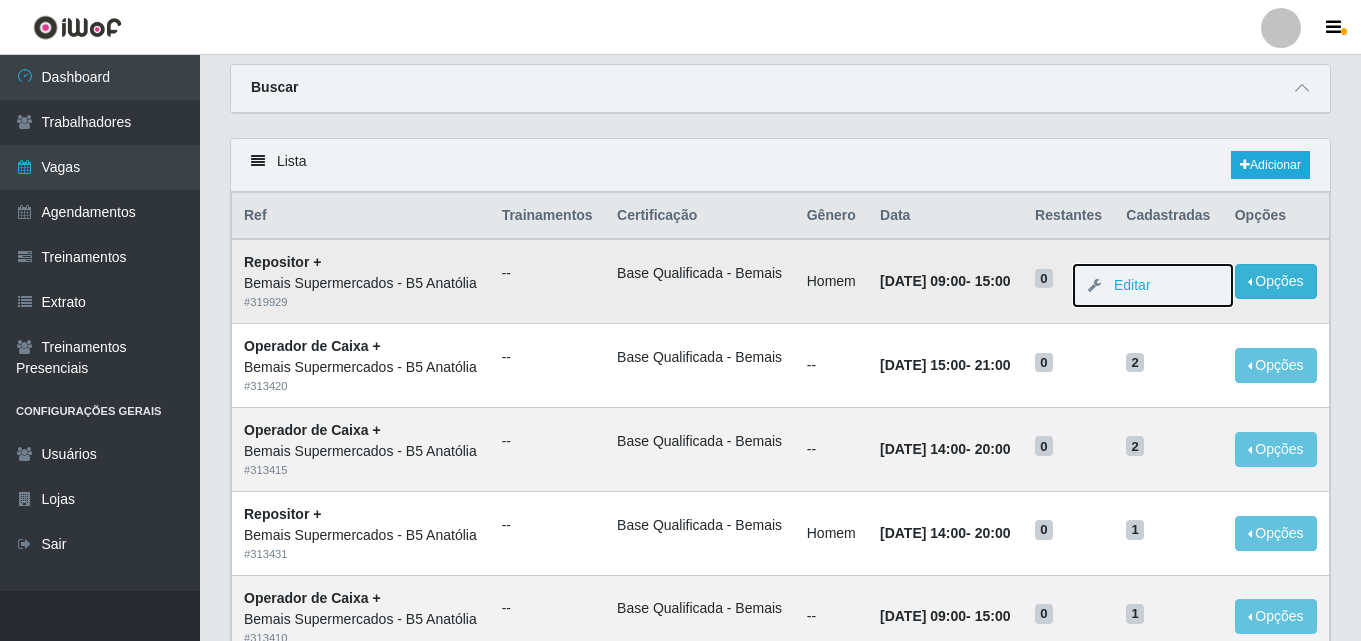 click on "Editar" at bounding box center [1153, 285] 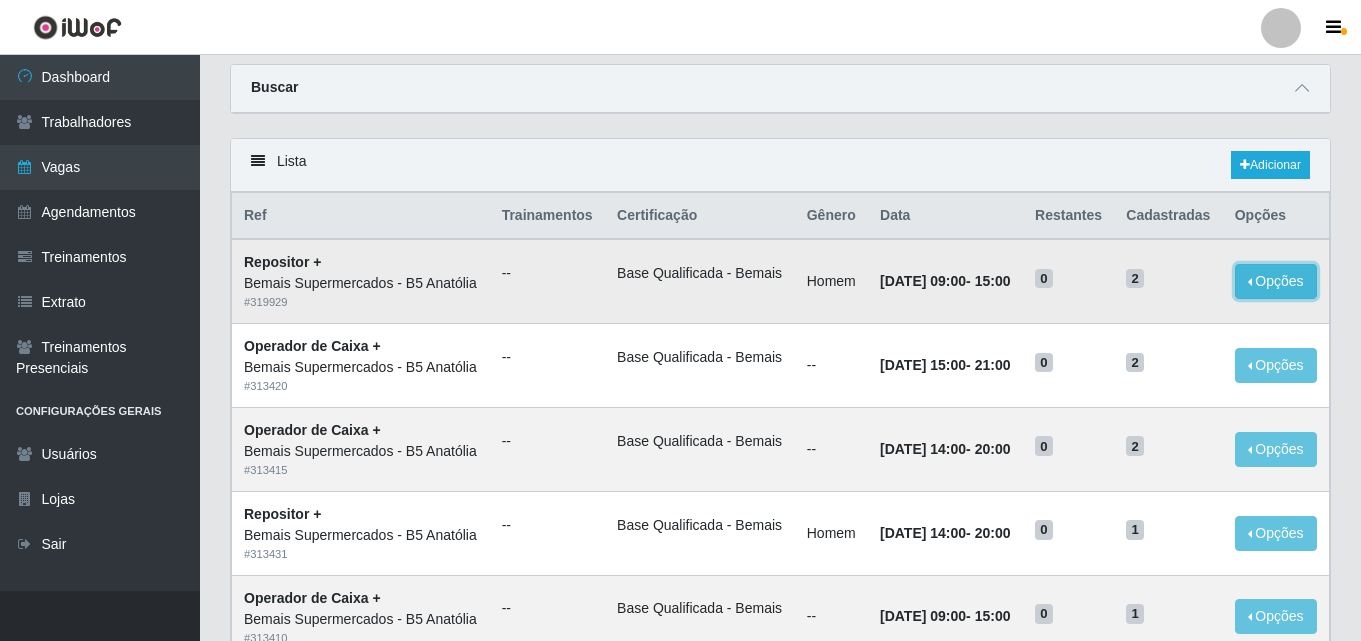 click on "Opções" at bounding box center (1276, 281) 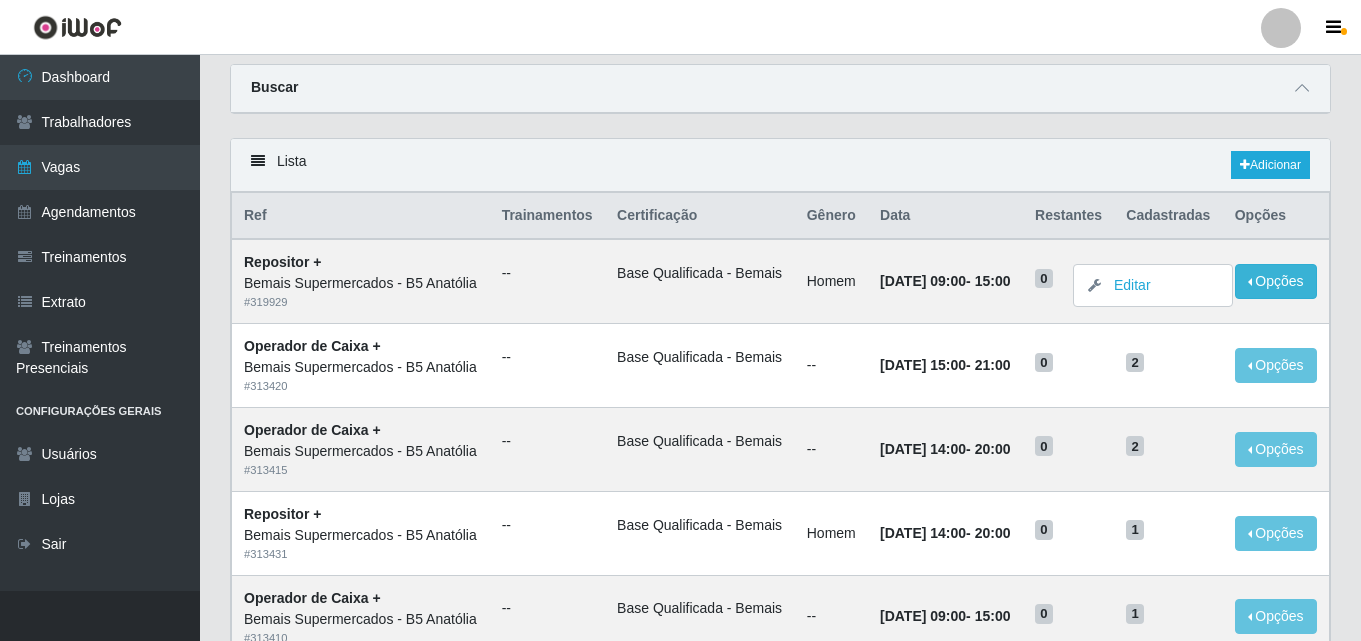 drag, startPoint x: 1149, startPoint y: 290, endPoint x: 1355, endPoint y: 557, distance: 337.23138 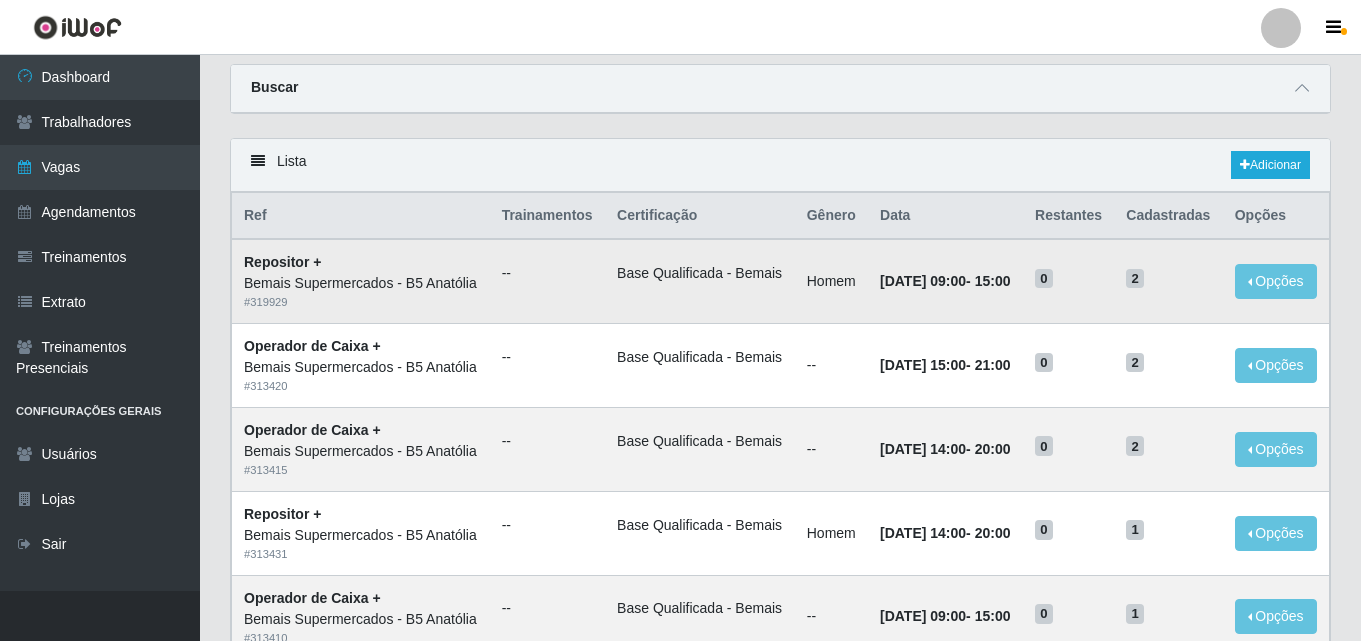 click on "Bemais Supermercados - B5 Anatólia" at bounding box center (361, 283) 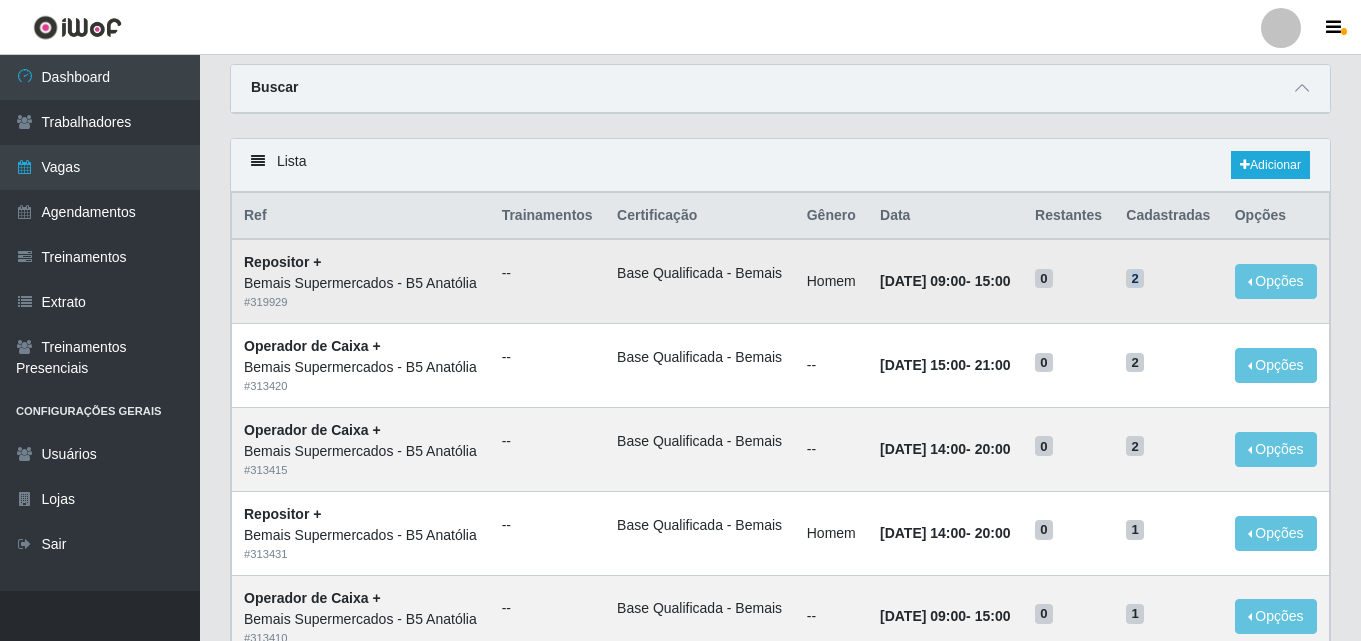 click on "2" at bounding box center (1135, 279) 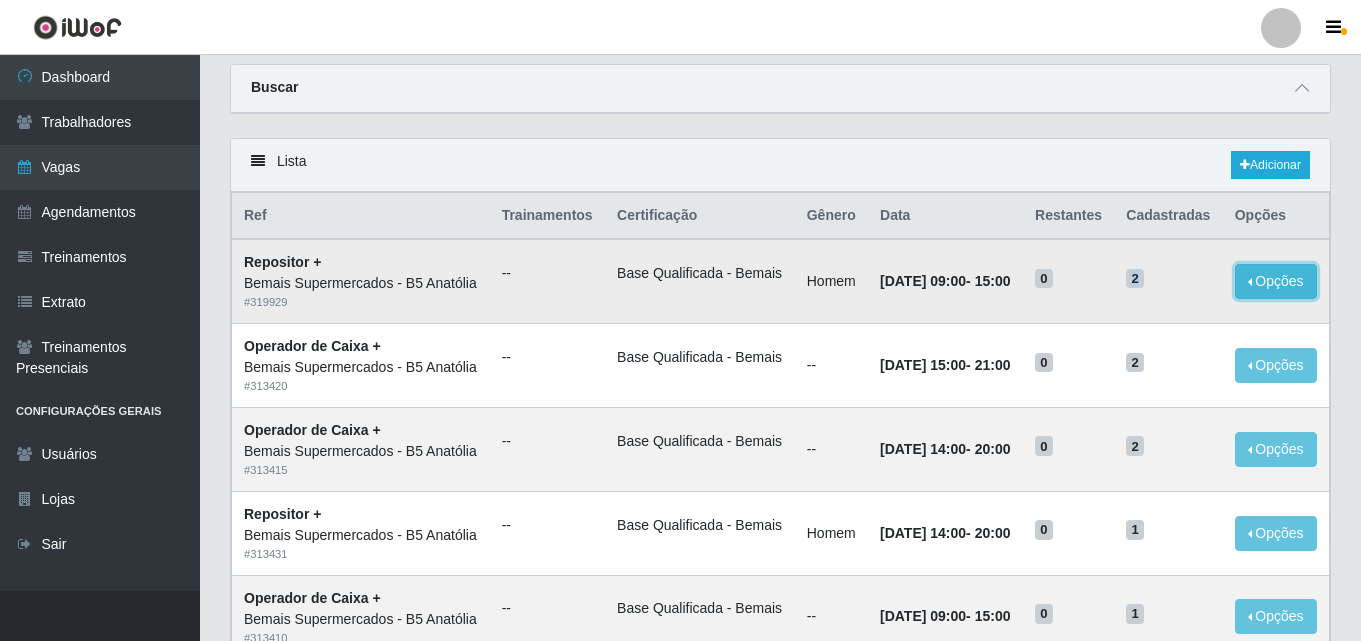 click on "Opções" at bounding box center [1276, 281] 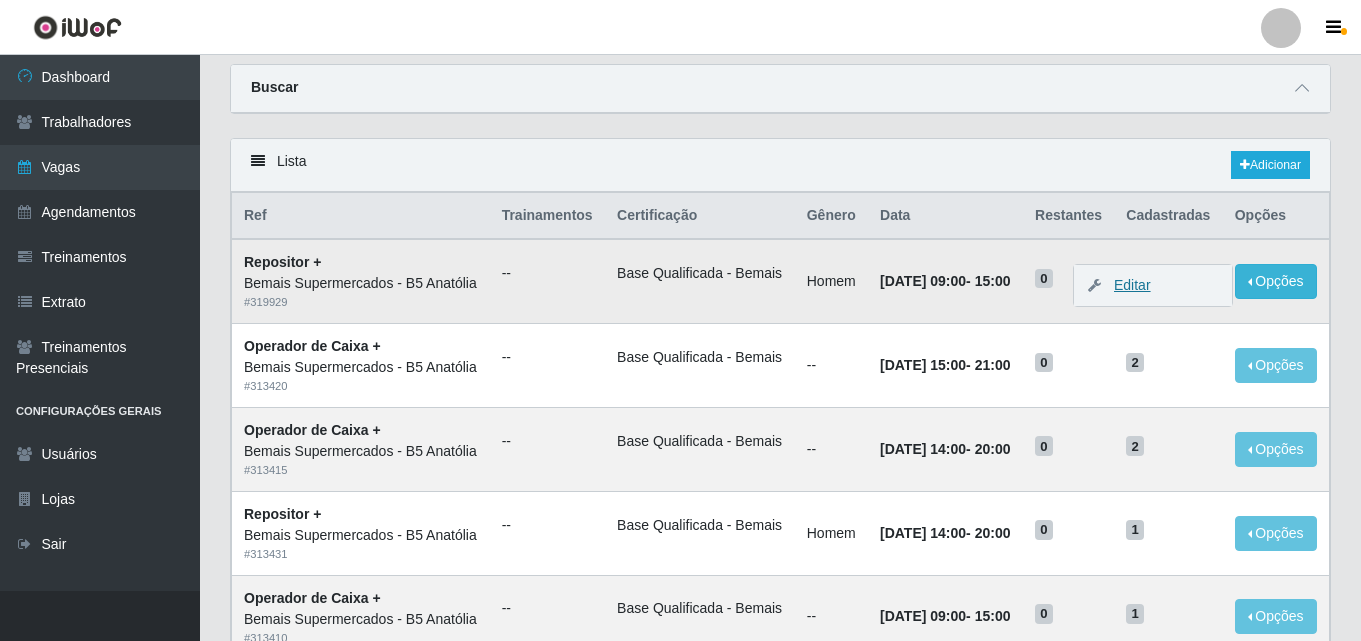 click on "Editar" at bounding box center [1122, 285] 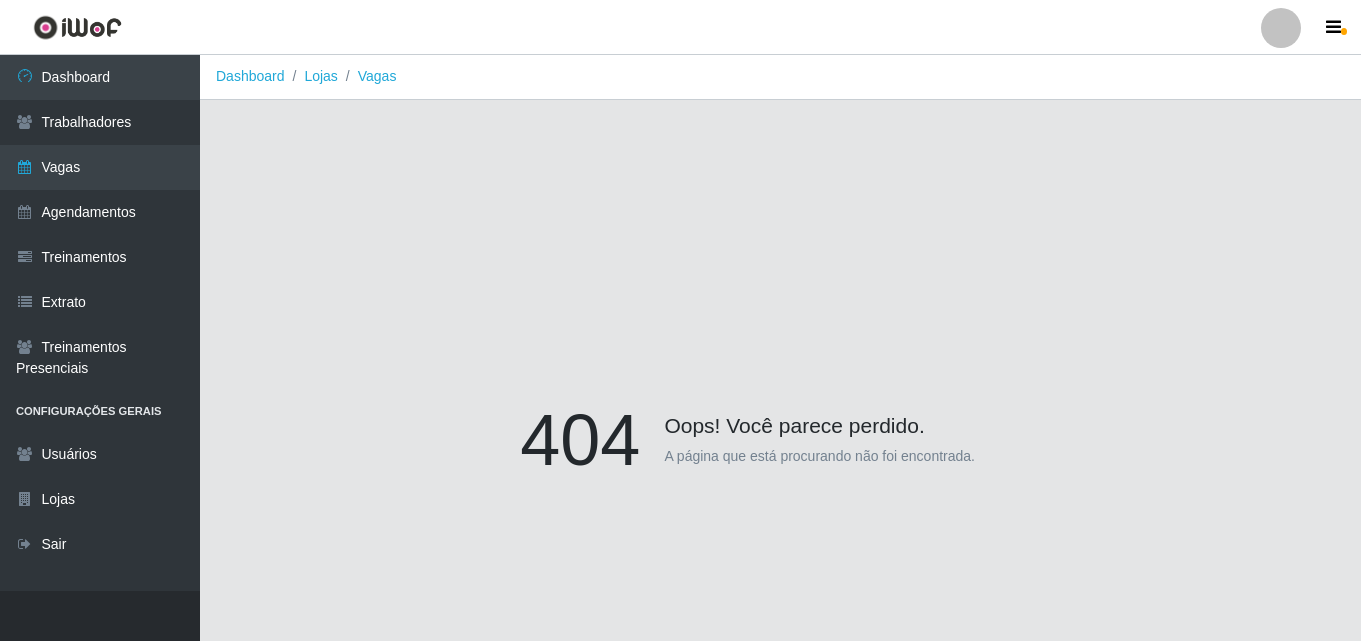 scroll, scrollTop: 0, scrollLeft: 0, axis: both 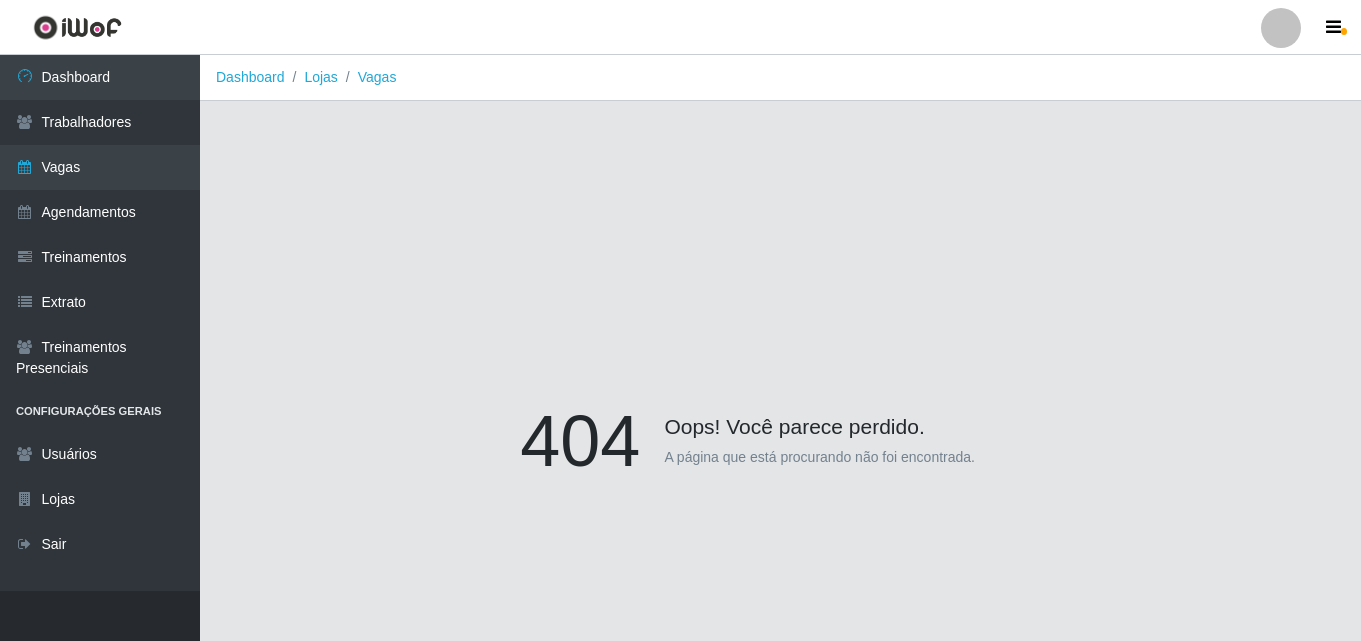 click on "404 Oops! Você parece perdido. A página que está procurando não foi encontrada." at bounding box center (780, 445) 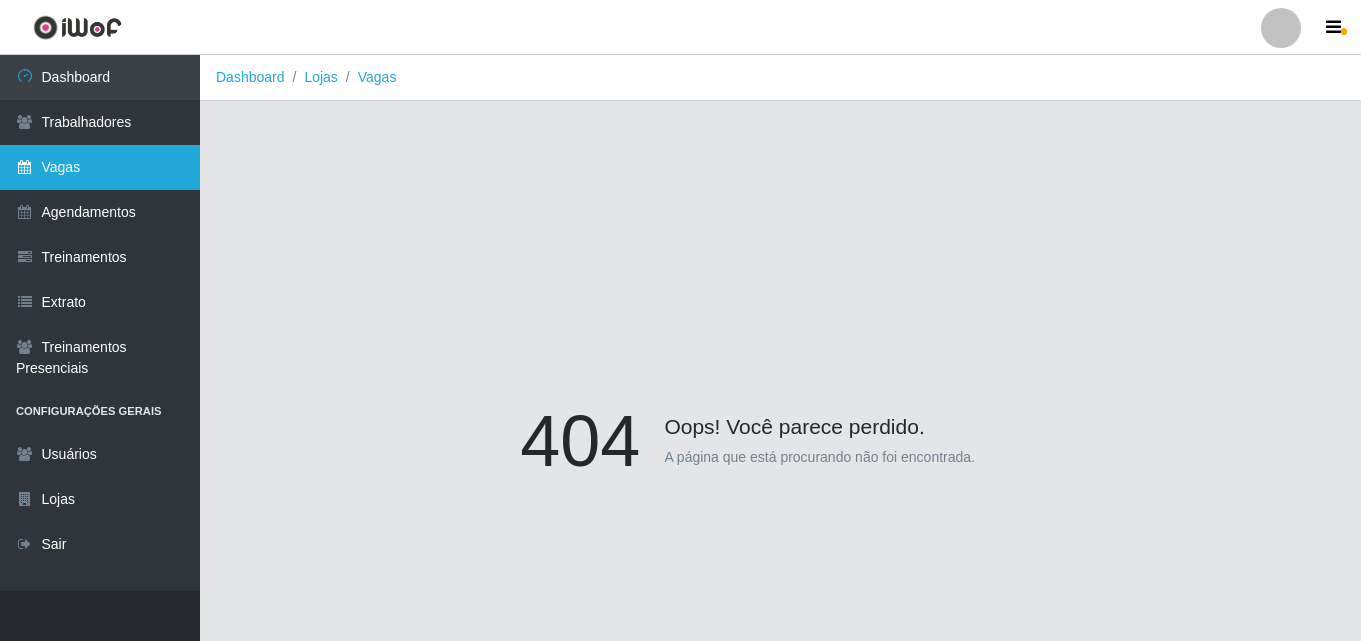 click on "Vagas" at bounding box center (100, 167) 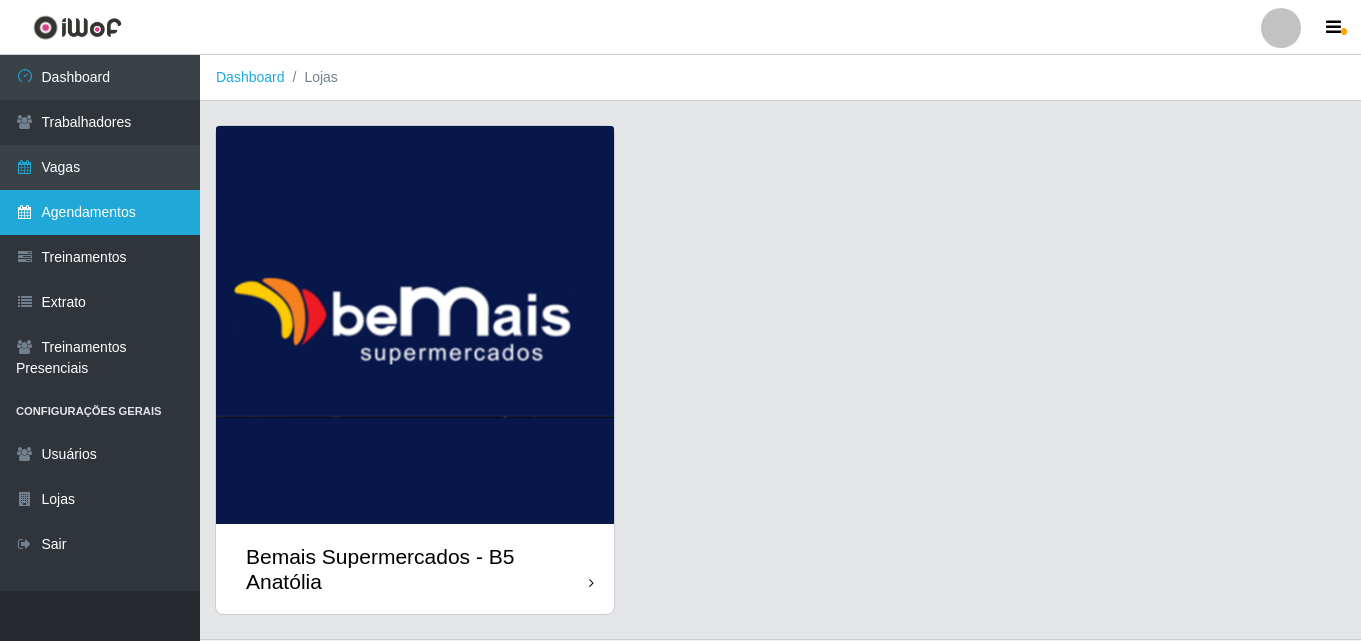 click on "Agendamentos" at bounding box center [100, 212] 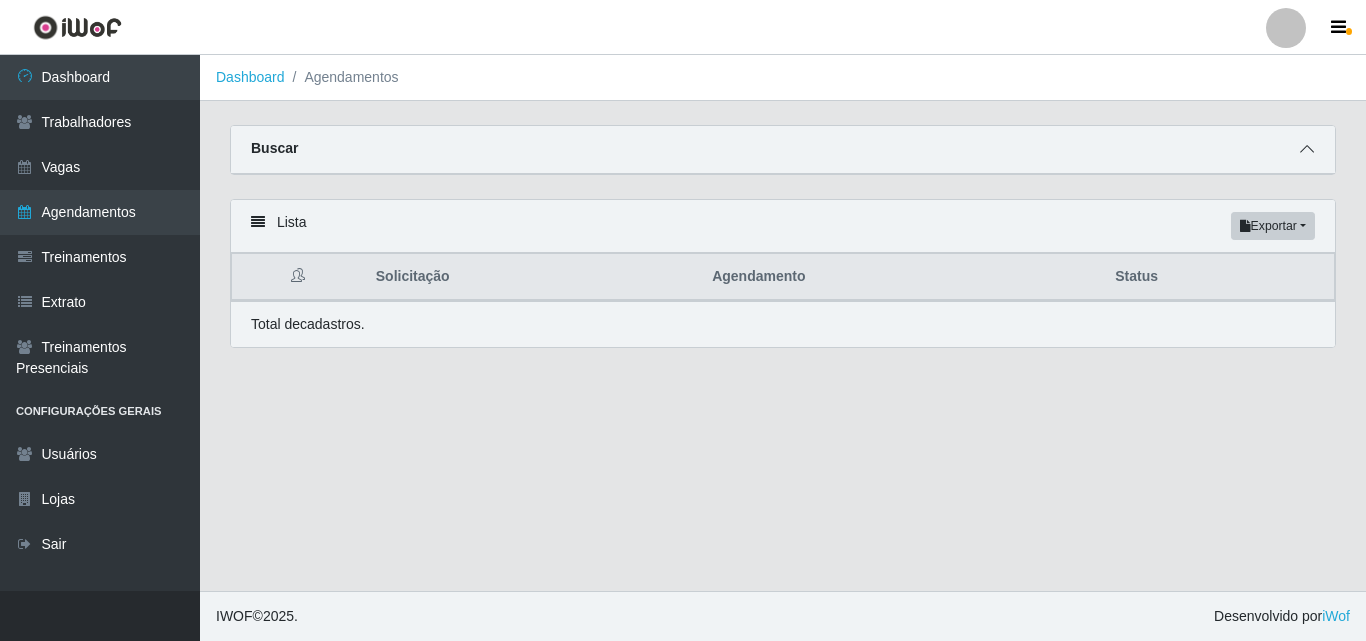 click at bounding box center [1307, 149] 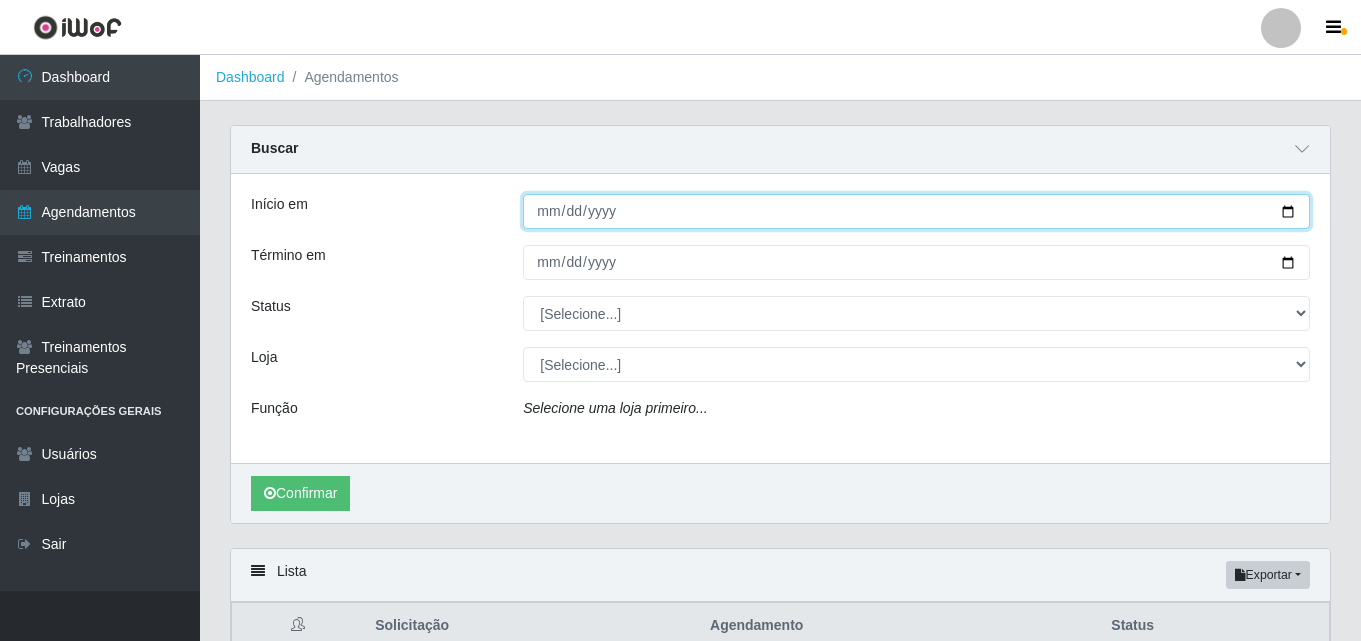 click on "Início em" at bounding box center (916, 211) 